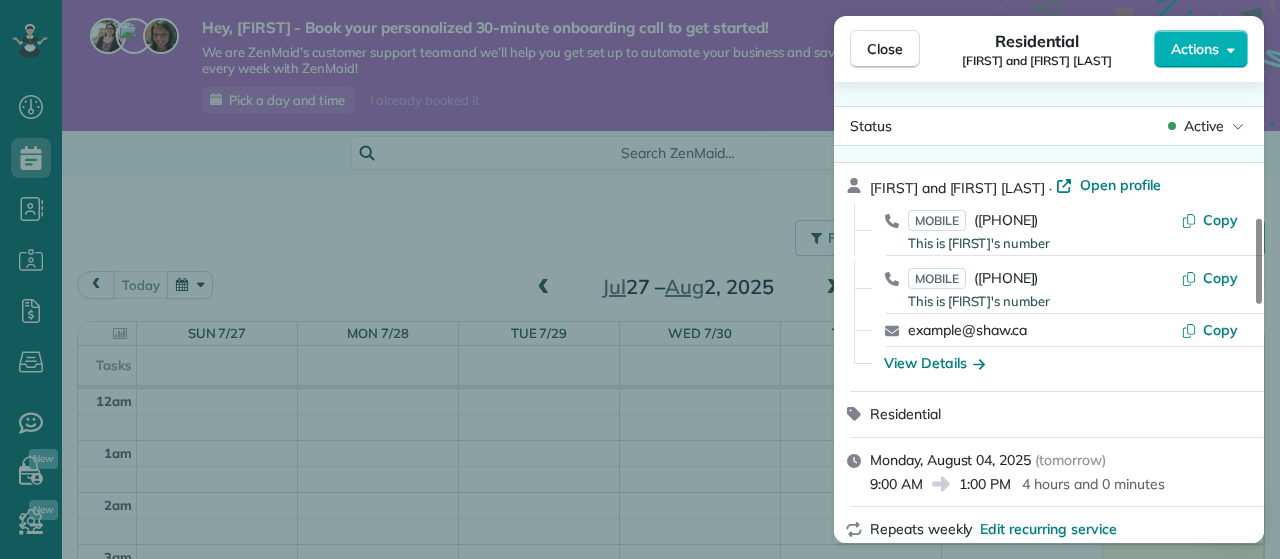 scroll, scrollTop: 0, scrollLeft: 0, axis: both 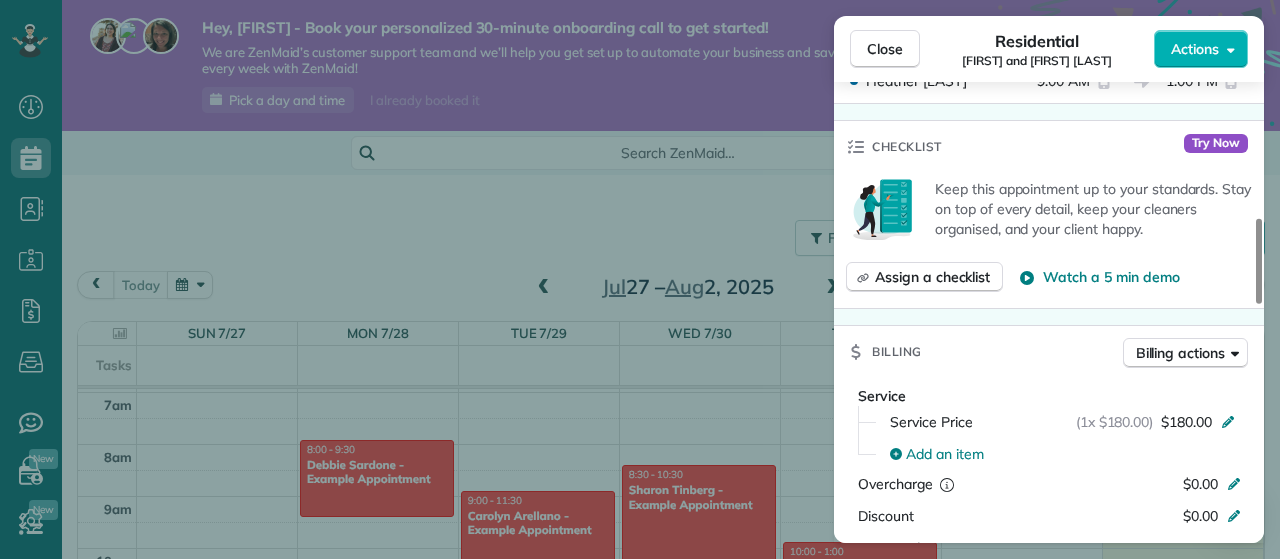 click on "Close Residential Kathryn and Alvin Deo Actions Status Active Kathryn and Alvin Deo · Open profile MOBILE (250) 686-6129 This is Alvin's number Copy MOBILE (250) 885-6409 This is Kathryn's number Copy kat_deo19@shaw.ca Copy View Details Residential Monday, August 04, 2025 ( tomorrow ) 9:00 AM 1:00 PM 4 hours and 0 minutes Repeats weekly Edit recurring service Next (Aug 11) 30 De Goutiere Place Victoria (View Royal) BC V9B 0H3 Open access information Service was not rated yet Setup ratings Cleaners Time in and out Assign Invite Cleaners Heather   Pardon 9:00 AM 1:00 PM Checklist Try Now Keep this appointment up to your standards. Stay on top of every detail, keep your cleaners organised, and your client happy. Assign a checklist Watch a 5 min demo Billing Billing actions Service Service Price (1x $180.00) $180.00 Add an item Overcharge $0.00 Discount $0.00 Coupon discount - Primary tax - Secondary tax - Total appointment price $180.00 Tips collected $0.00 Unpaid Mark as paid Total including tip $180.00 - 0 1" at bounding box center (640, 279) 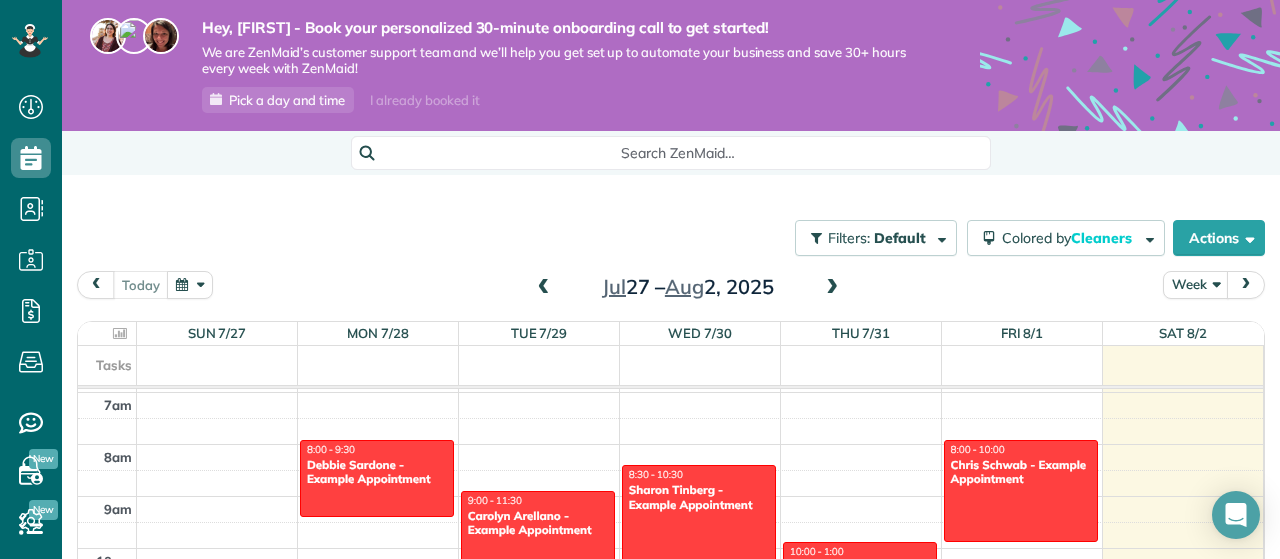 scroll, scrollTop: 186, scrollLeft: 0, axis: vertical 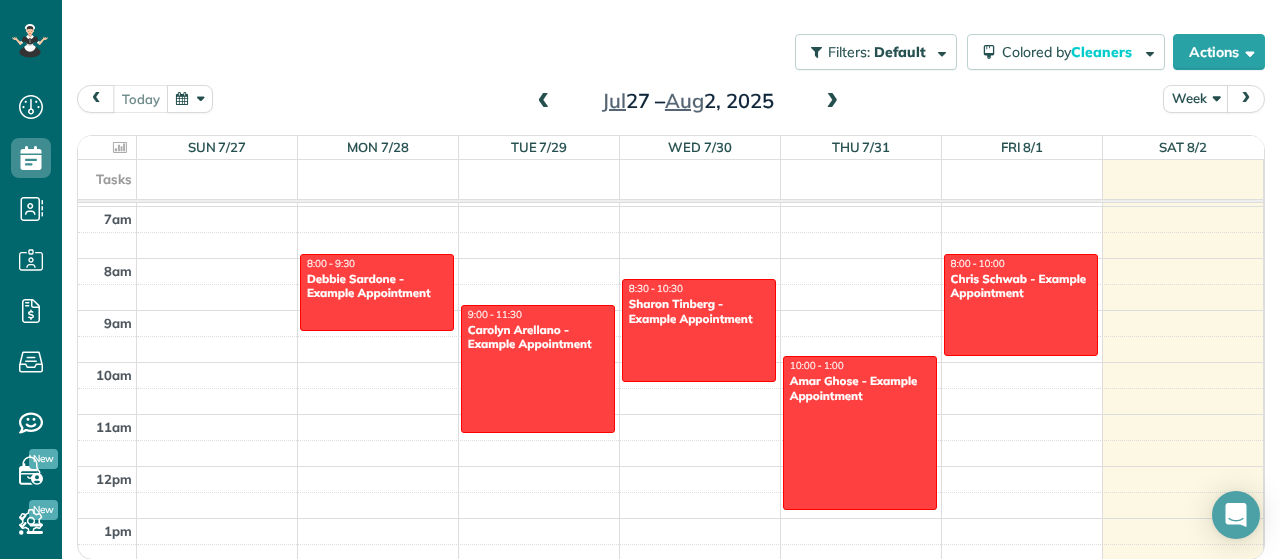 click at bounding box center [832, 102] 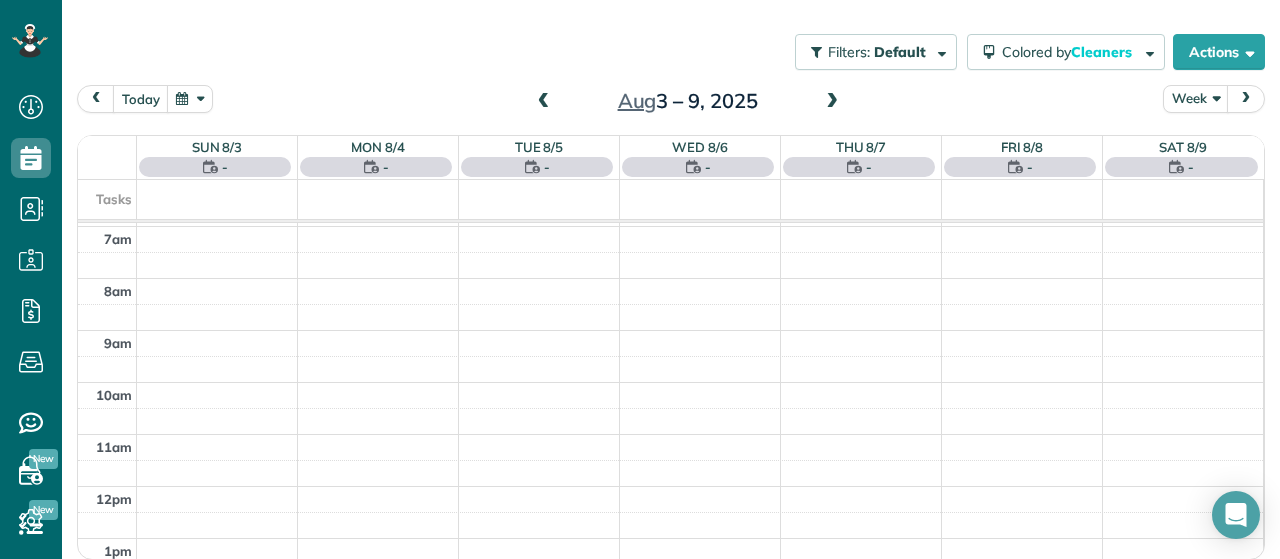 scroll, scrollTop: 184, scrollLeft: 0, axis: vertical 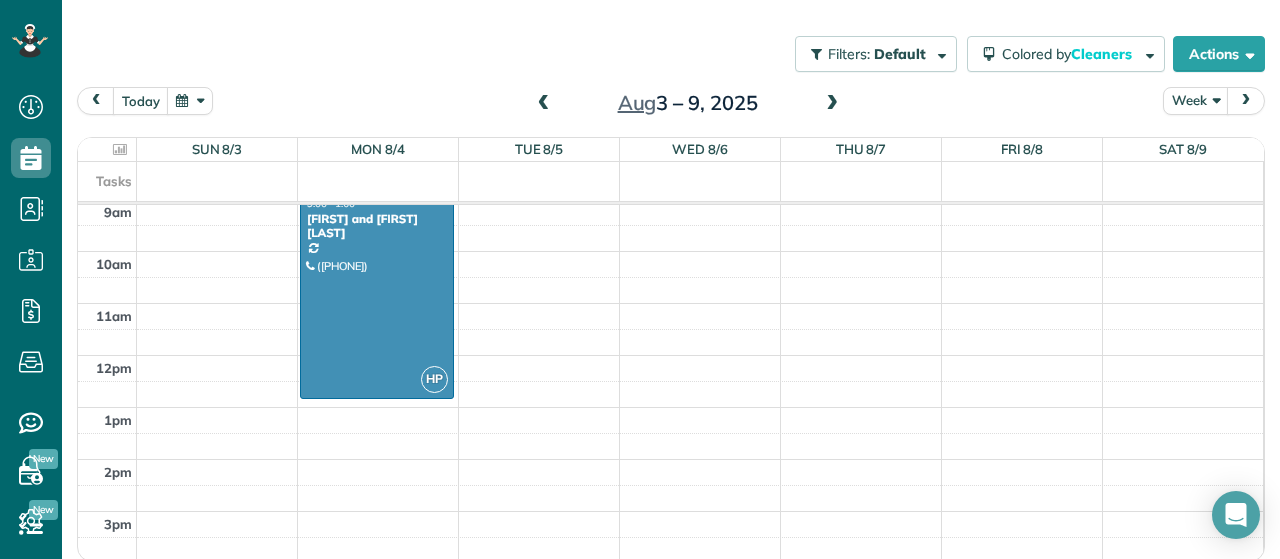 click on "12am 1am 2am 3am 4am 5am 6am 7am 8am 9am 10am 11am 12pm 1pm 2pm 3pm 4pm 5pm 6pm 7pm 8pm 9pm 10pm 11pm HP 6:00 - 8:30 Lina Lewis - Elevate Dance Centre (250) 391-9222 131 Presley Place Victoria, BC V9B 0S4 HP 9:00 - 1:00 Kathryn and Alvin Deo (250) 885-6409 30 De Goutiere Place Victoria (View Royal), BC V9B 0H3" at bounding box center [670, 355] 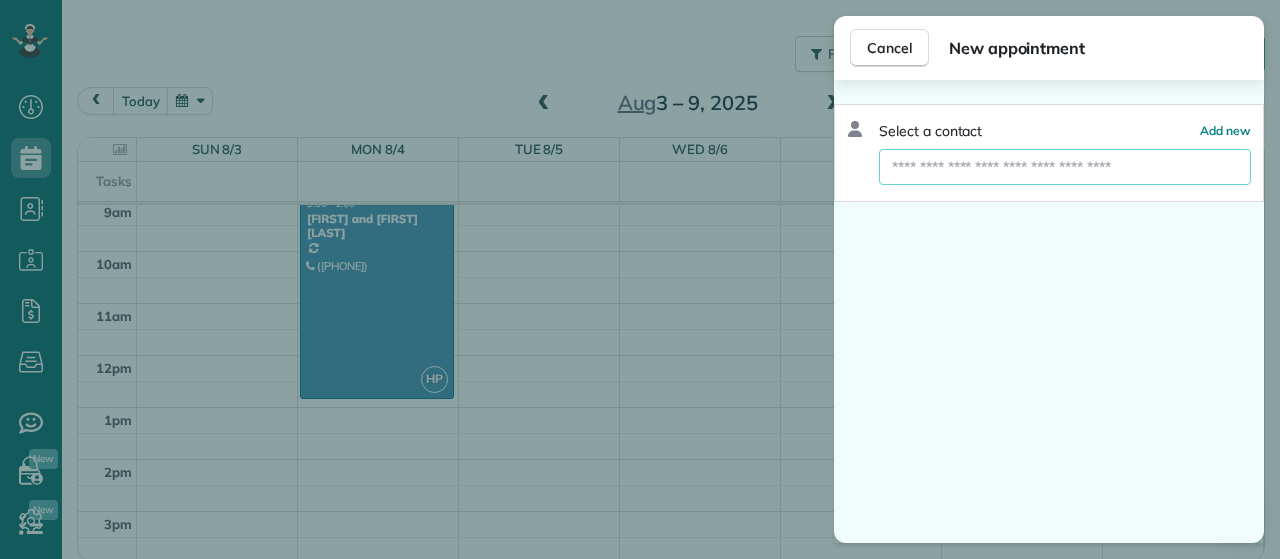 click at bounding box center [1065, 167] 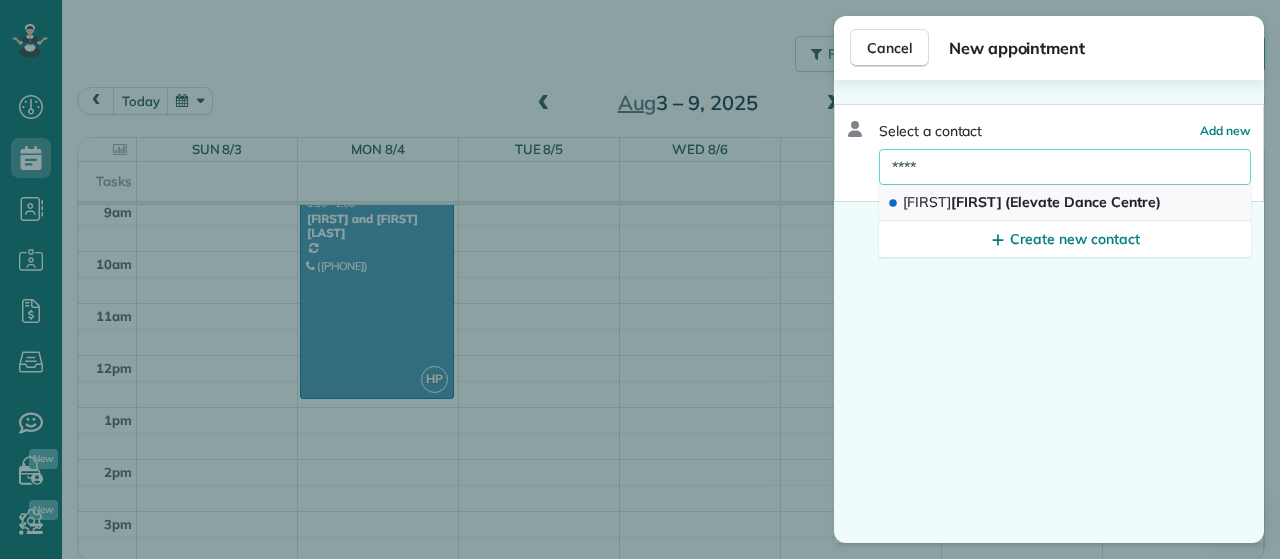 type on "****" 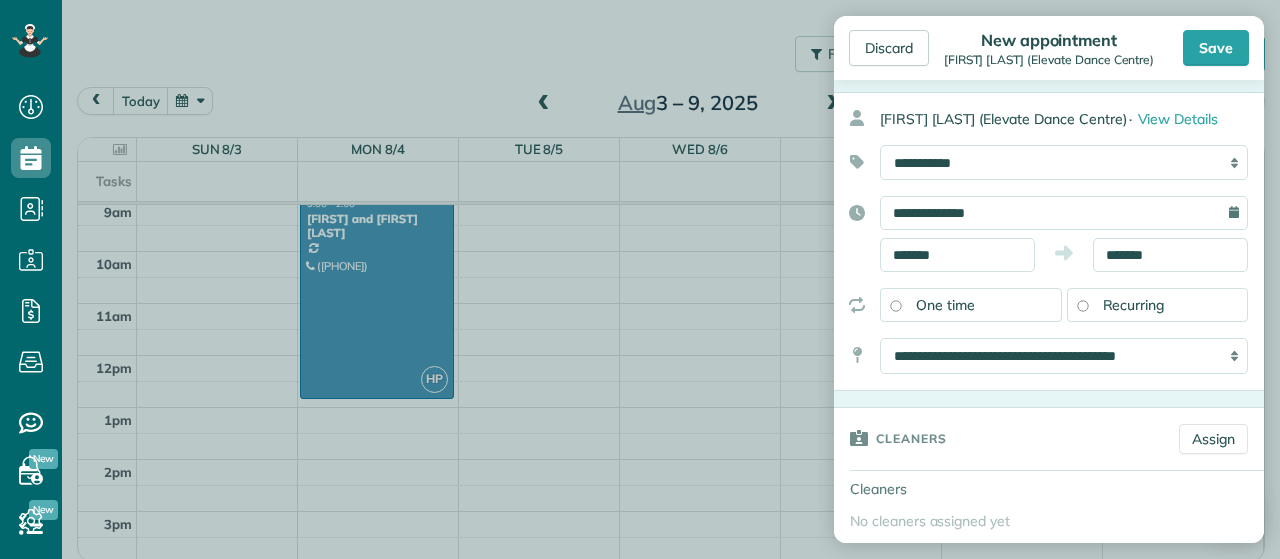 scroll, scrollTop: 70, scrollLeft: 0, axis: vertical 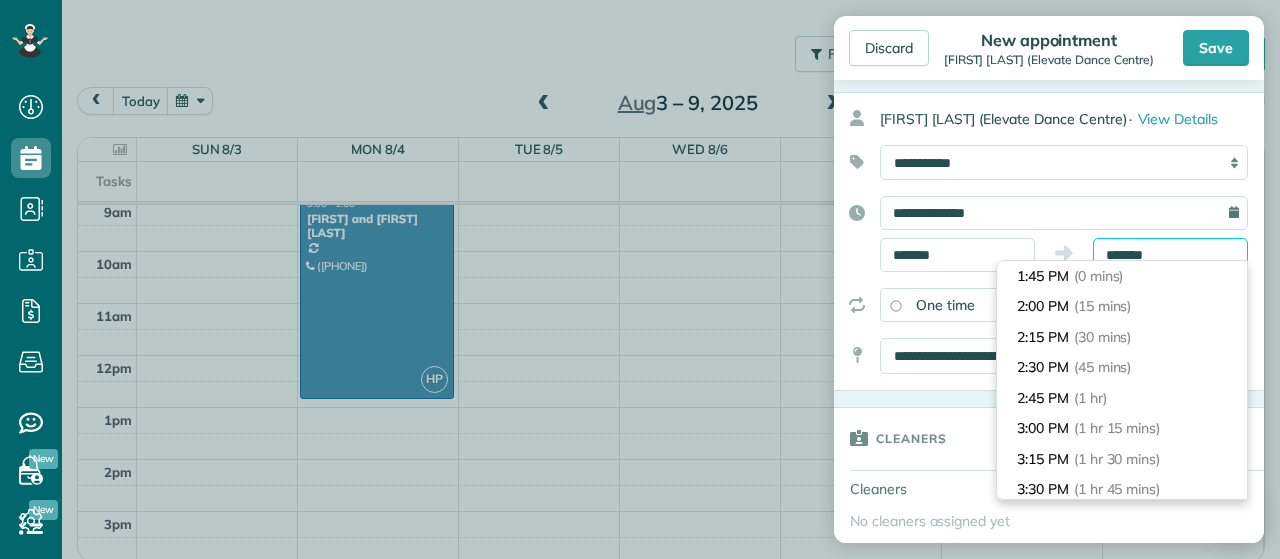 click on "*******" at bounding box center (1170, 255) 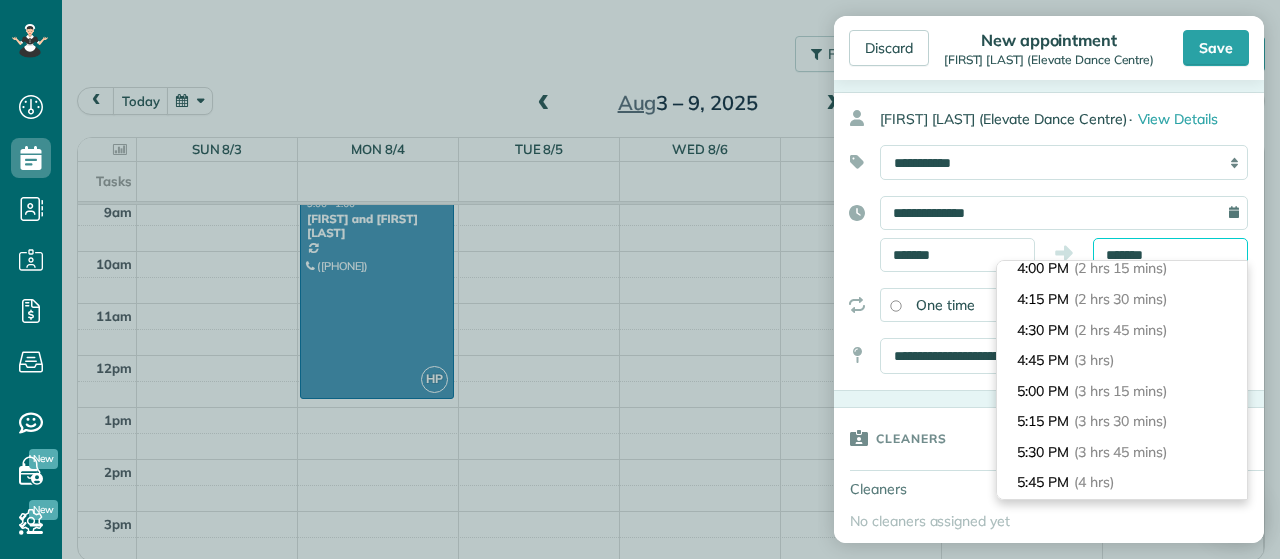 scroll, scrollTop: 282, scrollLeft: 0, axis: vertical 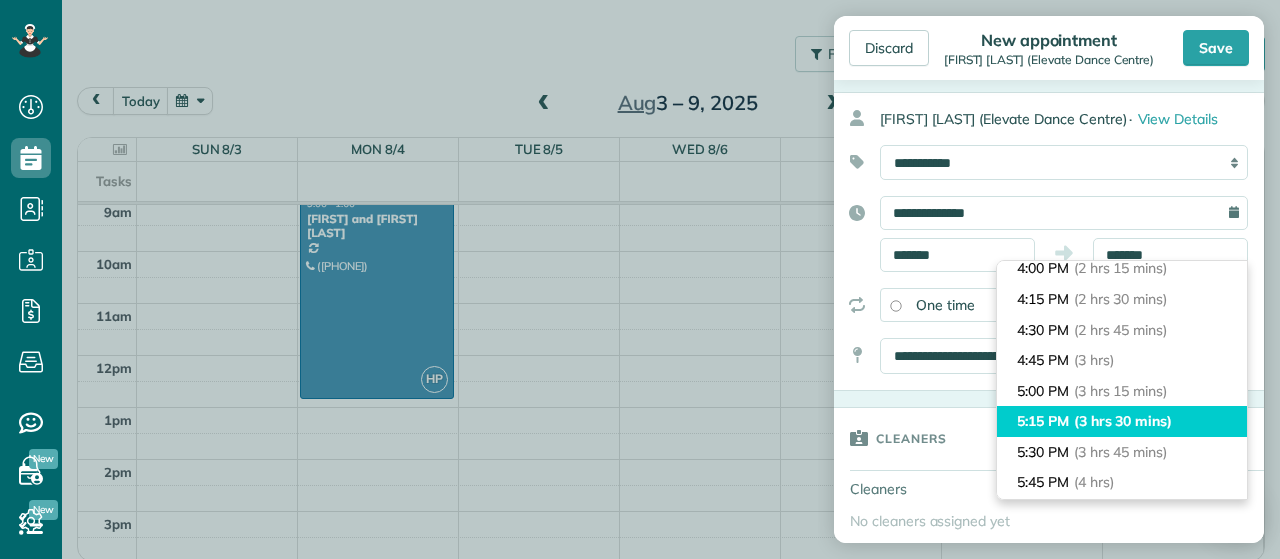 click on "5:15 PM  (3 hrs 30 mins)" at bounding box center (1122, 421) 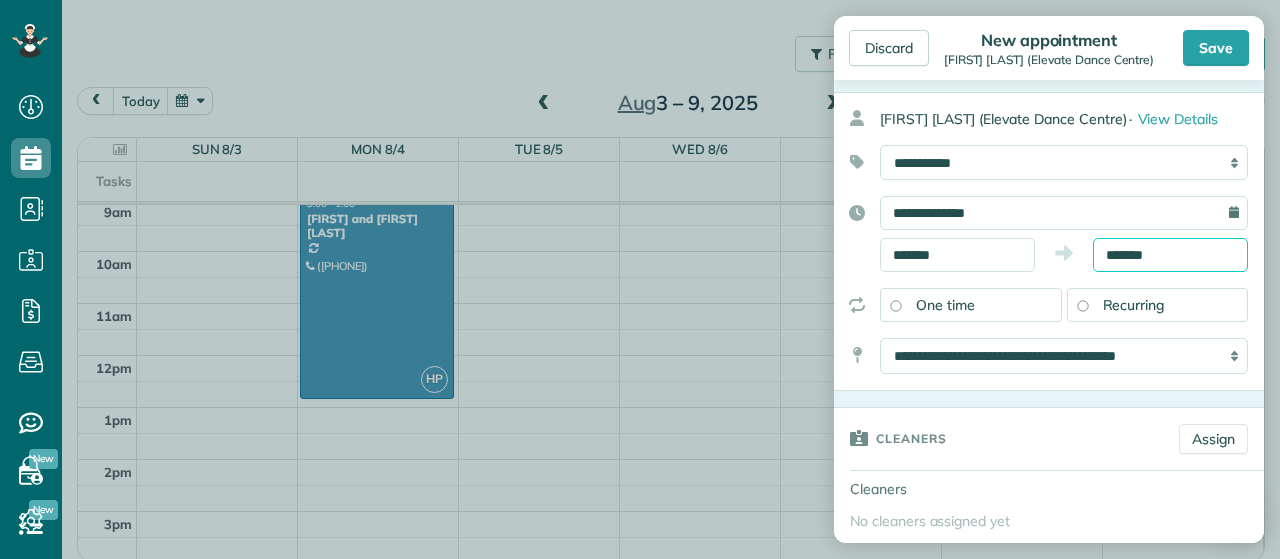 click on "*******" at bounding box center (1170, 255) 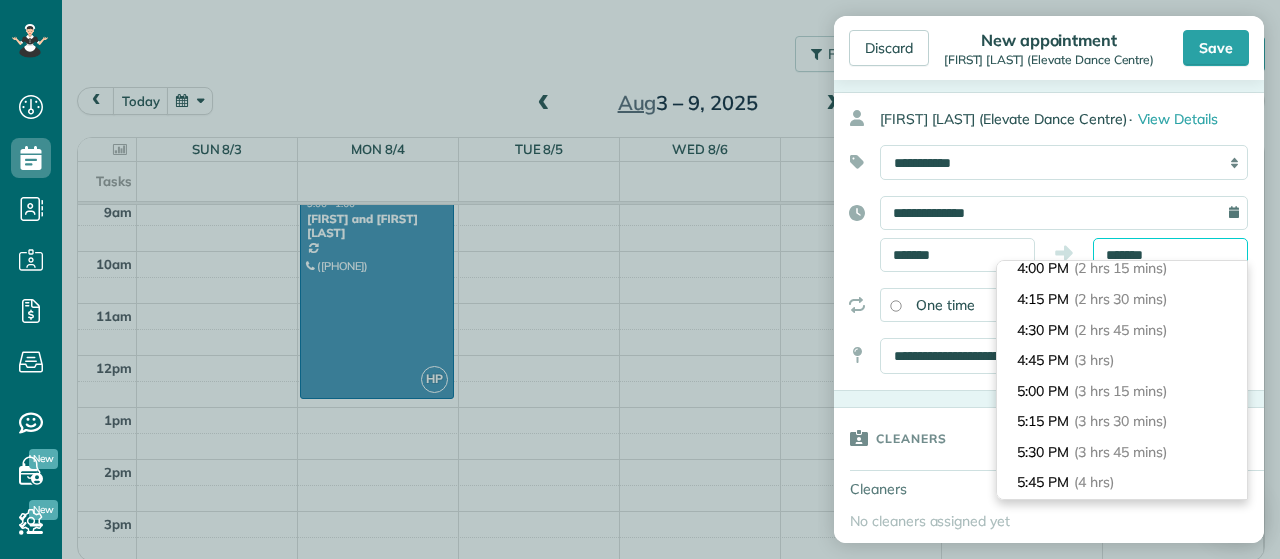 scroll, scrollTop: 396, scrollLeft: 0, axis: vertical 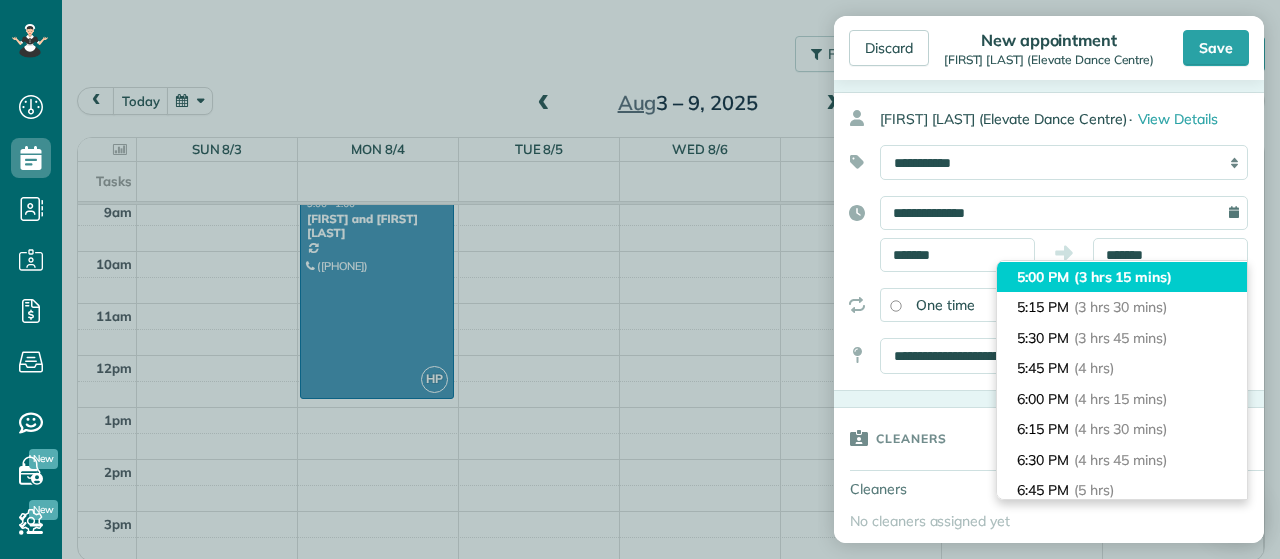 type on "*******" 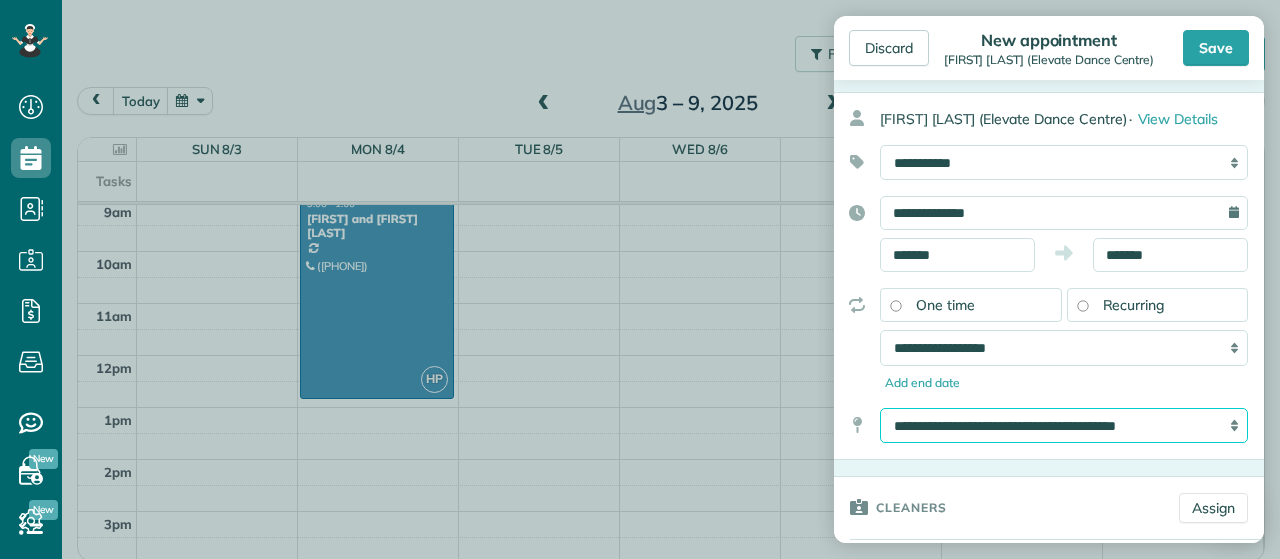 click on "**********" at bounding box center (1064, 425) 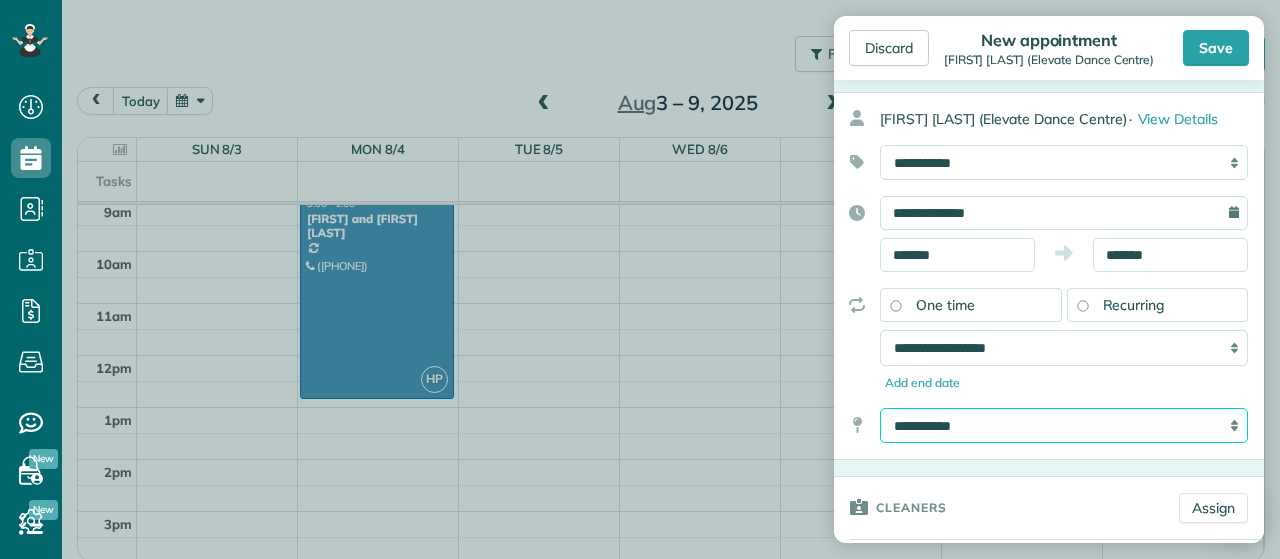 click on "**********" at bounding box center (0, 0) 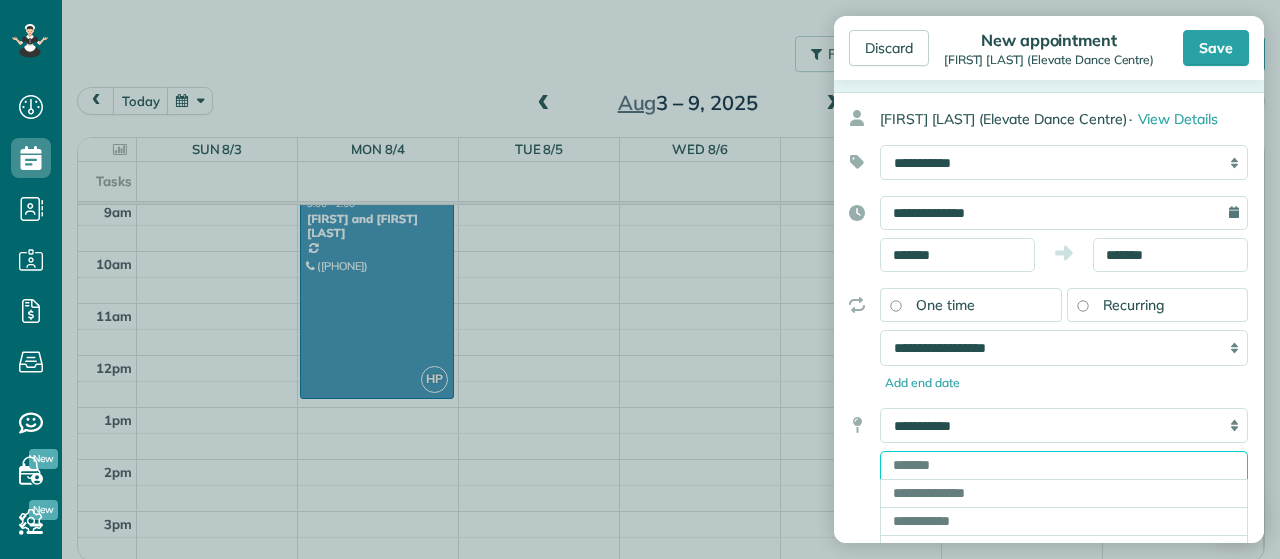 click at bounding box center [1064, 465] 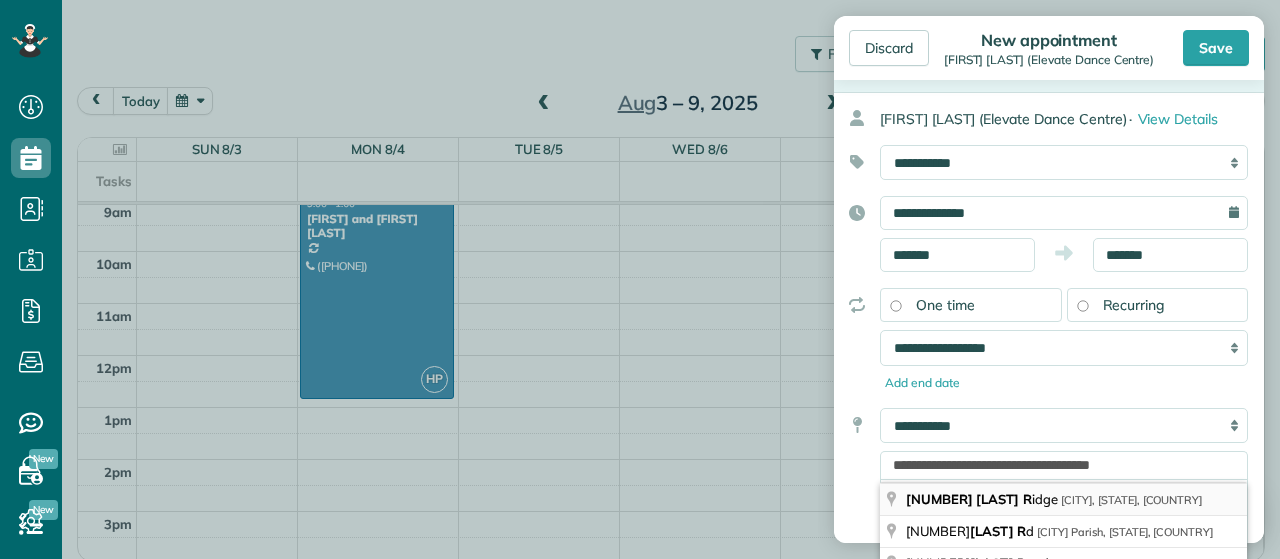 type on "**********" 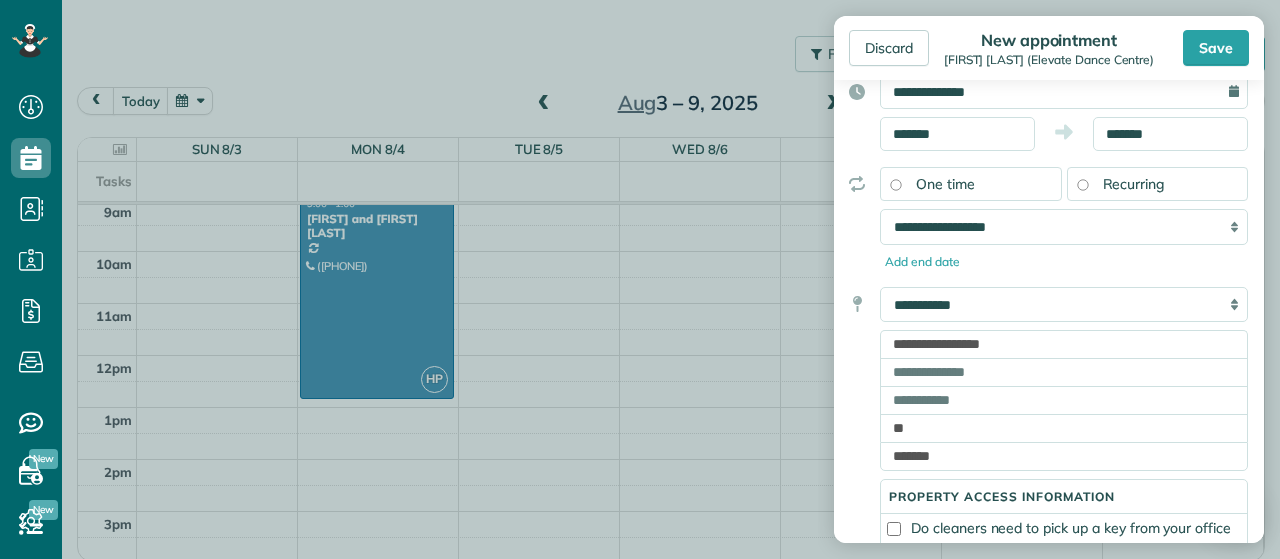 scroll, scrollTop: 194, scrollLeft: 0, axis: vertical 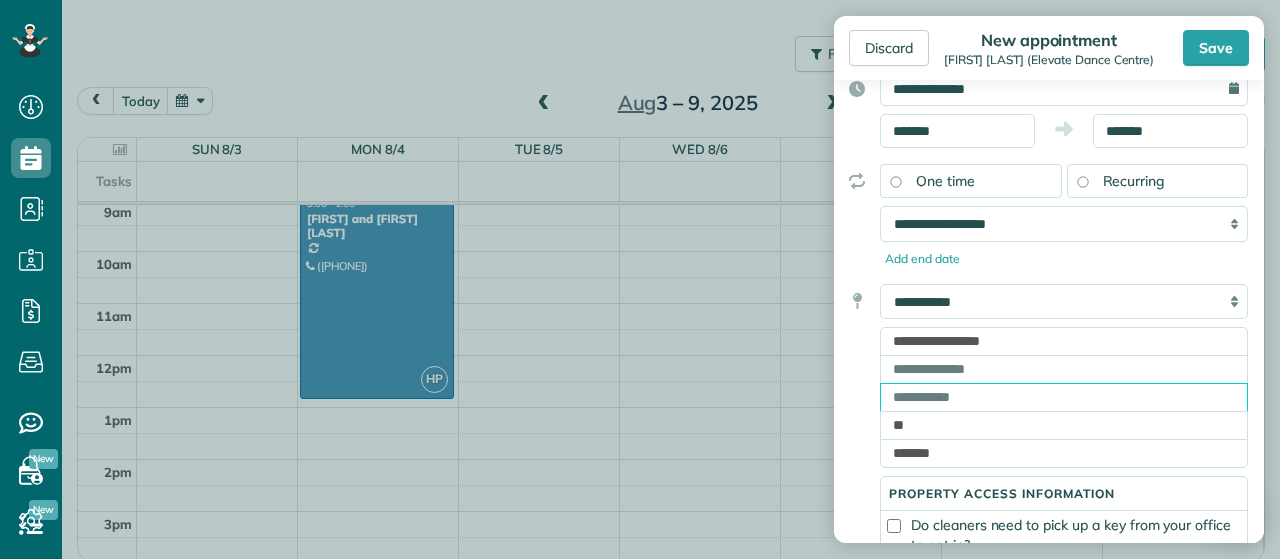 click at bounding box center (1064, 397) 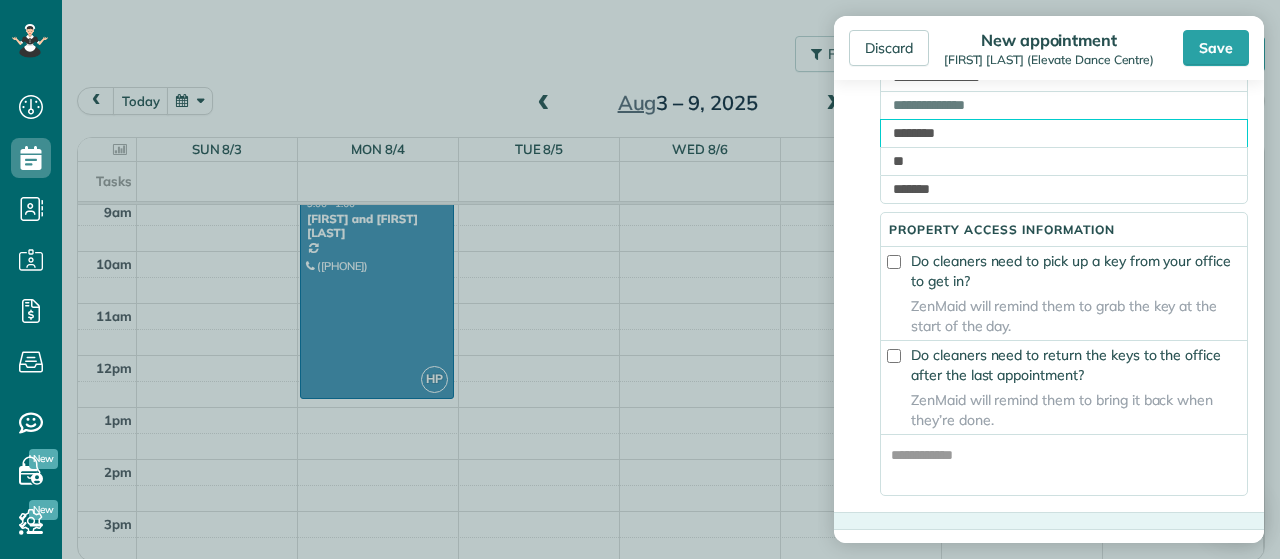 scroll, scrollTop: 465, scrollLeft: 0, axis: vertical 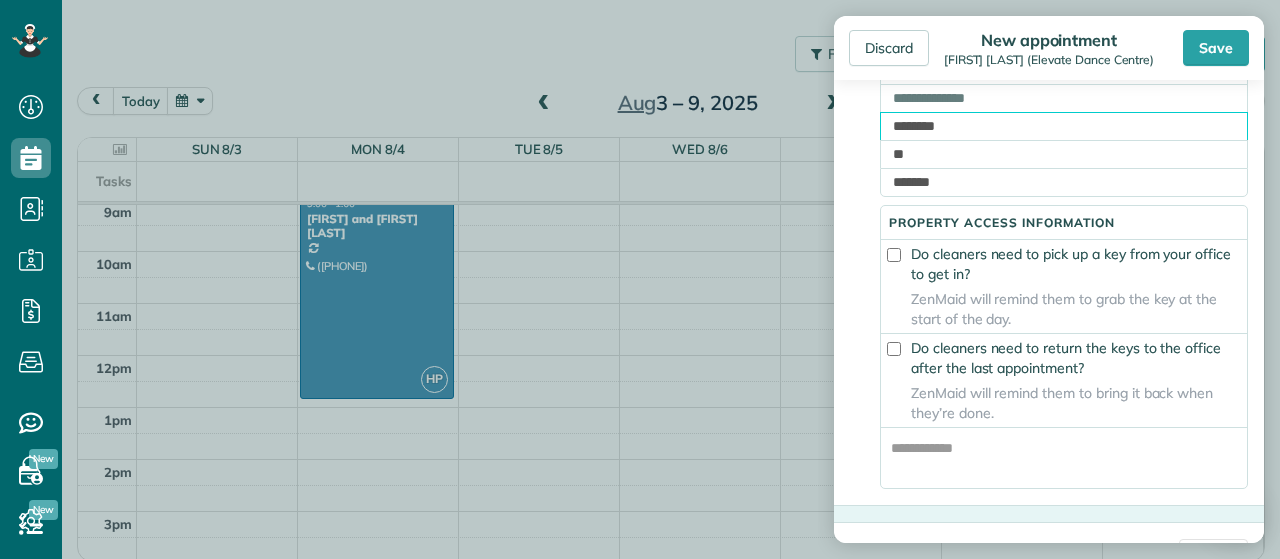type on "********" 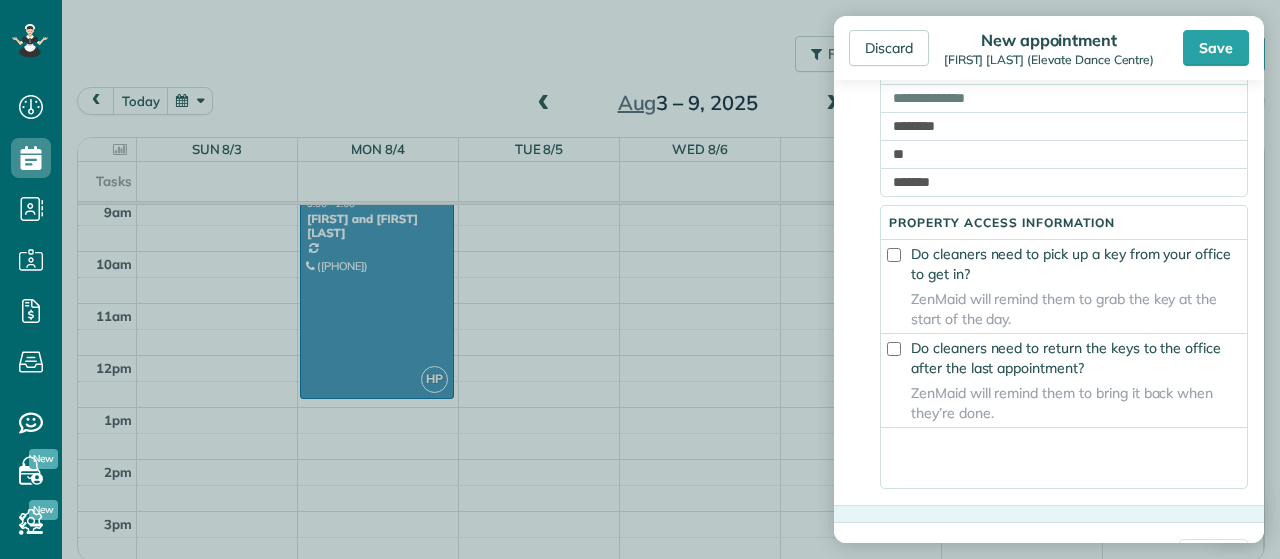 click at bounding box center (1064, 458) 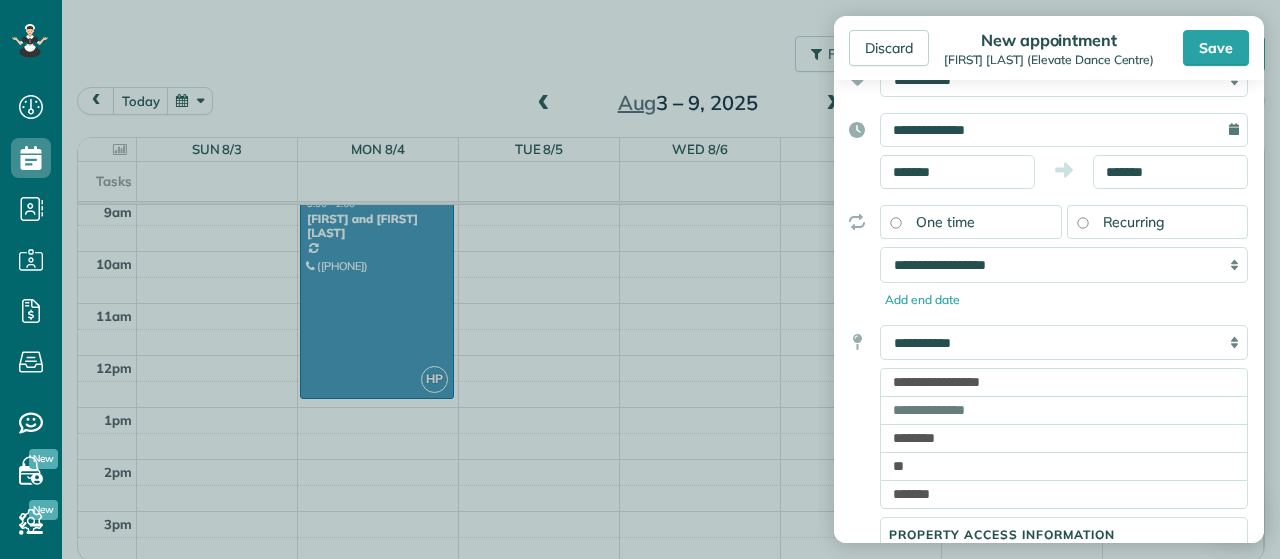 scroll, scrollTop: 155, scrollLeft: 0, axis: vertical 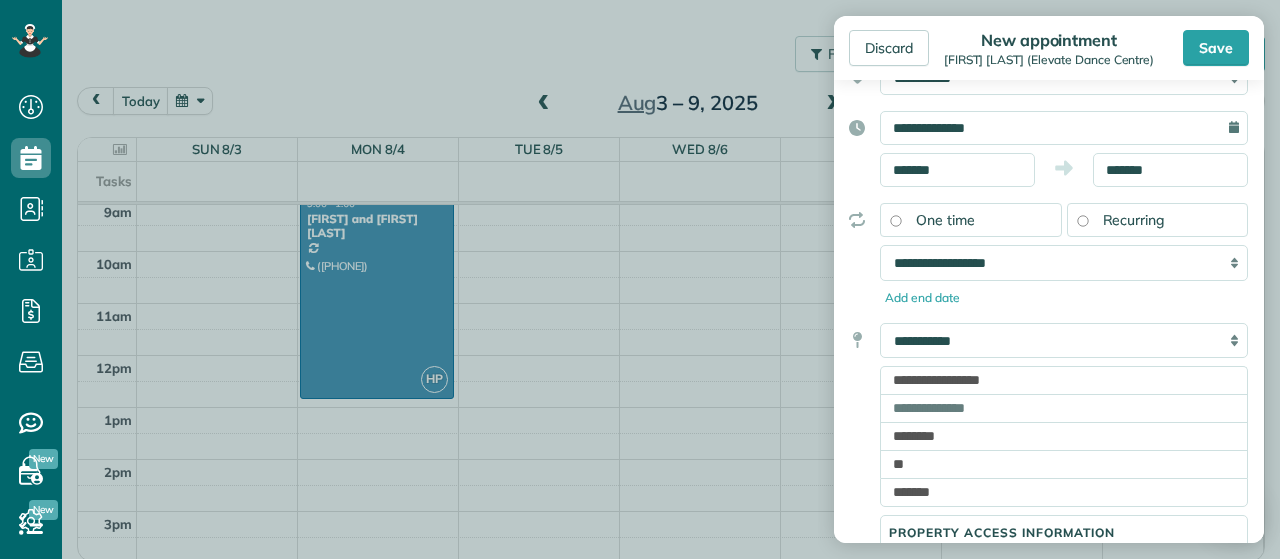 type on "**********" 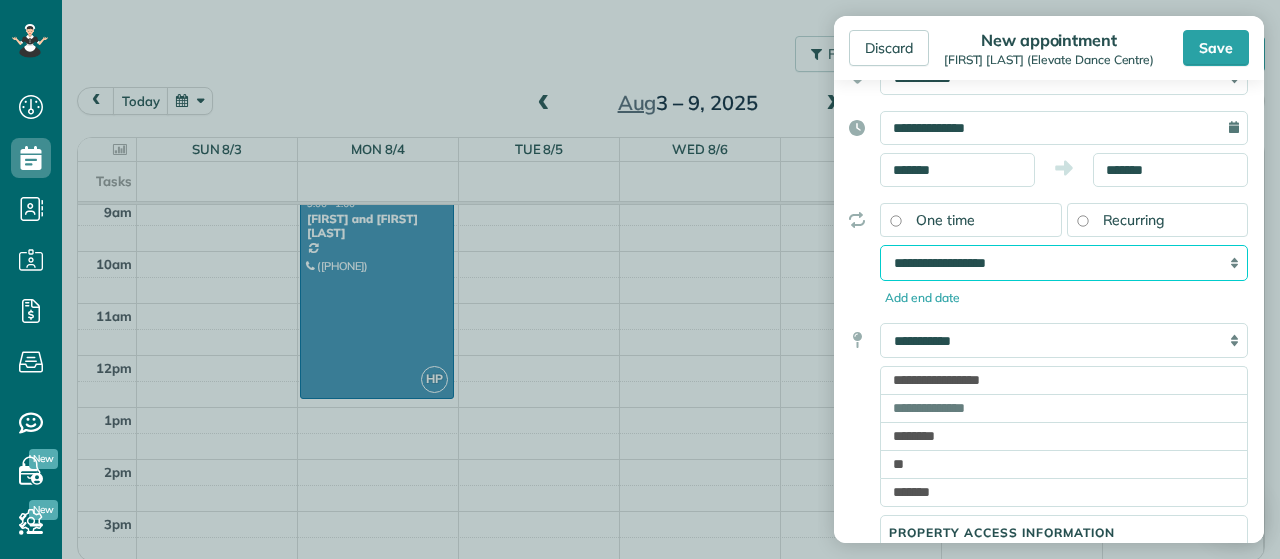 click on "**********" at bounding box center [1064, 262] 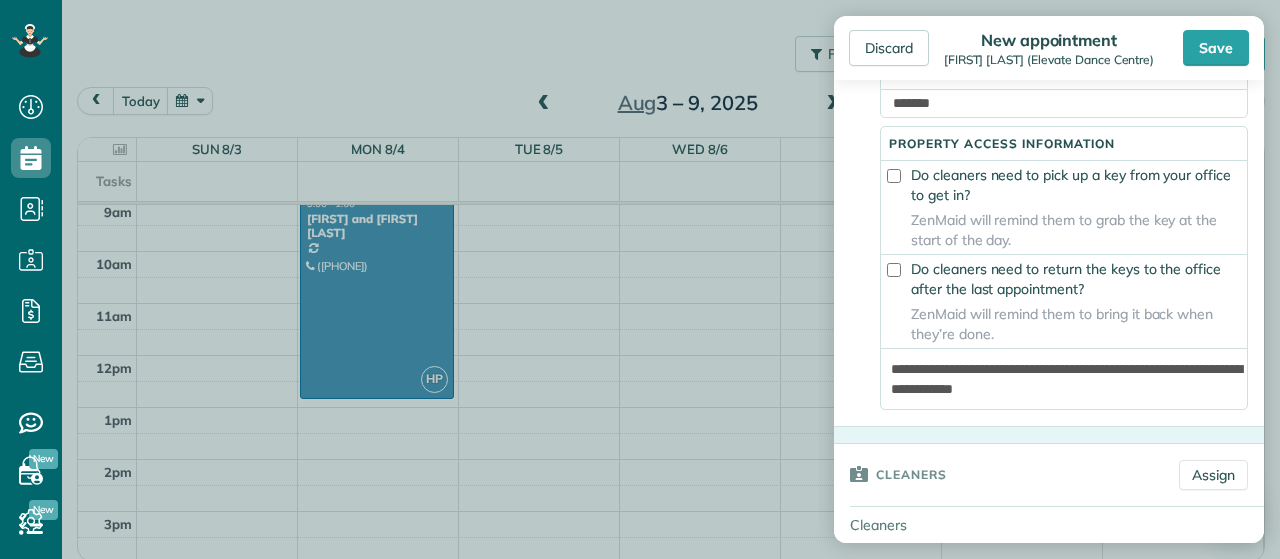 scroll, scrollTop: 721, scrollLeft: 0, axis: vertical 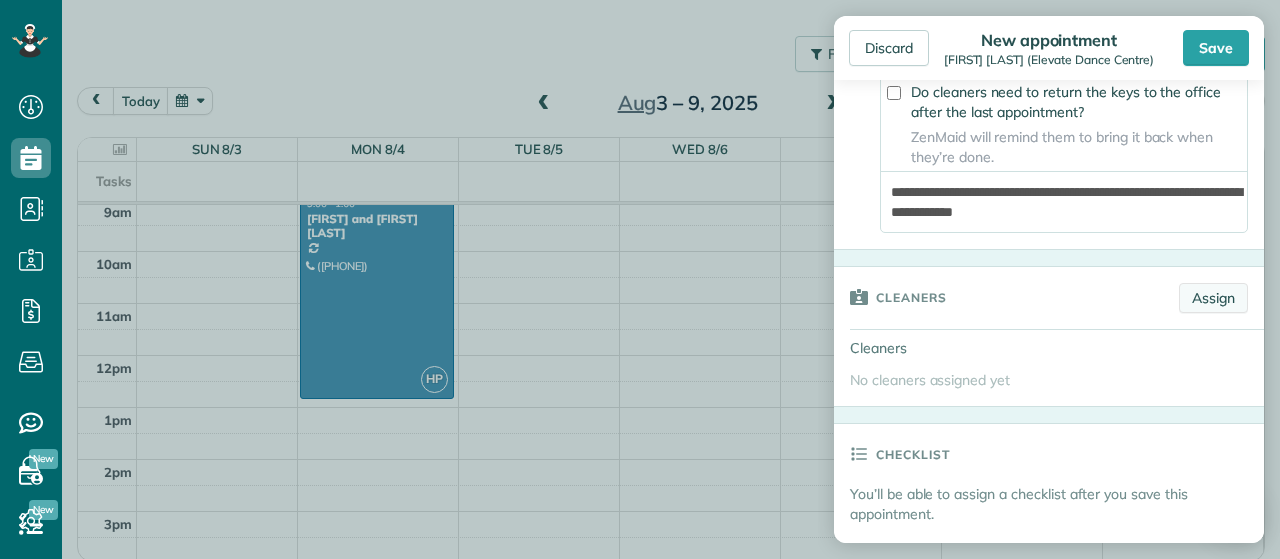 click on "Assign" at bounding box center [1213, 298] 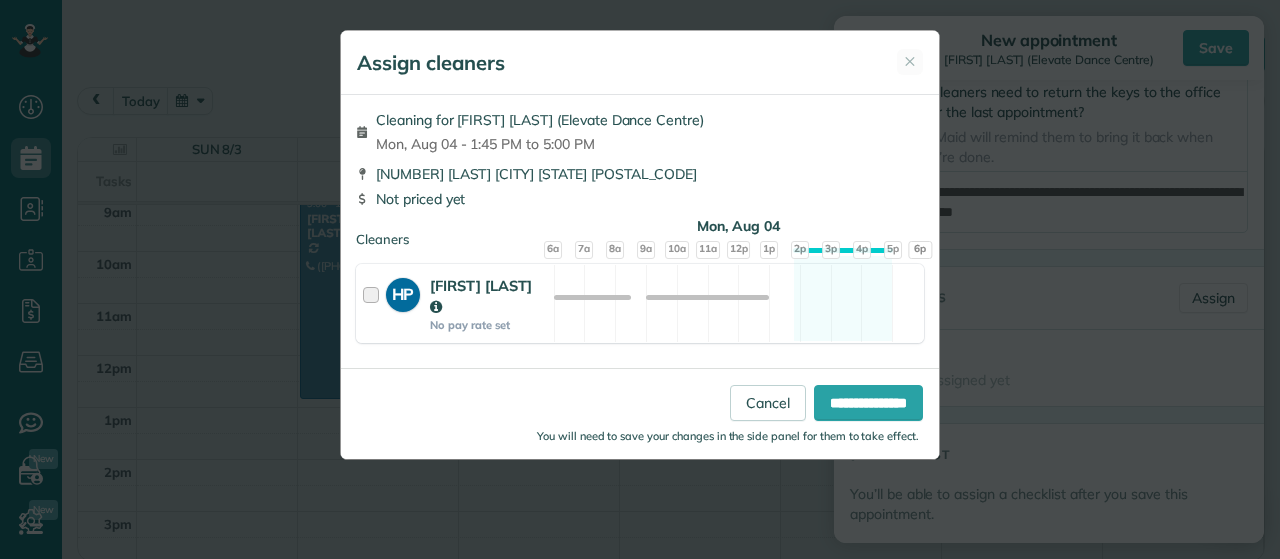 click on "[FIRST] [LAST]" at bounding box center [489, 296] 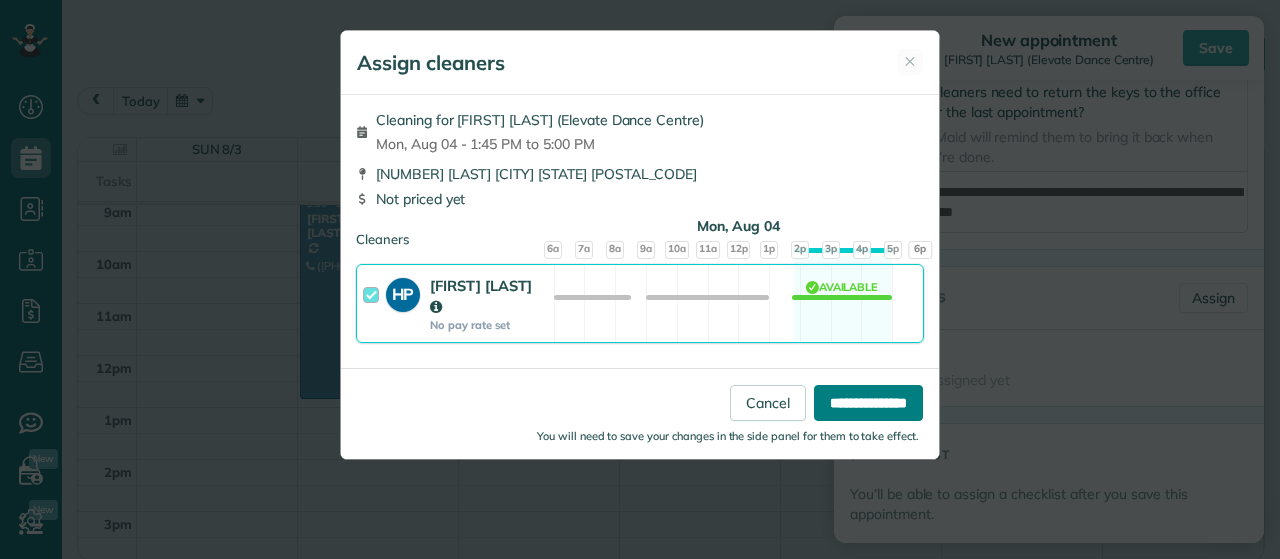 click on "**********" at bounding box center [868, 403] 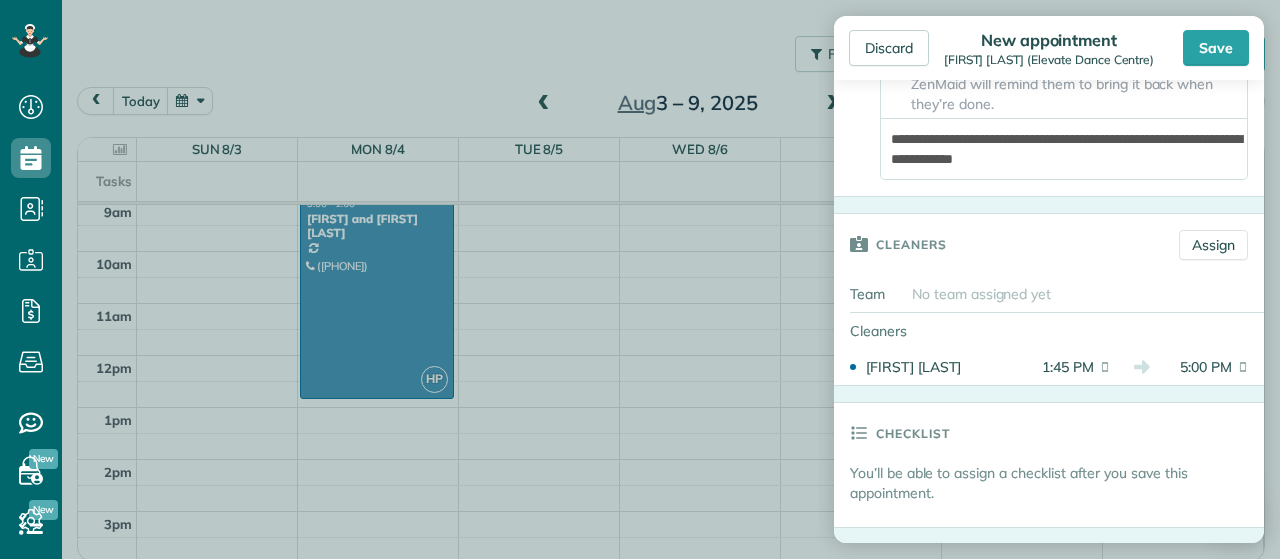 scroll, scrollTop: 763, scrollLeft: 0, axis: vertical 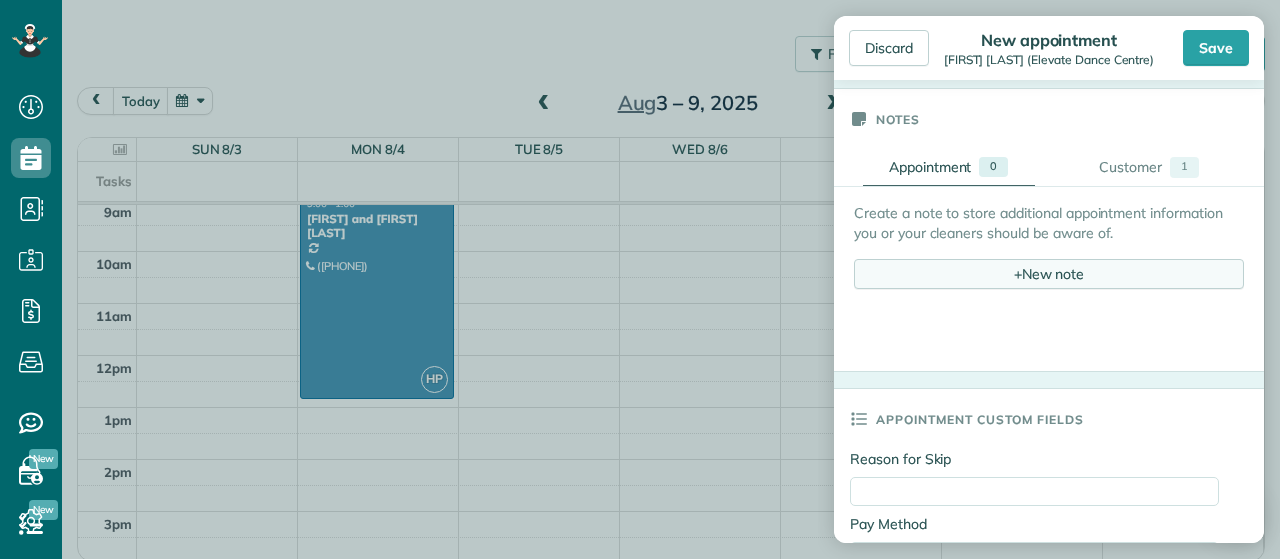 click on "+ New note" at bounding box center (1049, 274) 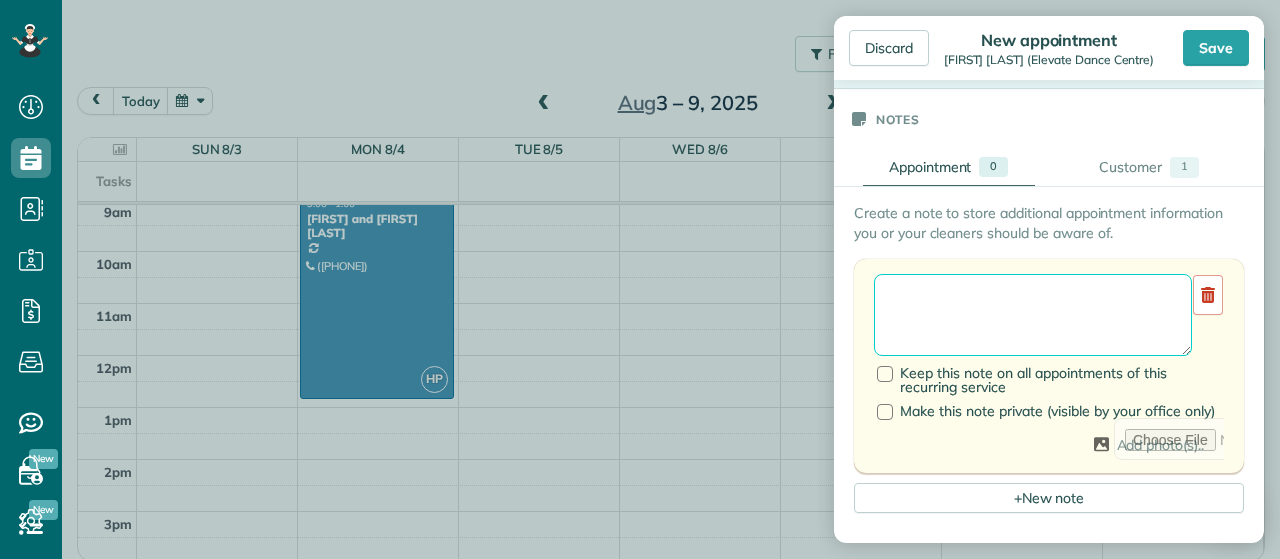 click at bounding box center (1033, 315) 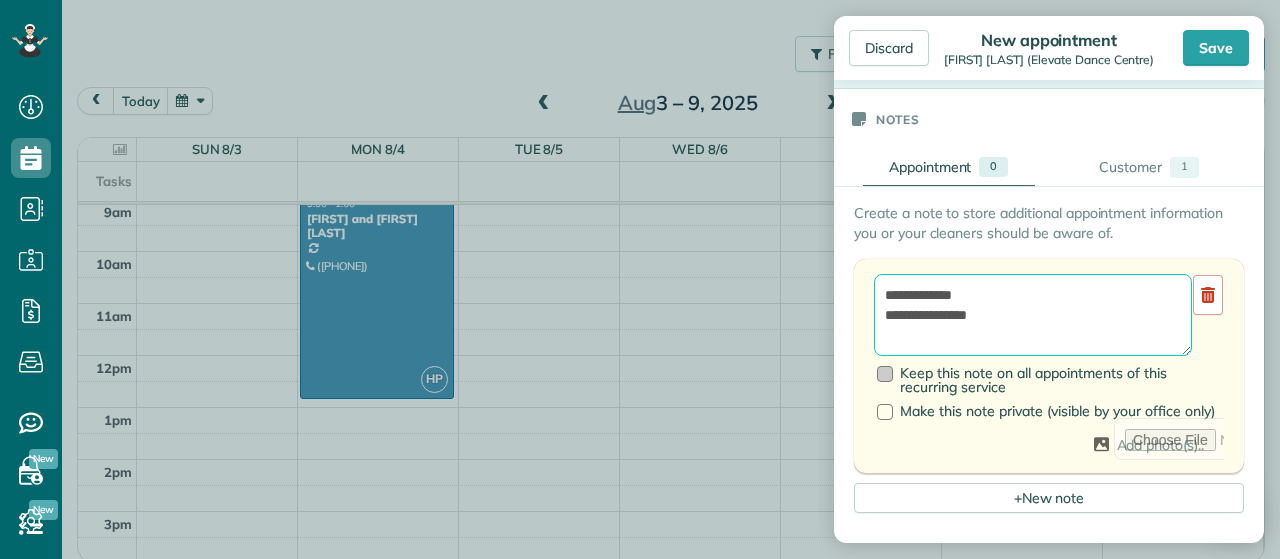 type on "**********" 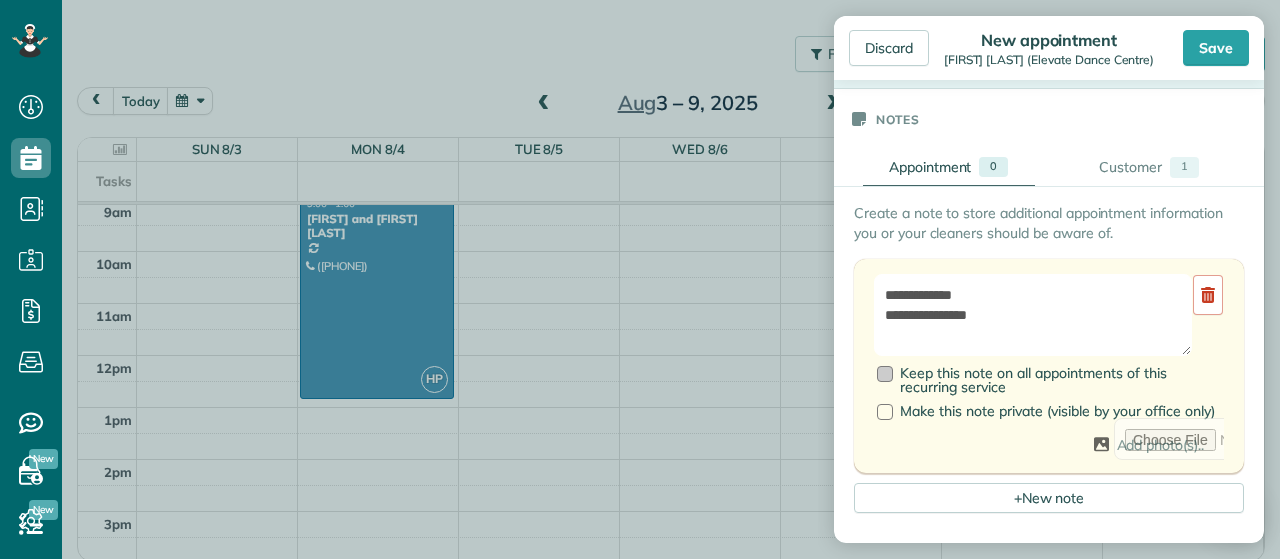 click at bounding box center (885, 374) 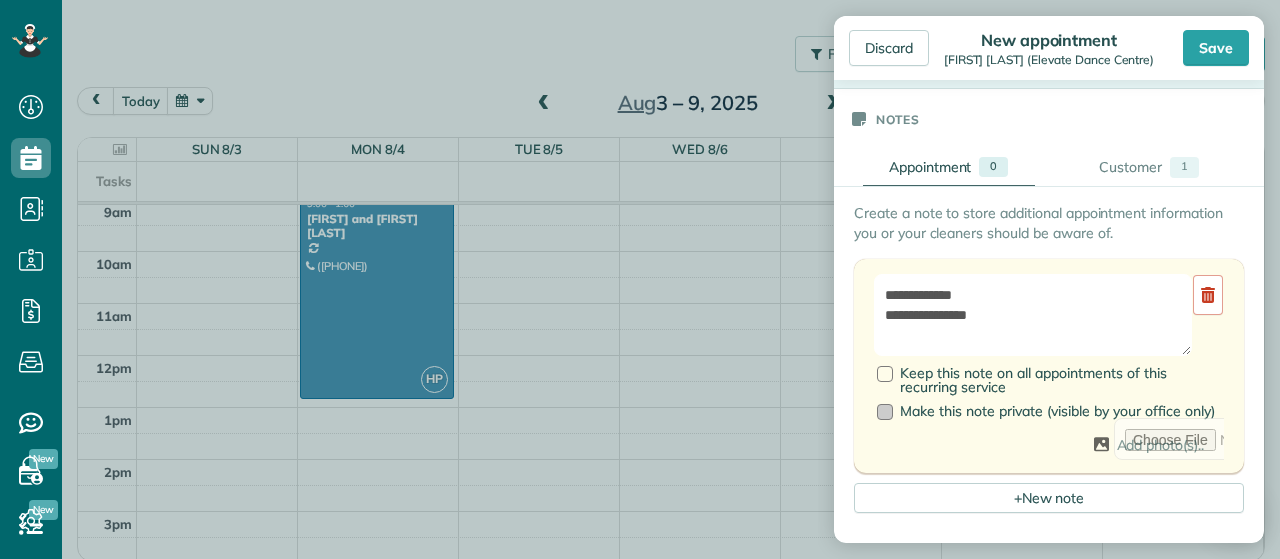 click at bounding box center (885, 412) 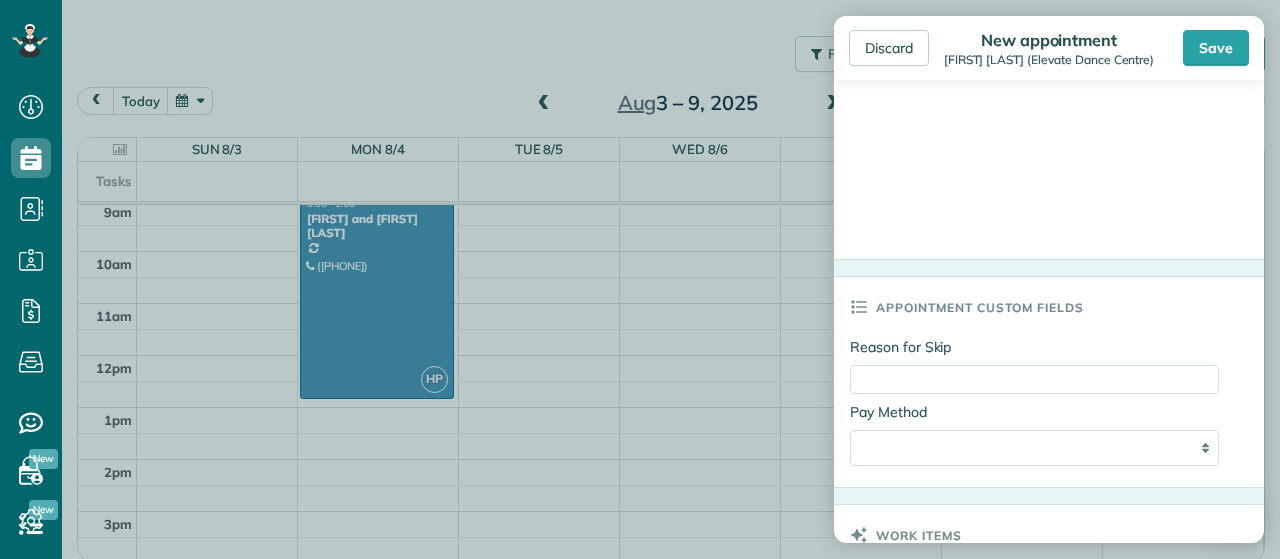 scroll, scrollTop: 1957, scrollLeft: 0, axis: vertical 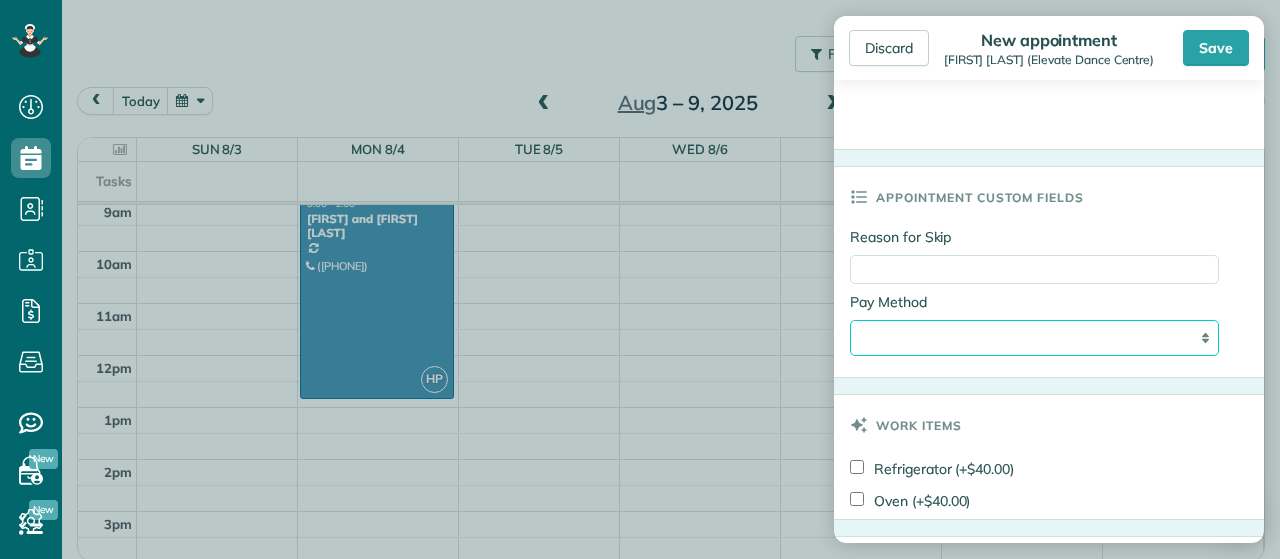 click on "**********" at bounding box center [1034, 337] 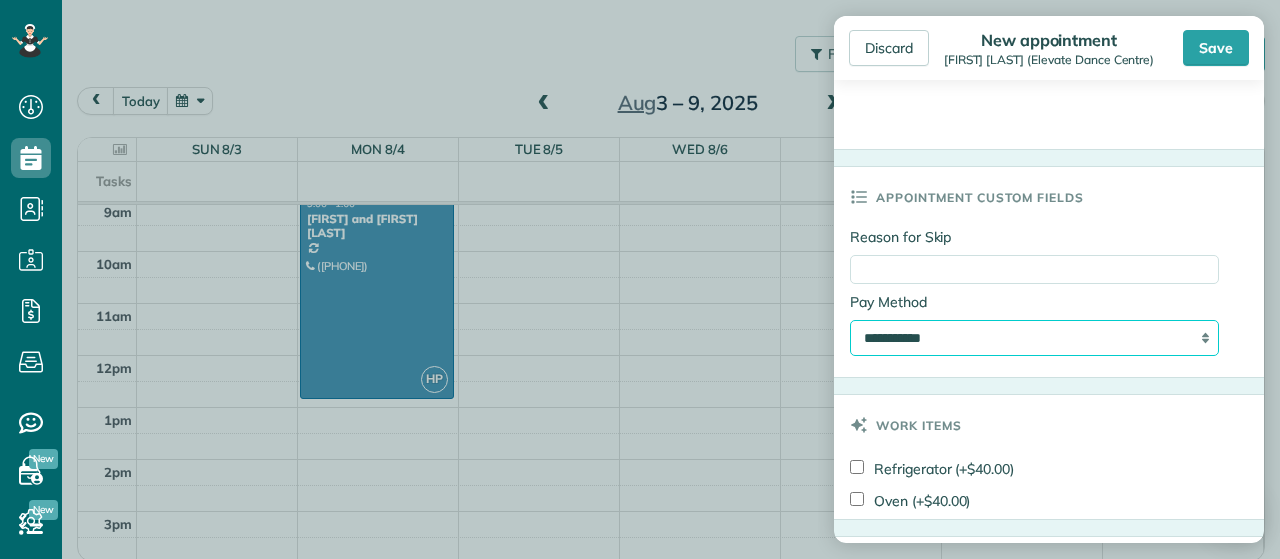 click on "**********" at bounding box center [0, 0] 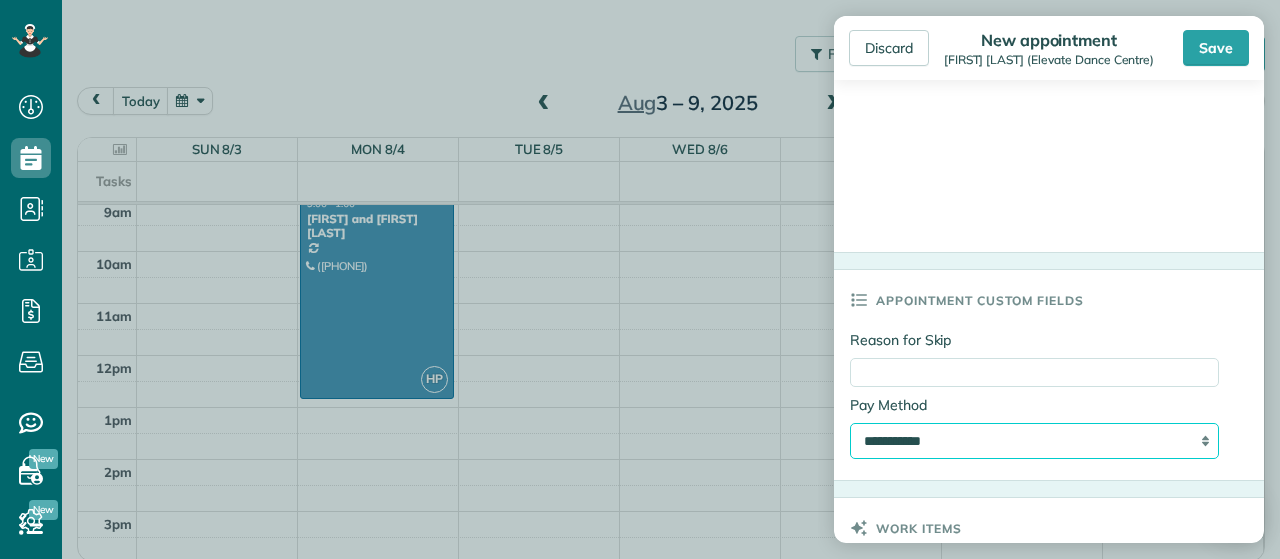 scroll, scrollTop: 1850, scrollLeft: 0, axis: vertical 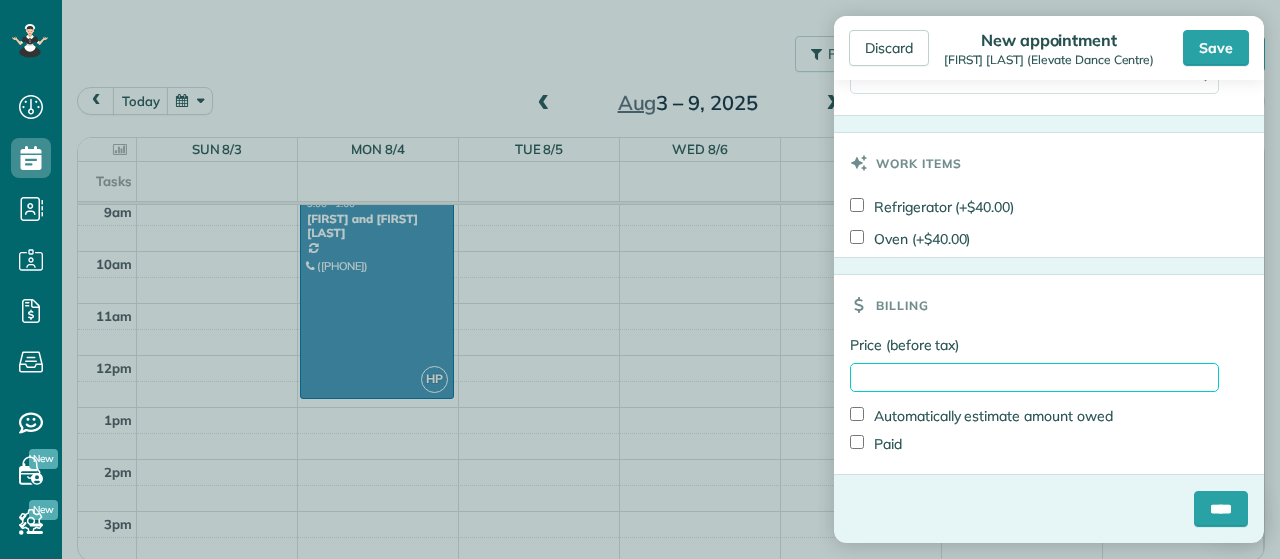 click on "Price (before tax)" at bounding box center (1034, 377) 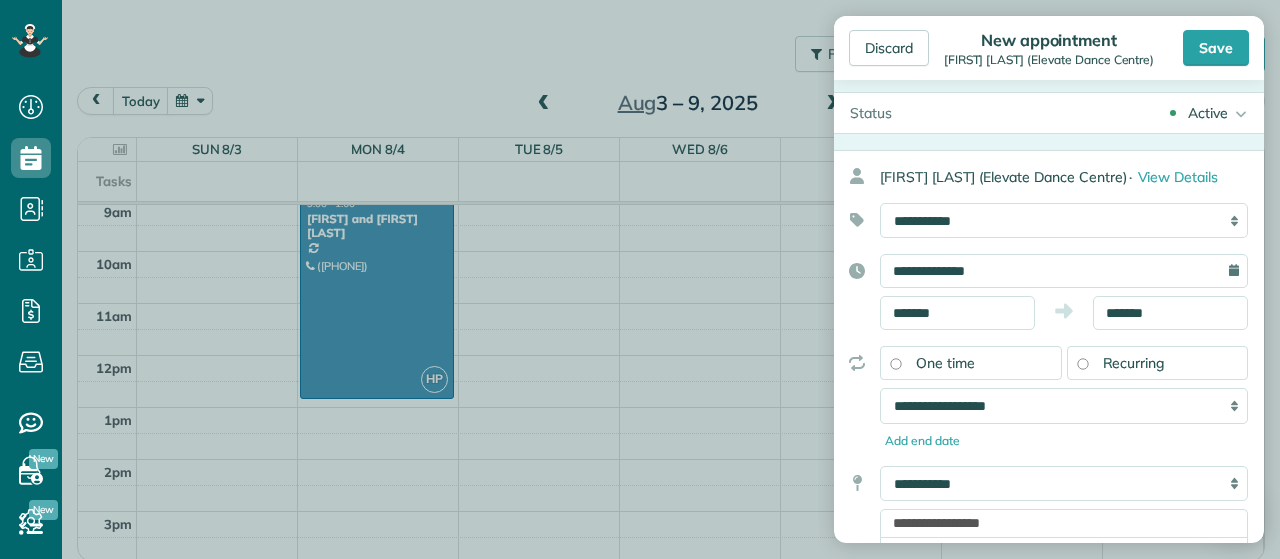 scroll, scrollTop: 0, scrollLeft: 0, axis: both 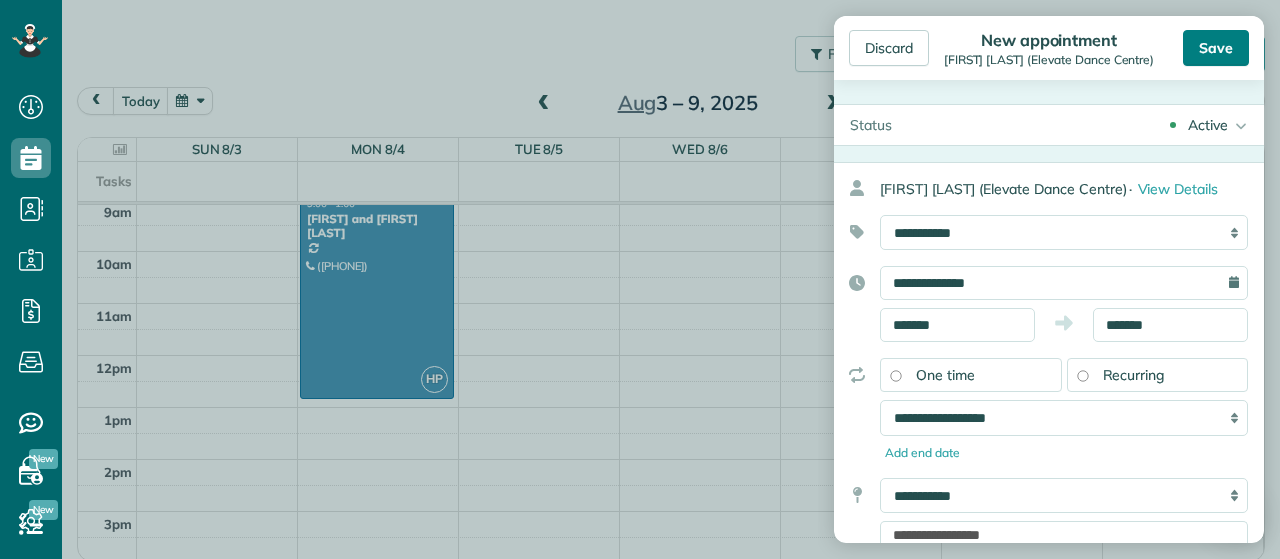 type on "******" 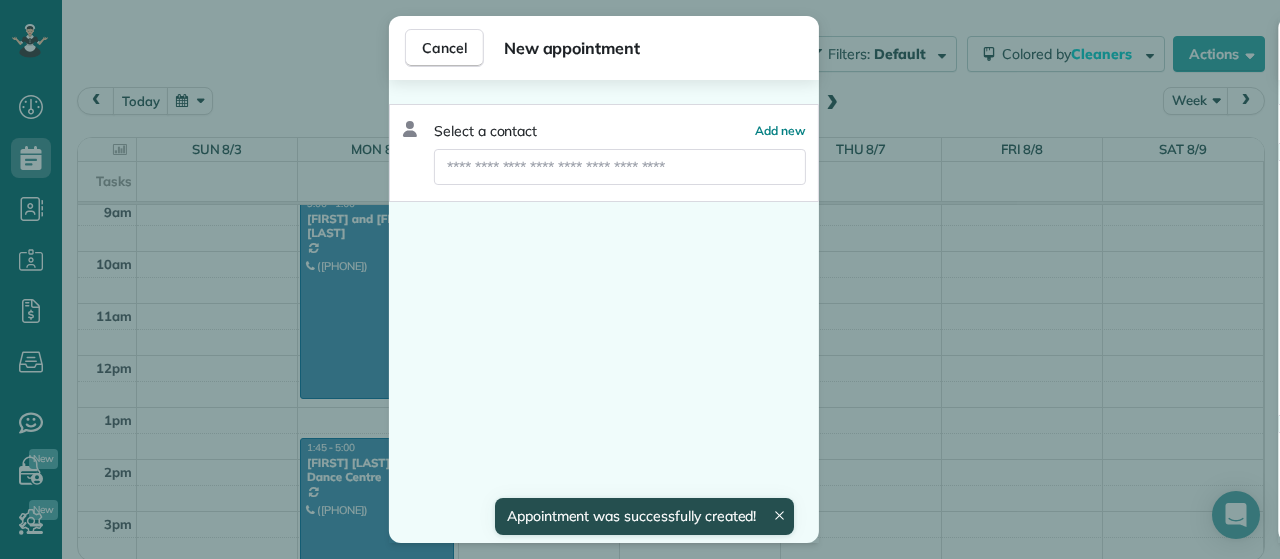 scroll, scrollTop: 473, scrollLeft: 0, axis: vertical 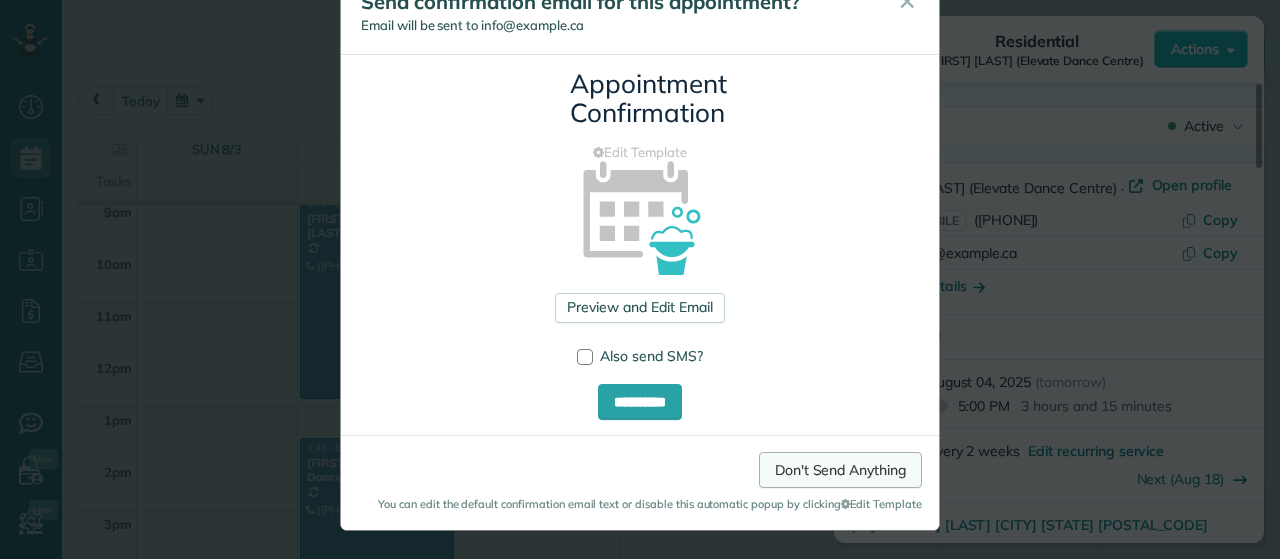 click on "Don't Send Anything" at bounding box center [840, 470] 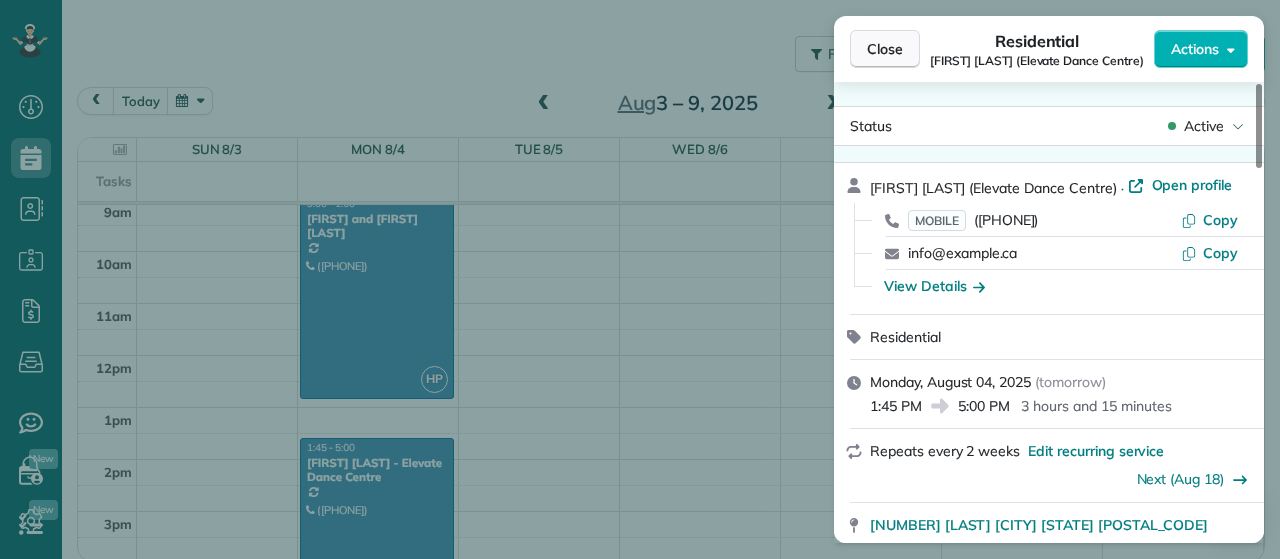 click on "Close" at bounding box center (885, 49) 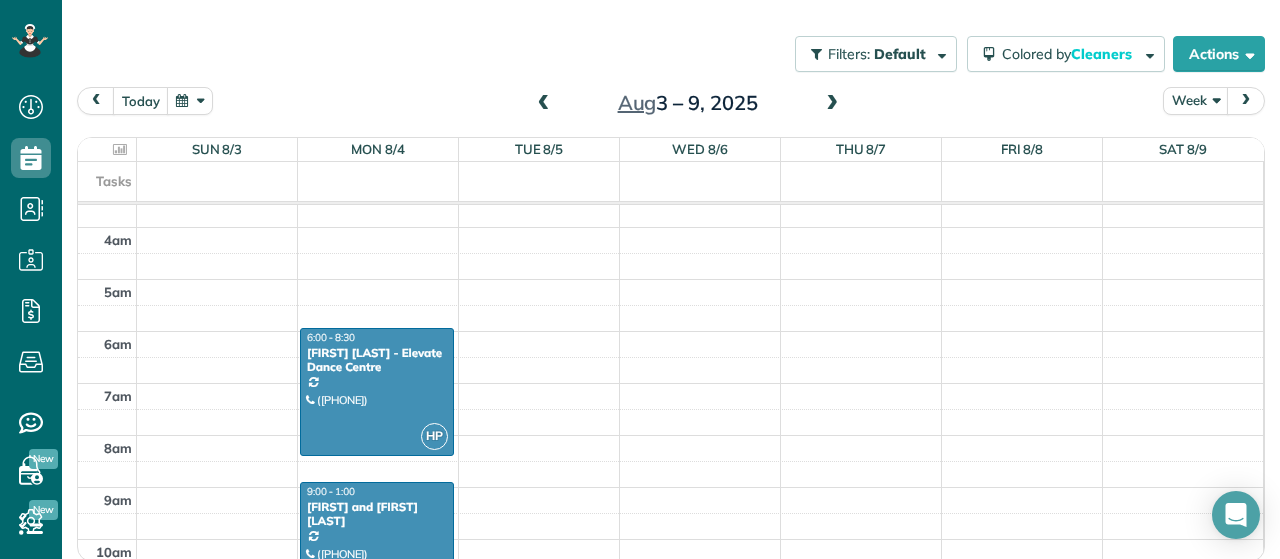 scroll, scrollTop: 0, scrollLeft: 0, axis: both 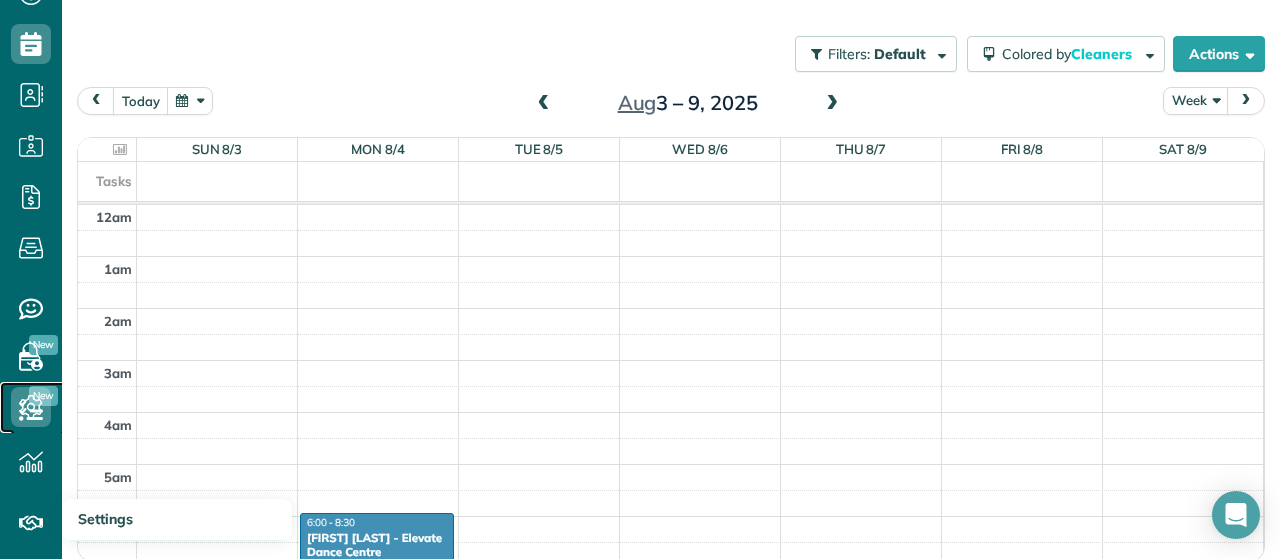 click 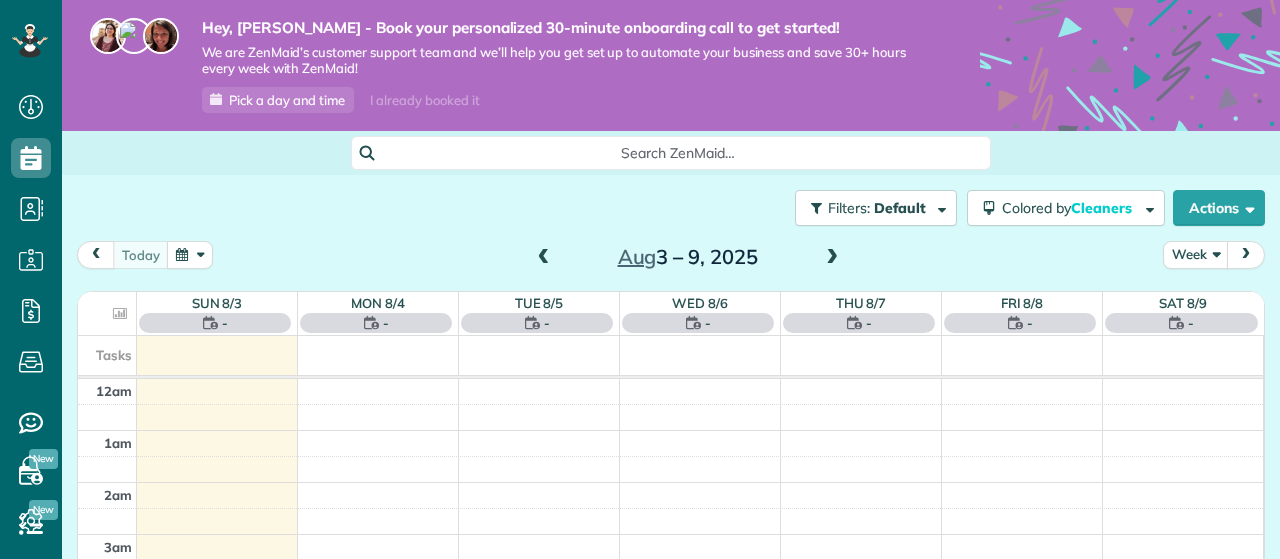 scroll, scrollTop: 0, scrollLeft: 0, axis: both 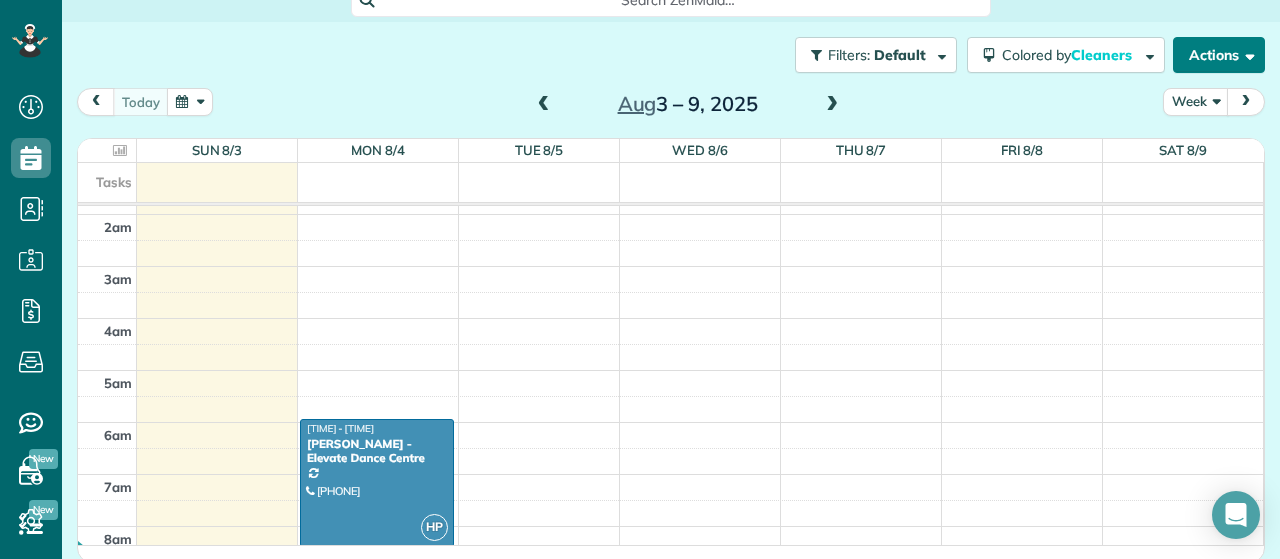 click at bounding box center (1246, 54) 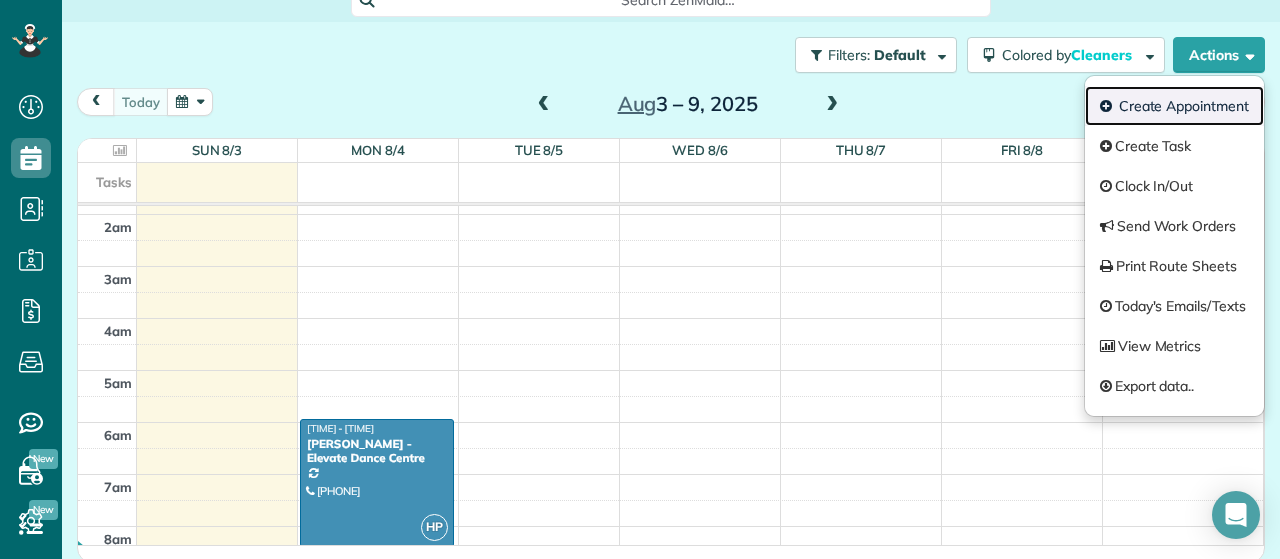 click on "Create Appointment" at bounding box center [1174, 106] 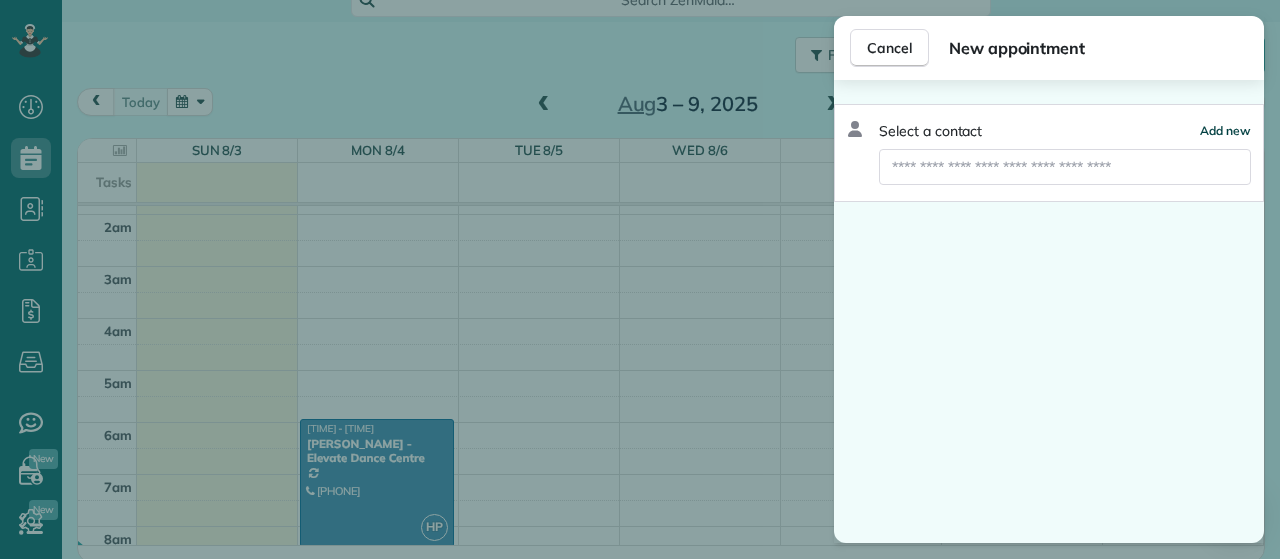 click on "Add new" at bounding box center (1225, 130) 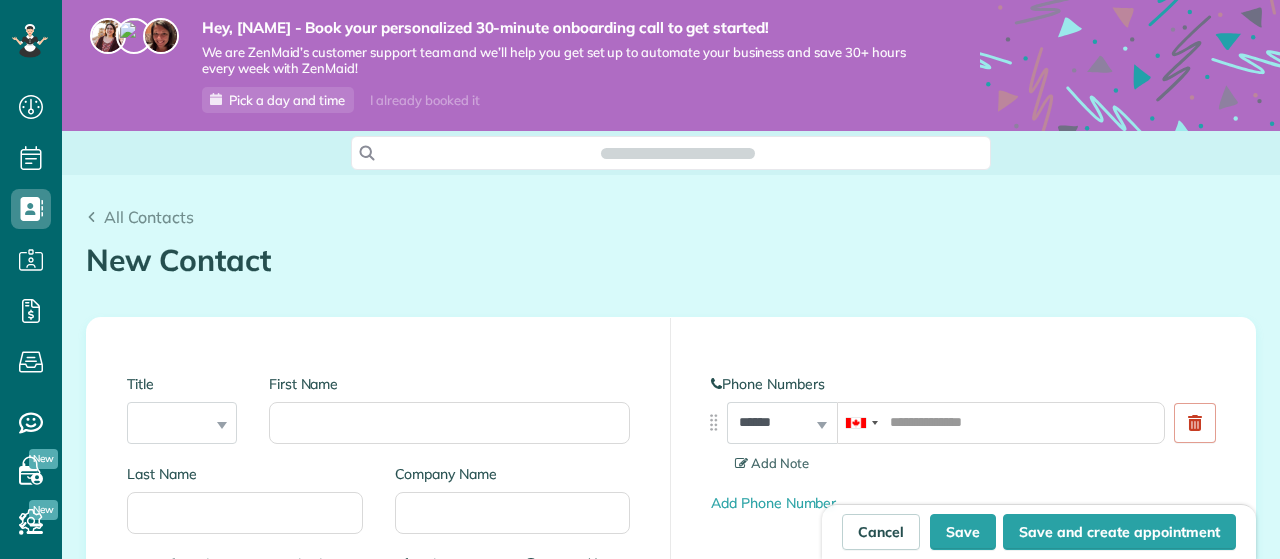 scroll, scrollTop: 0, scrollLeft: 0, axis: both 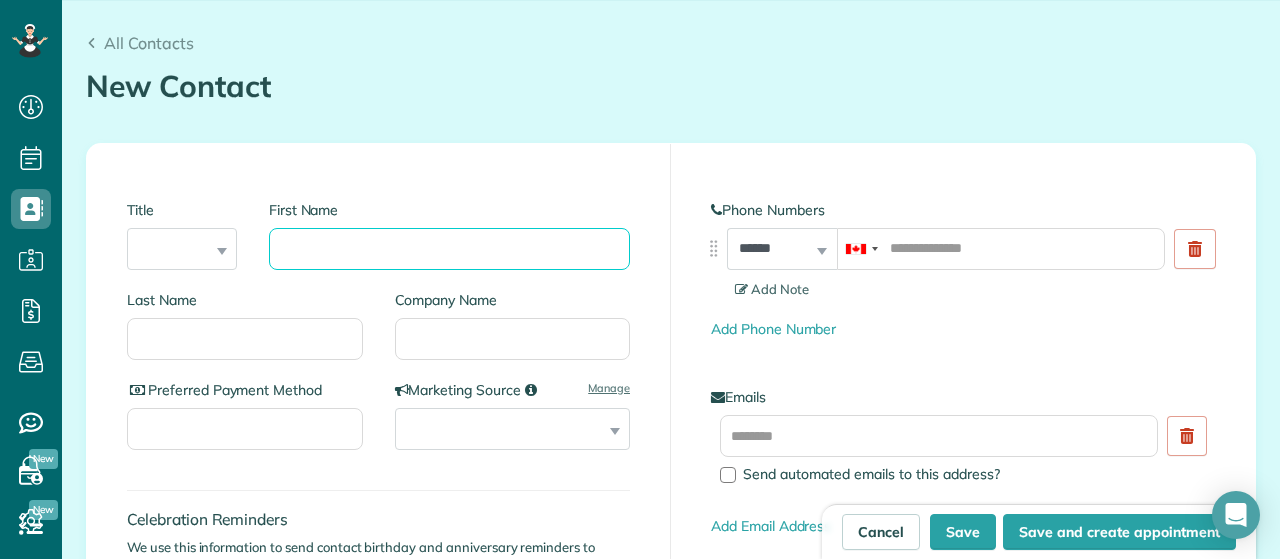 click on "First Name" at bounding box center [449, 249] 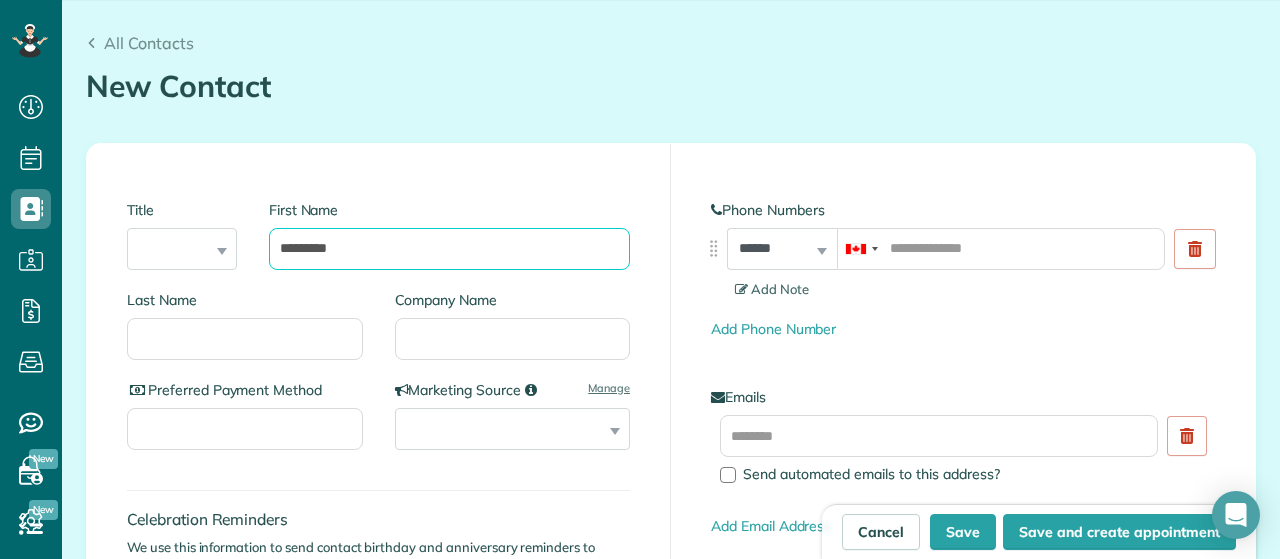 type on "*********" 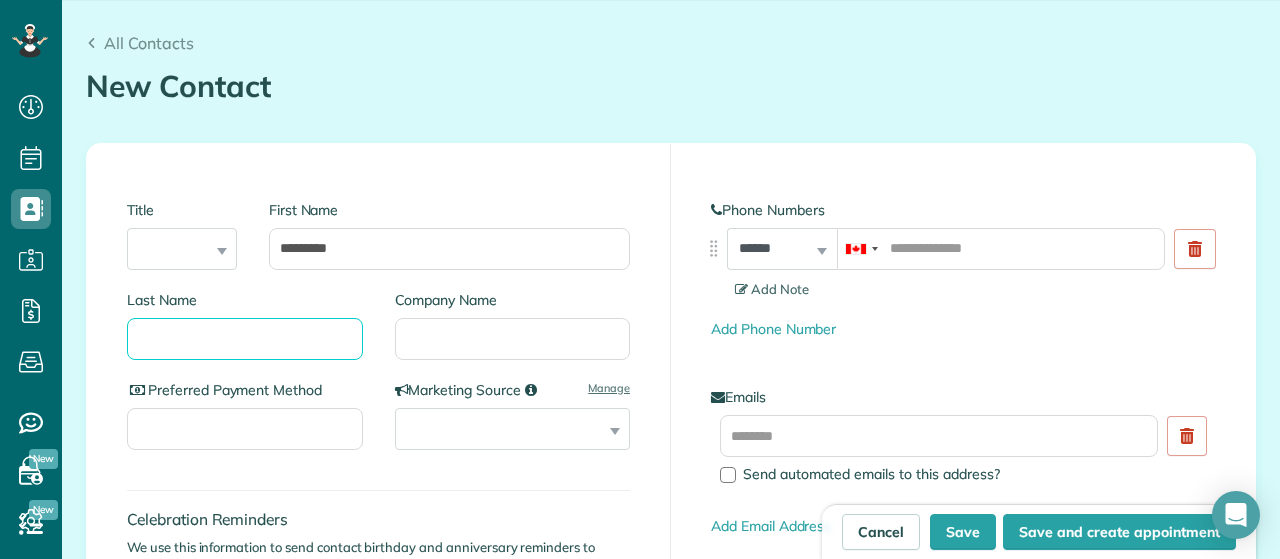 click on "Last Name" at bounding box center [245, 339] 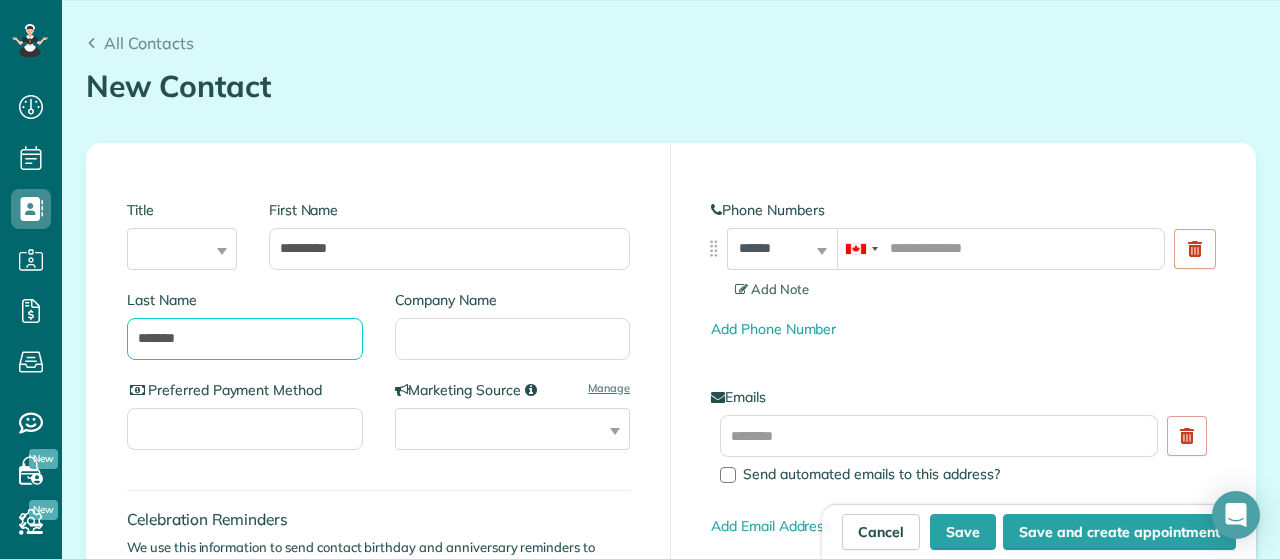 type on "*******" 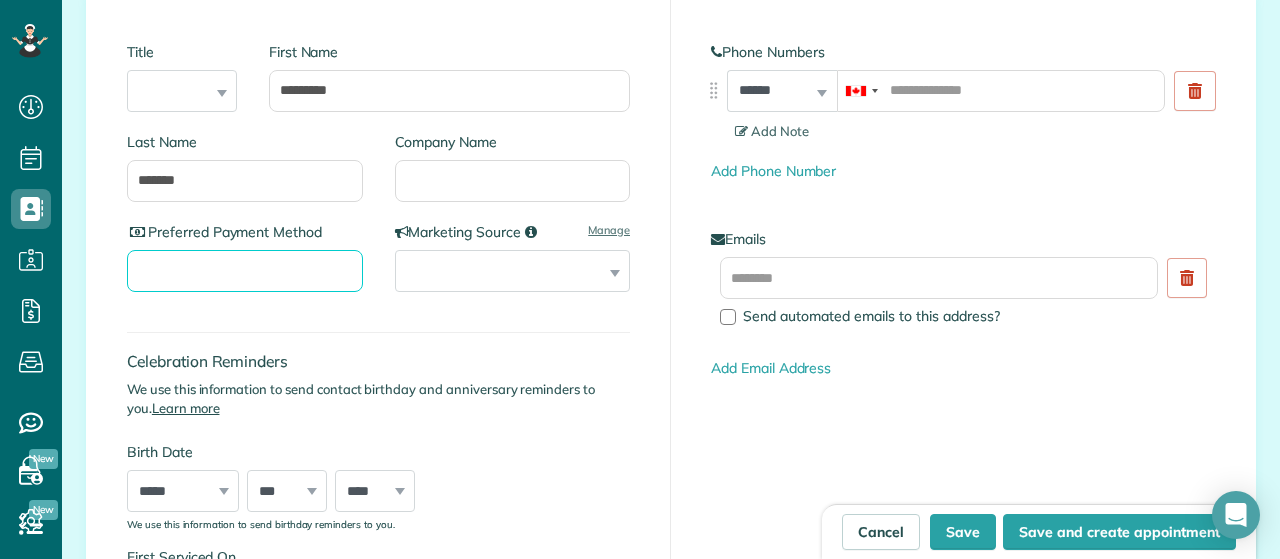 click on "Preferred Payment Method" at bounding box center (245, 271) 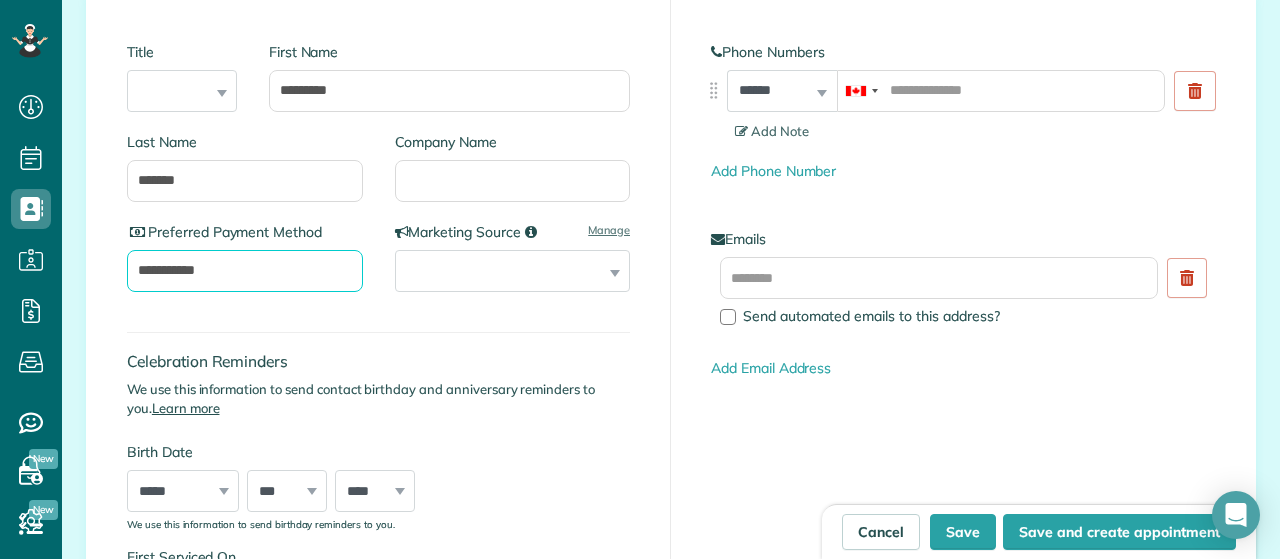 type on "**********" 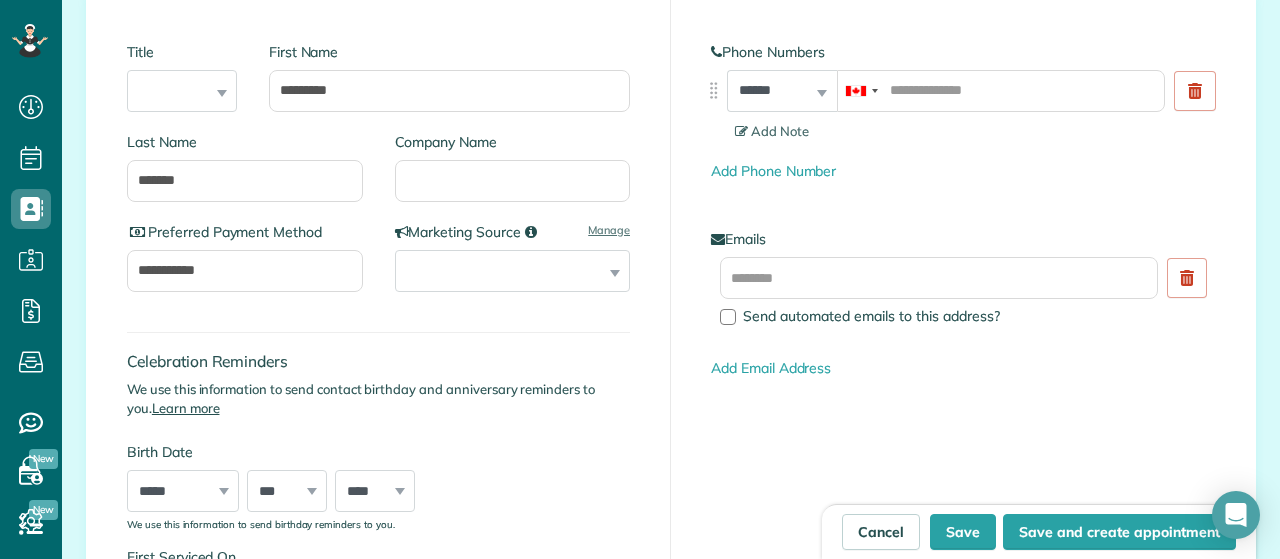 click on "**********" at bounding box center [513, 271] 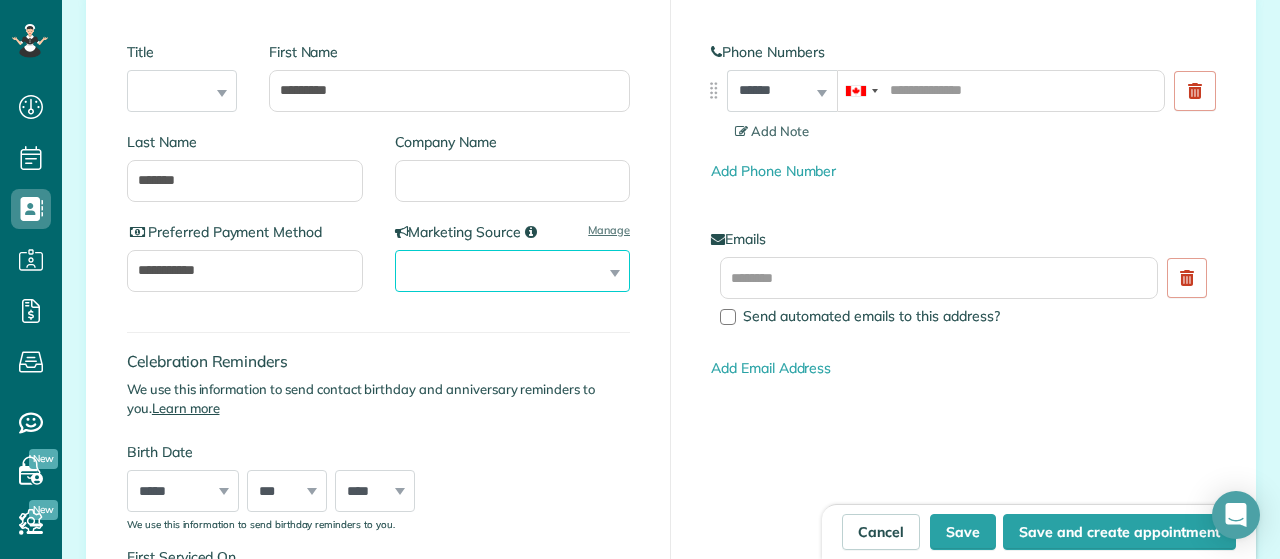 click on "**********" at bounding box center (513, 271) 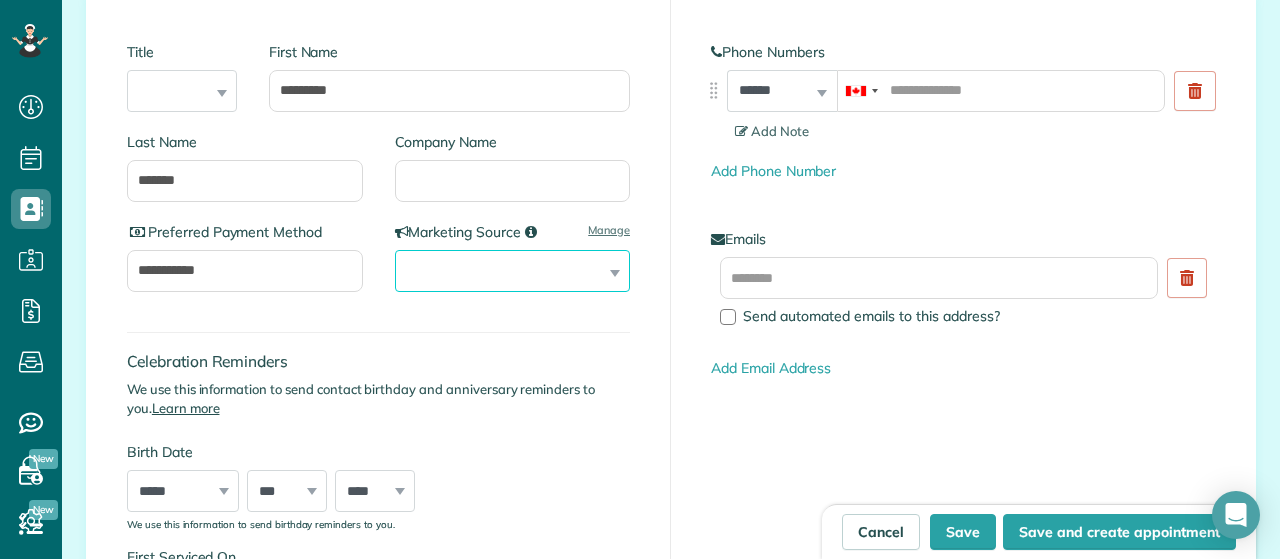 select on "**********" 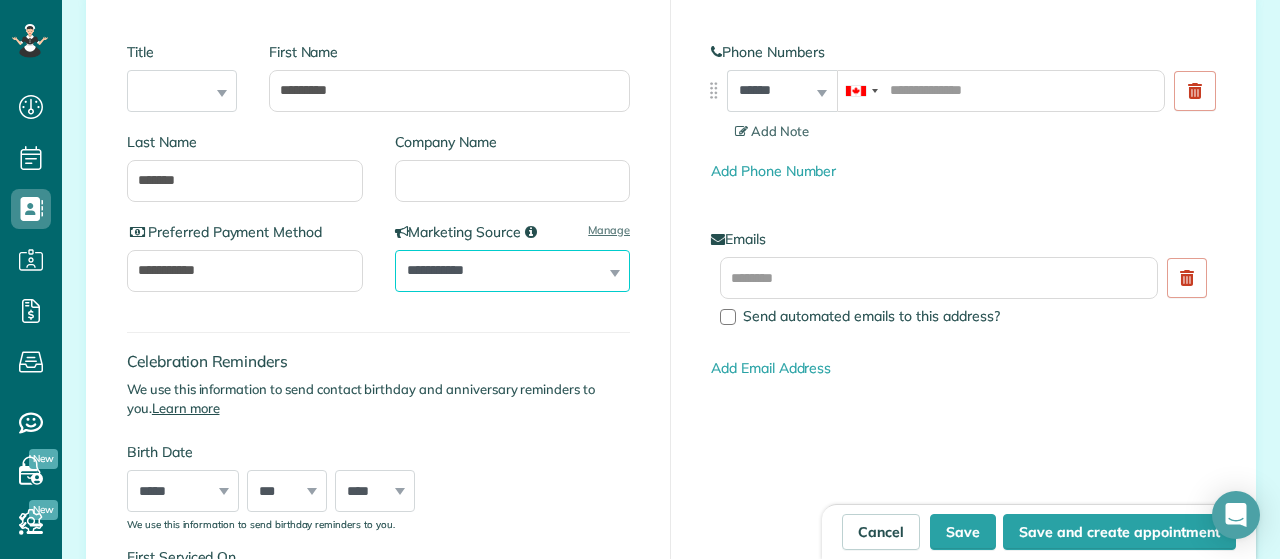 click on "**********" at bounding box center [0, 0] 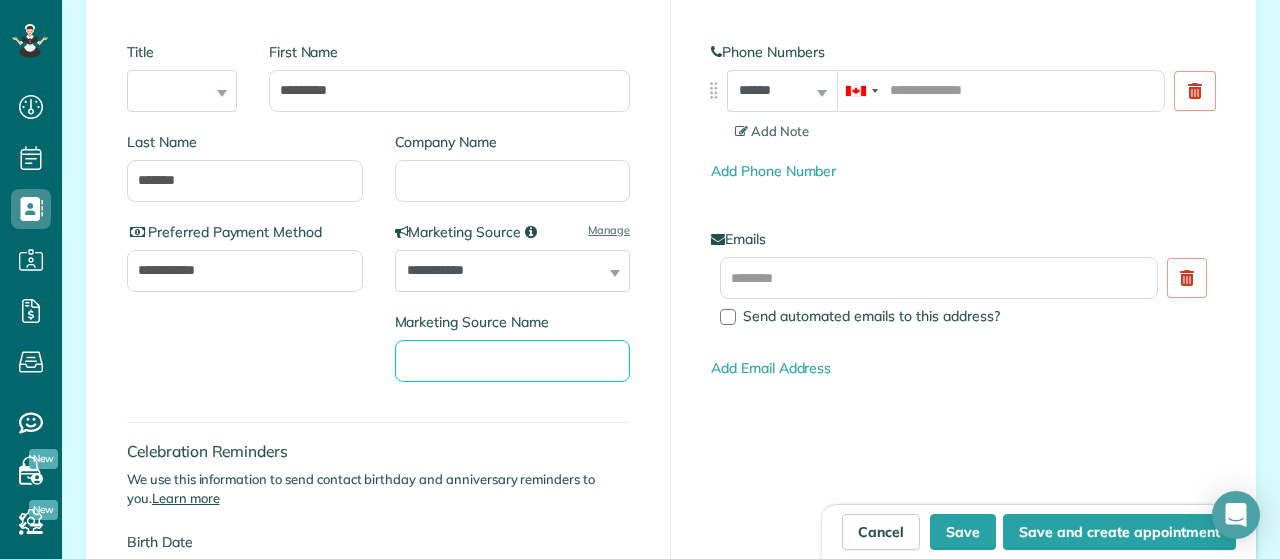 click on "Marketing Source Name" at bounding box center [513, 361] 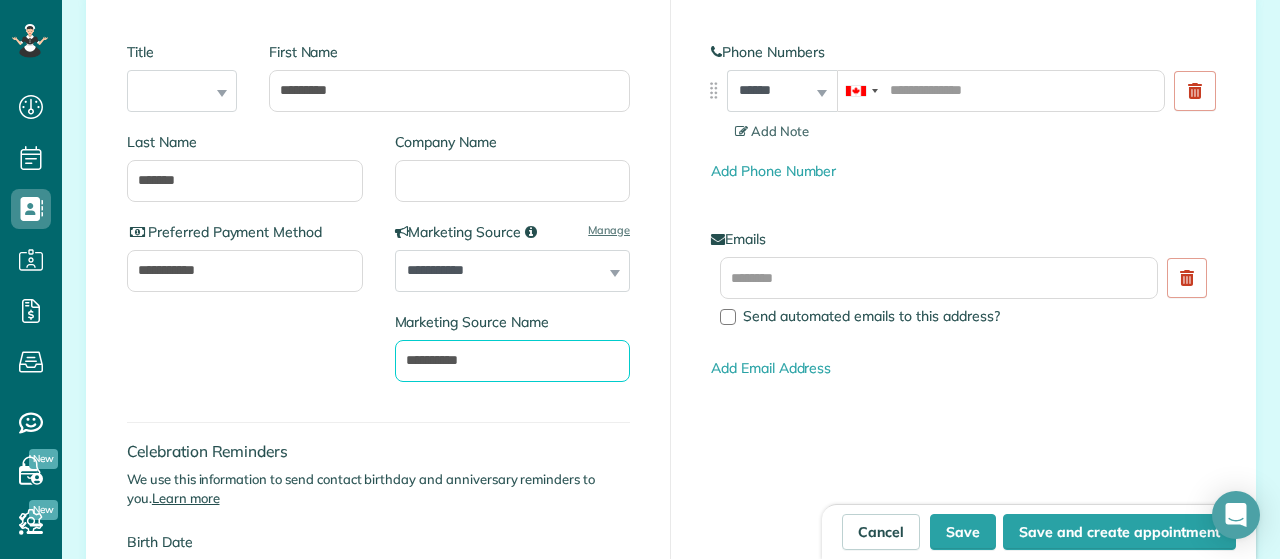 type on "**********" 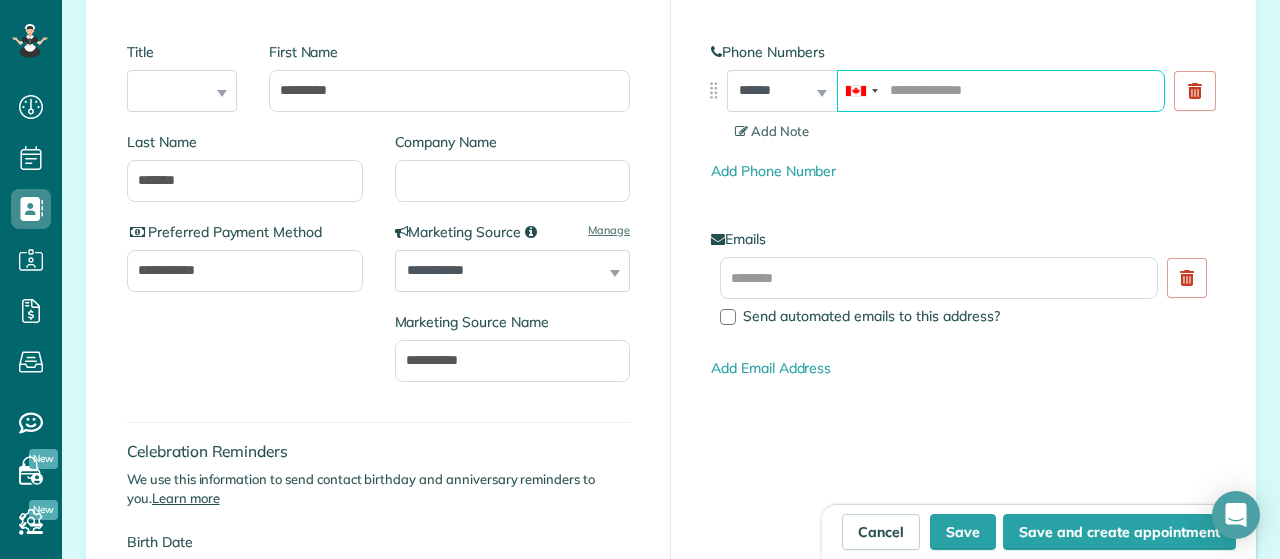 drag, startPoint x: 895, startPoint y: 89, endPoint x: 999, endPoint y: 95, distance: 104.172935 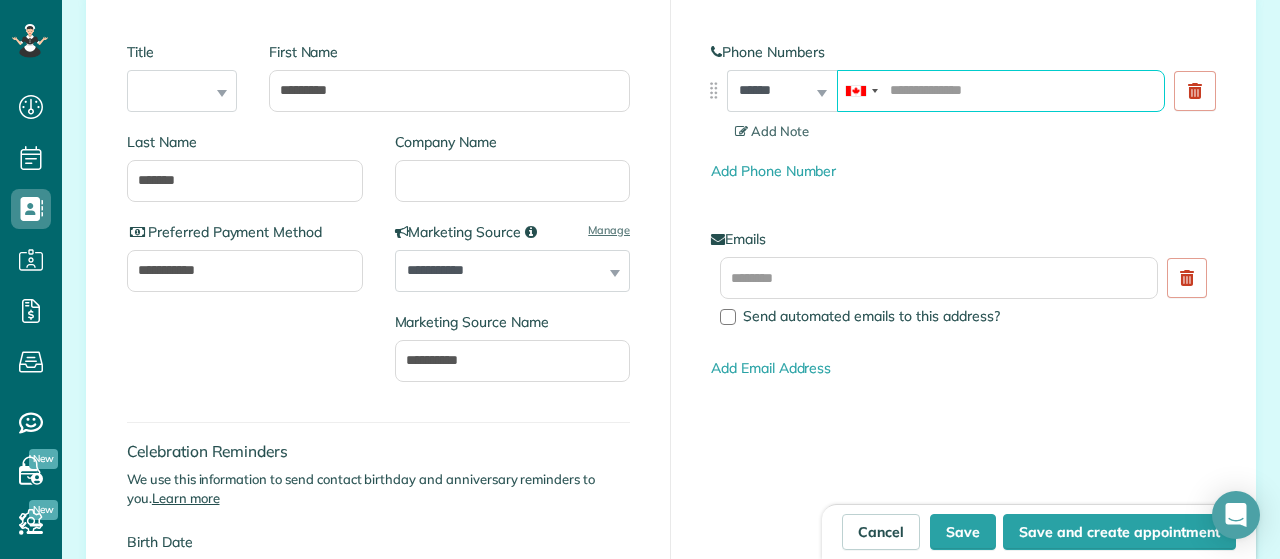 paste on "**********" 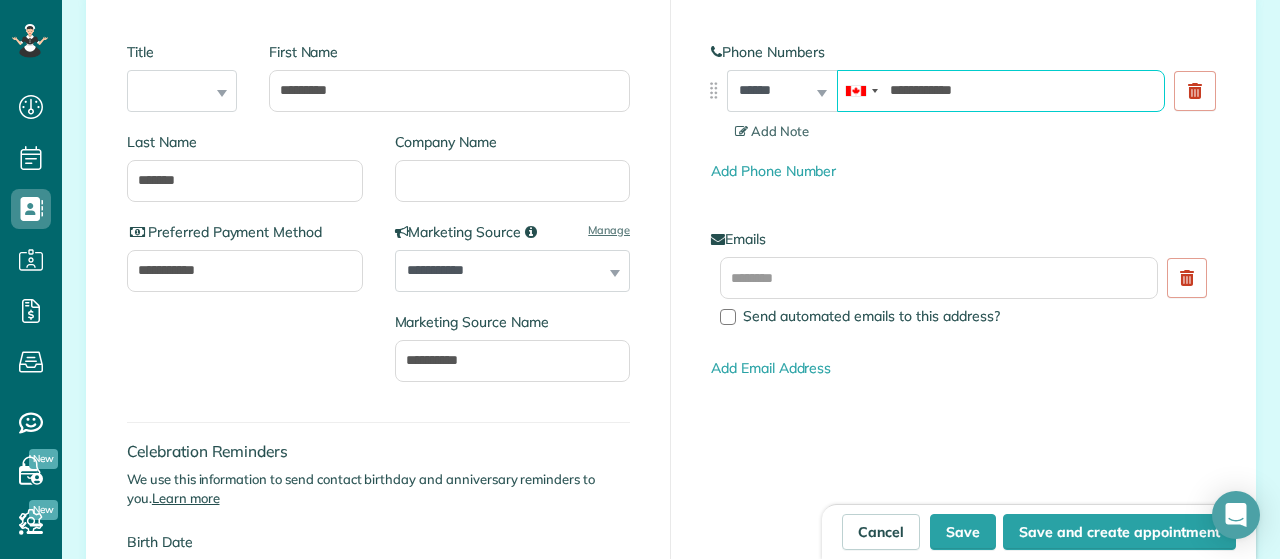 type on "**********" 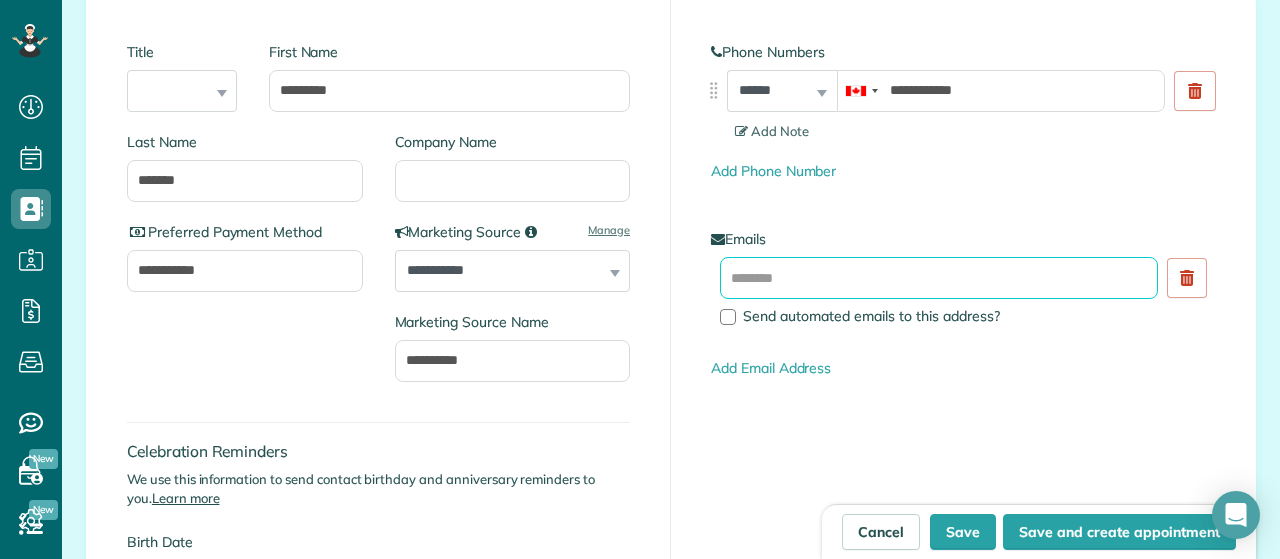 click at bounding box center (939, 278) 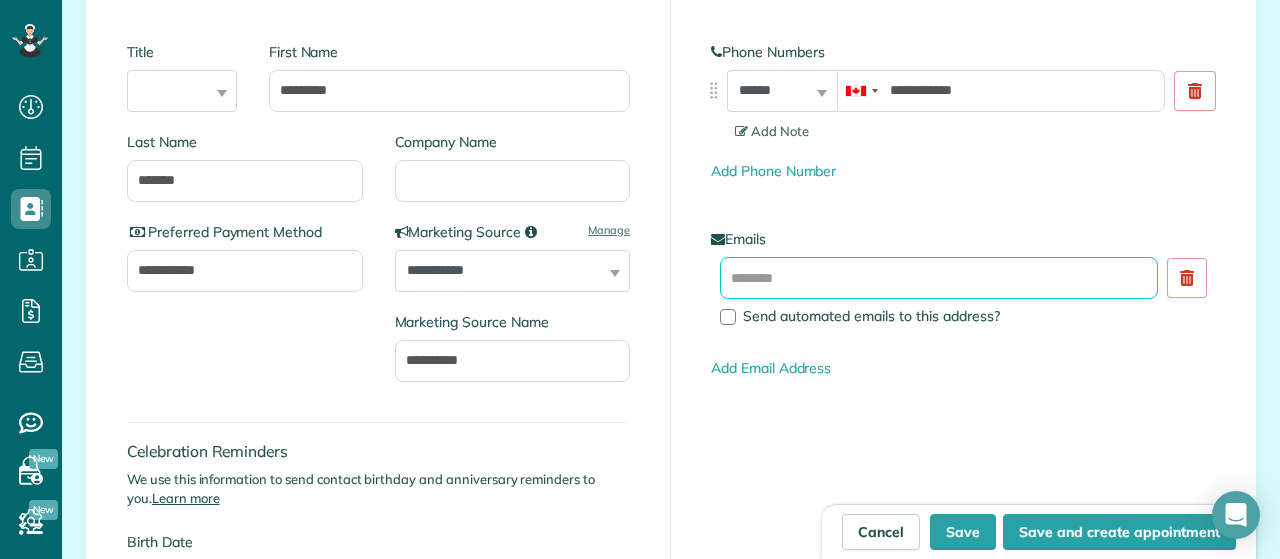 paste on "**********" 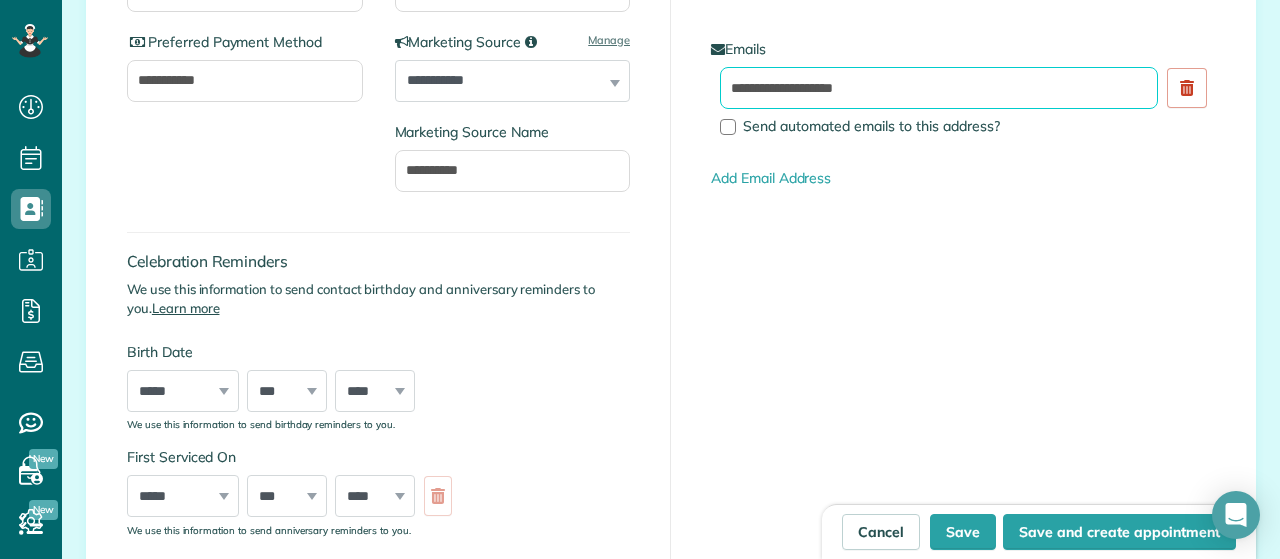 scroll, scrollTop: 611, scrollLeft: 0, axis: vertical 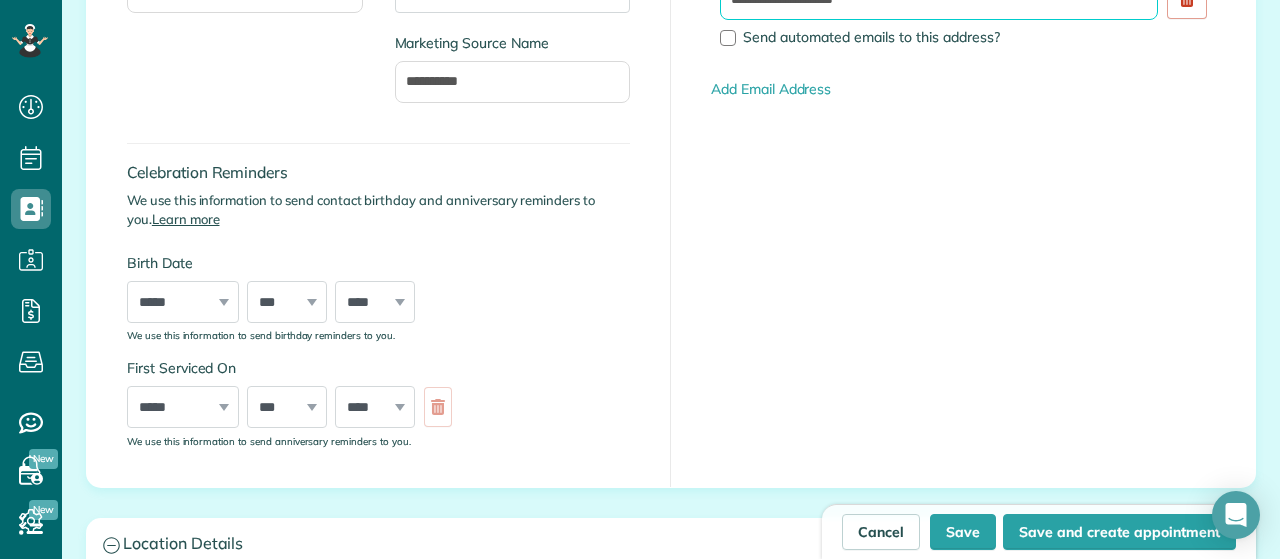 type on "**********" 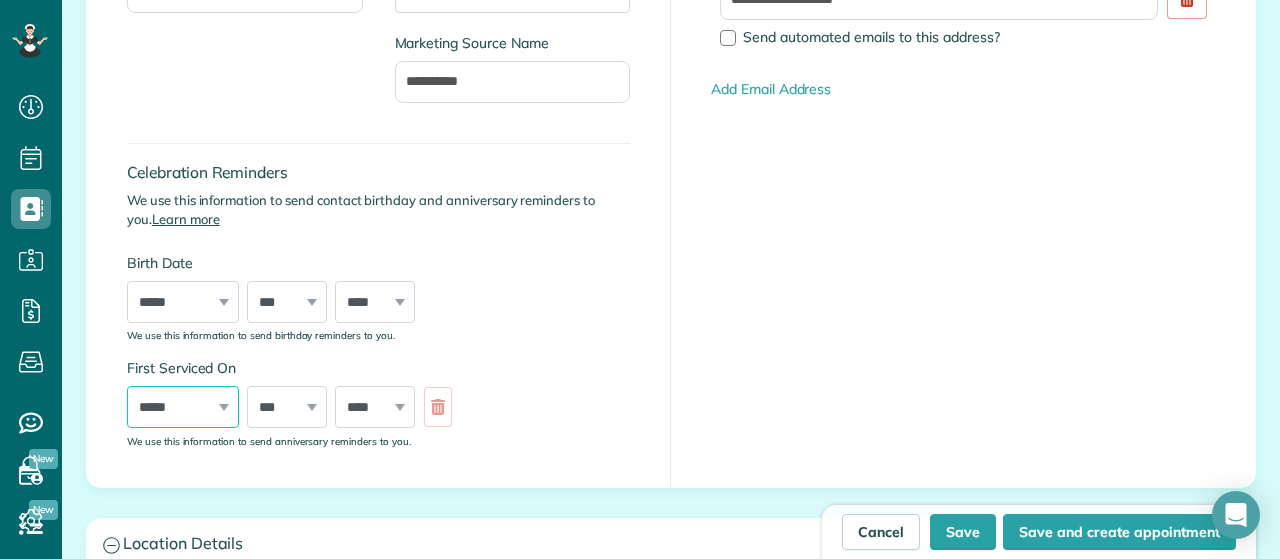 click on "*****
*******
********
*****
*****
***
****
****
******
*********
*******
********
********" at bounding box center (183, 407) 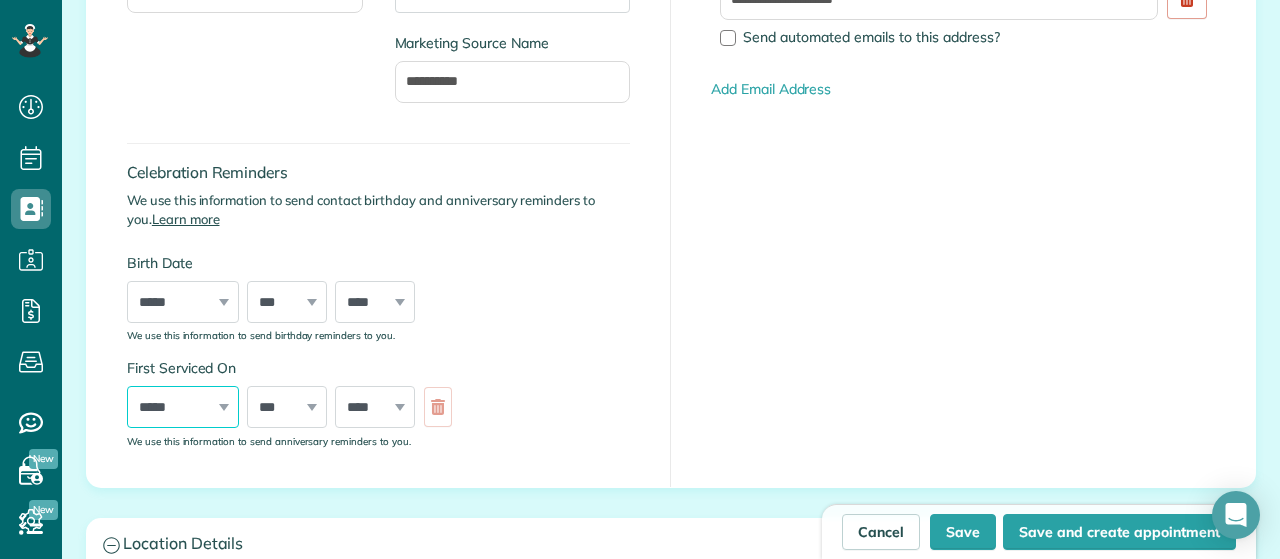 select on "*" 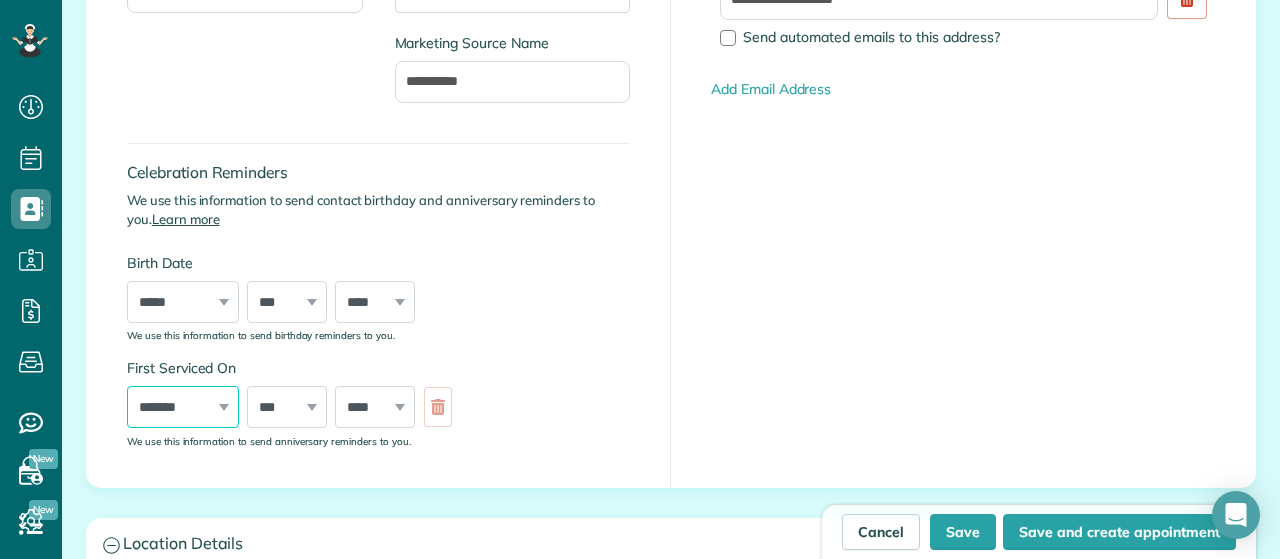 click on "********" at bounding box center (0, 0) 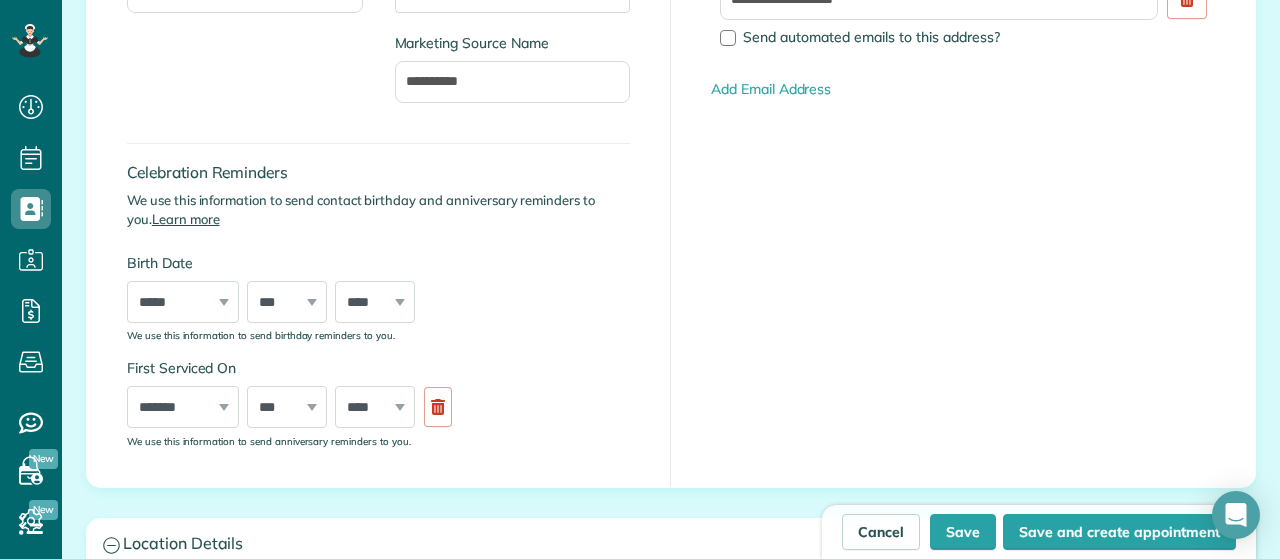 click on "***
*
*
*
*
*
*
*
*
*
**
**
**
**
**
**
**
**
**
**
**
**
**
**
**
**
**
**
**
**
**
**" at bounding box center [287, 407] 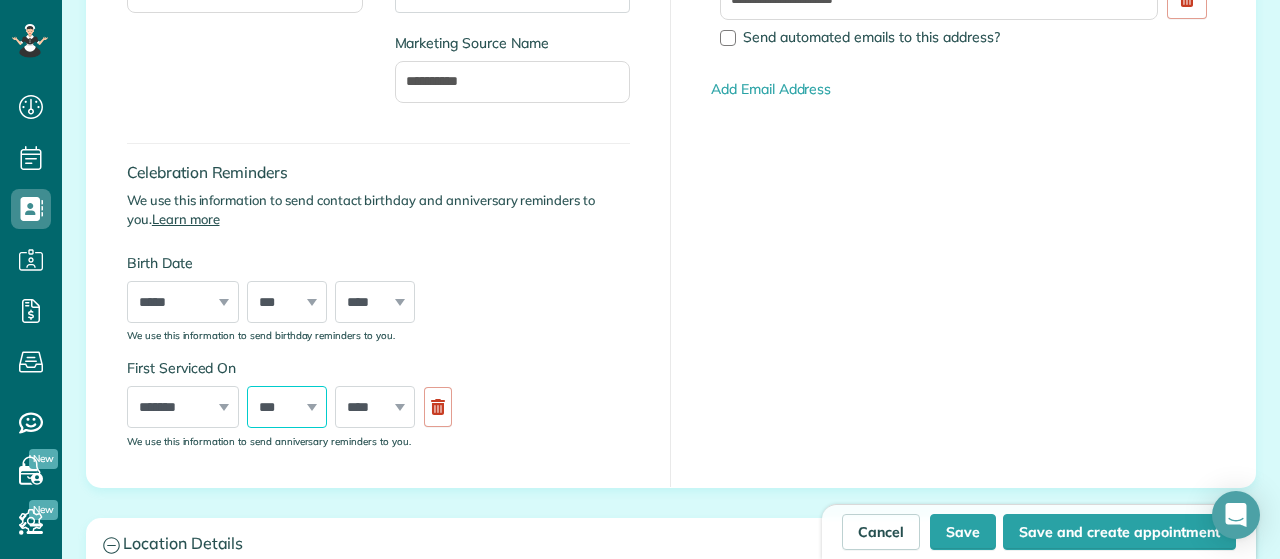 click on "***
*
*
*
*
*
*
*
*
*
**
**
**
**
**
**
**
**
**
**
**
**
**
**
**
**
**
**
**
**
**
**" at bounding box center (287, 407) 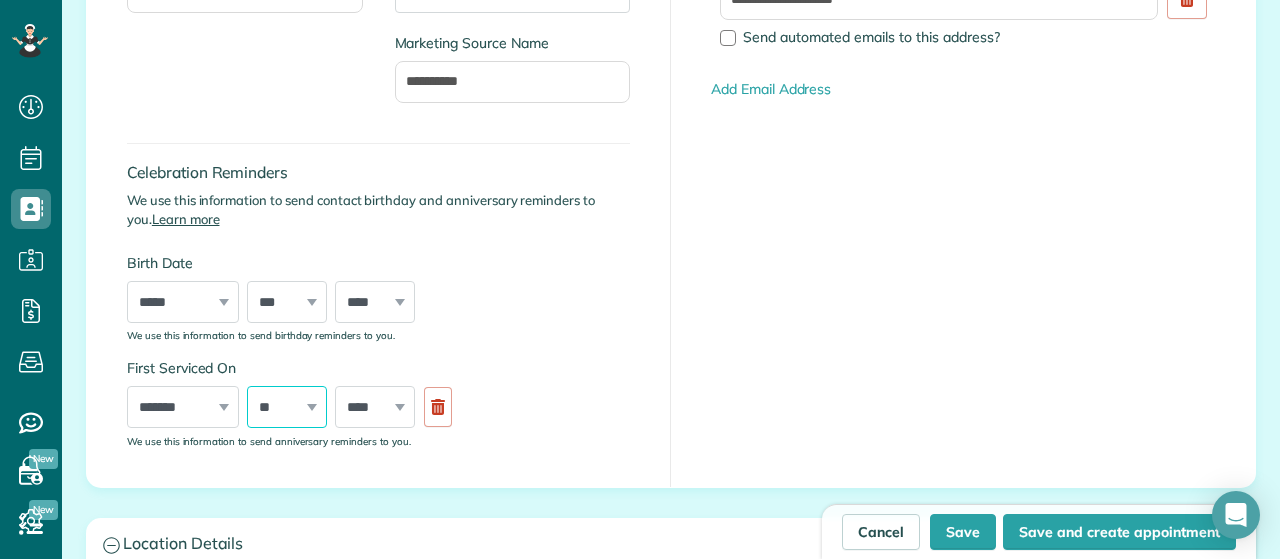 click on "**" at bounding box center (0, 0) 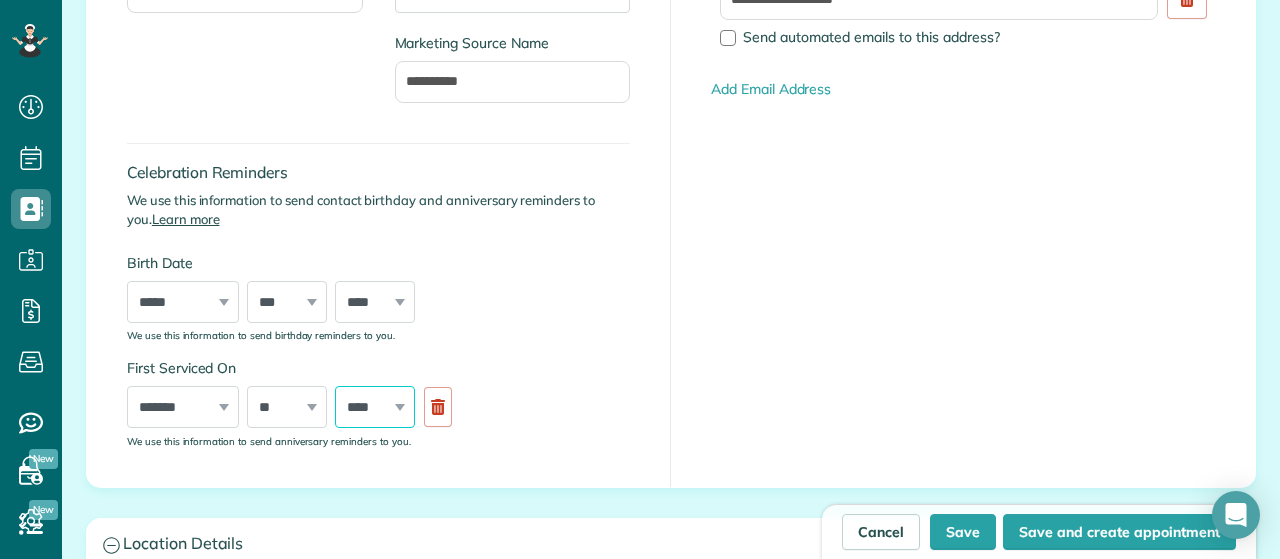 click on "****
****
****
****
****
****
****
****
****
****
****
****
****
****
****
****
****
****
****
****
****
****
****
****
****
****
****
****
****
****
****
****
****
****
****
****
****
****
****
****
****
****
****
****
****
****
****
****
****
****
****
****" at bounding box center [375, 407] 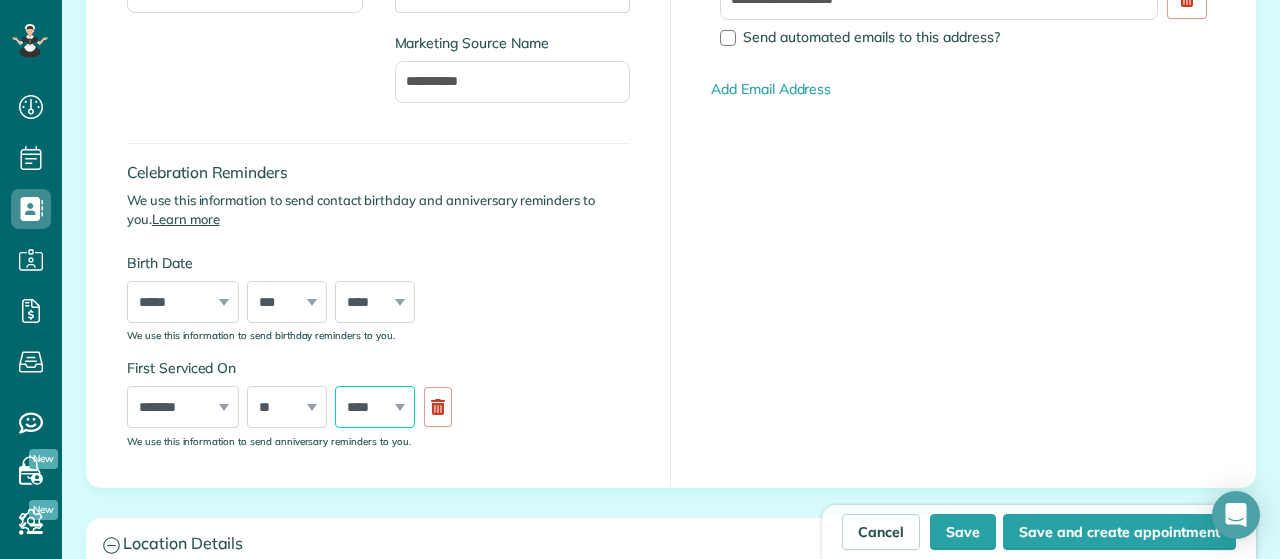 select on "****" 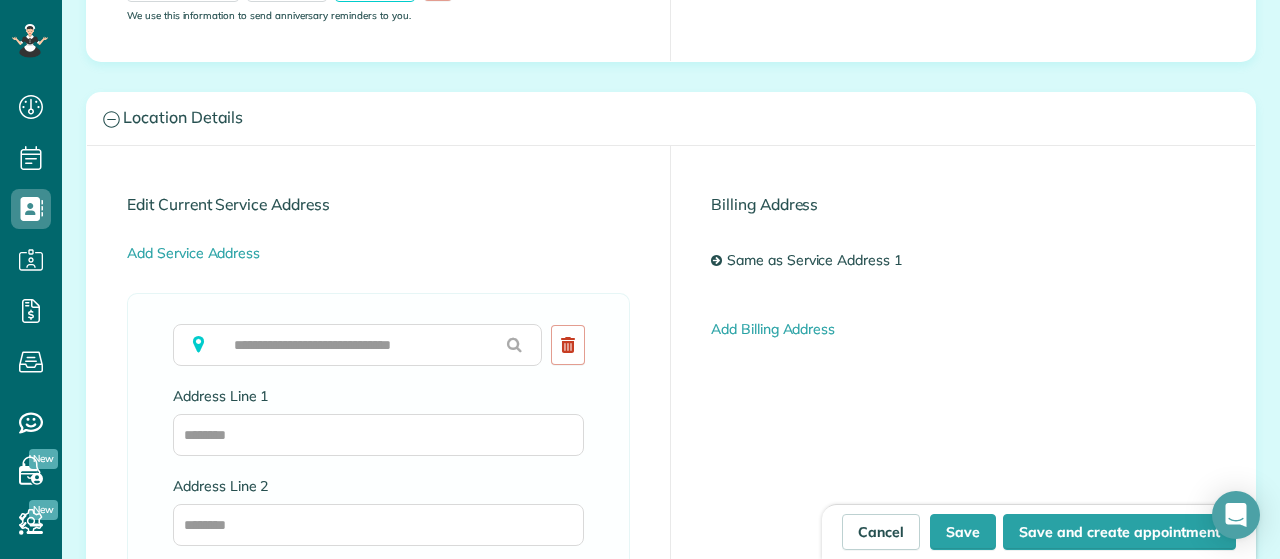 scroll, scrollTop: 1079, scrollLeft: 0, axis: vertical 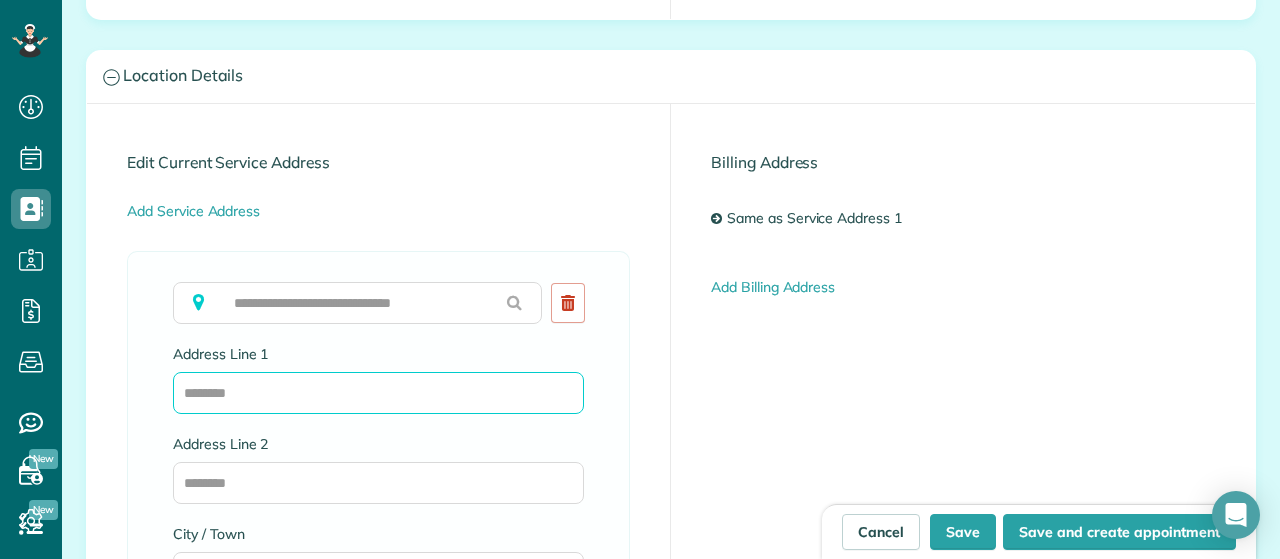 click on "Address Line 1" at bounding box center [378, 393] 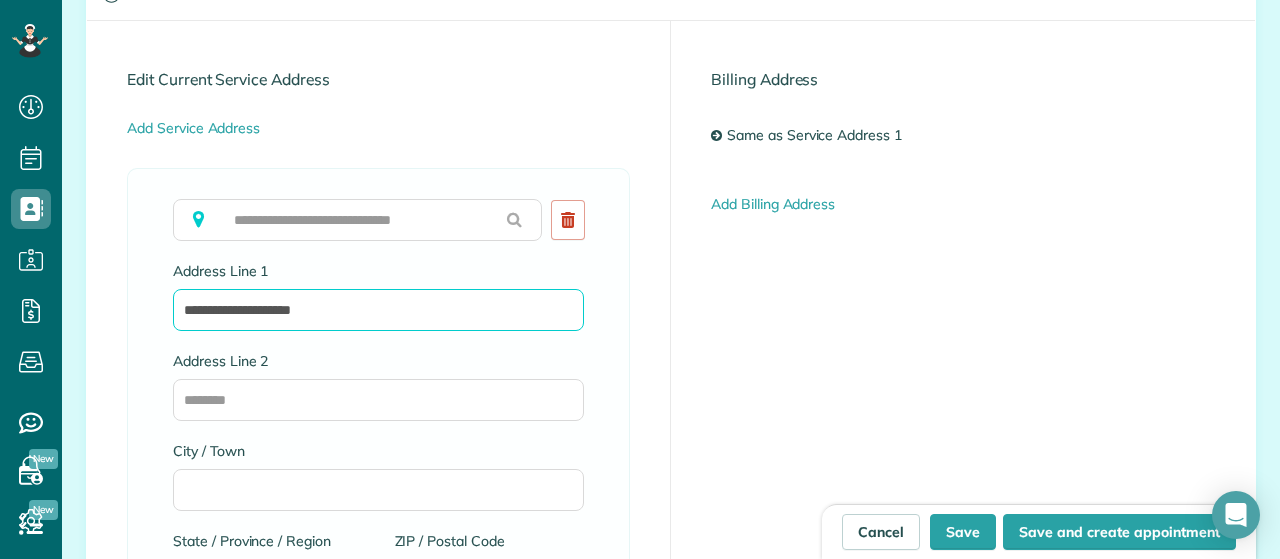 scroll, scrollTop: 1172, scrollLeft: 0, axis: vertical 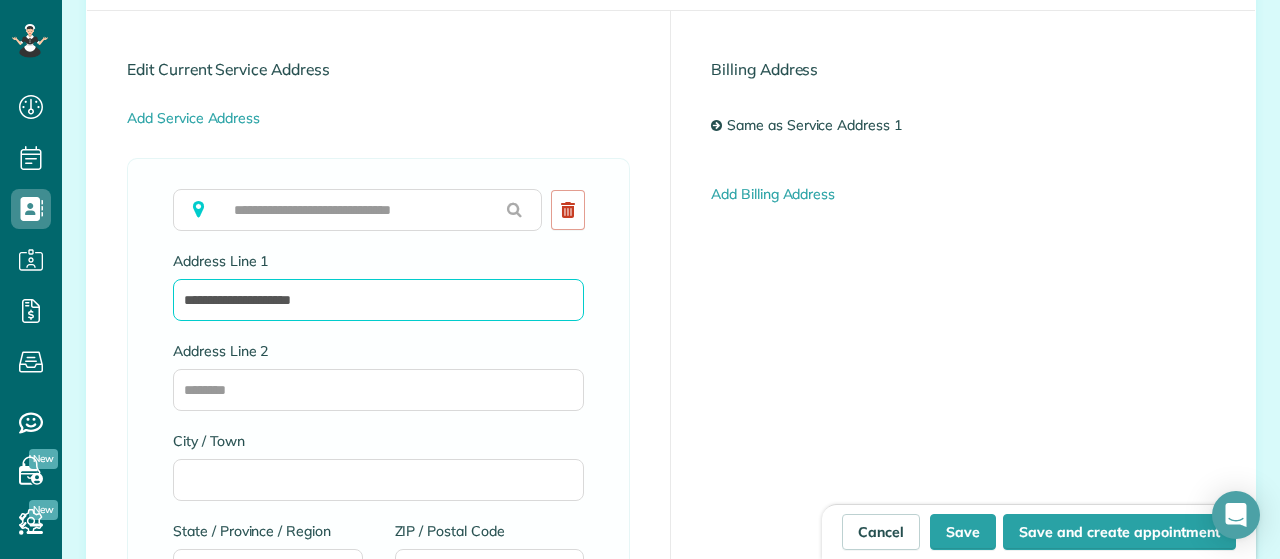 type on "**********" 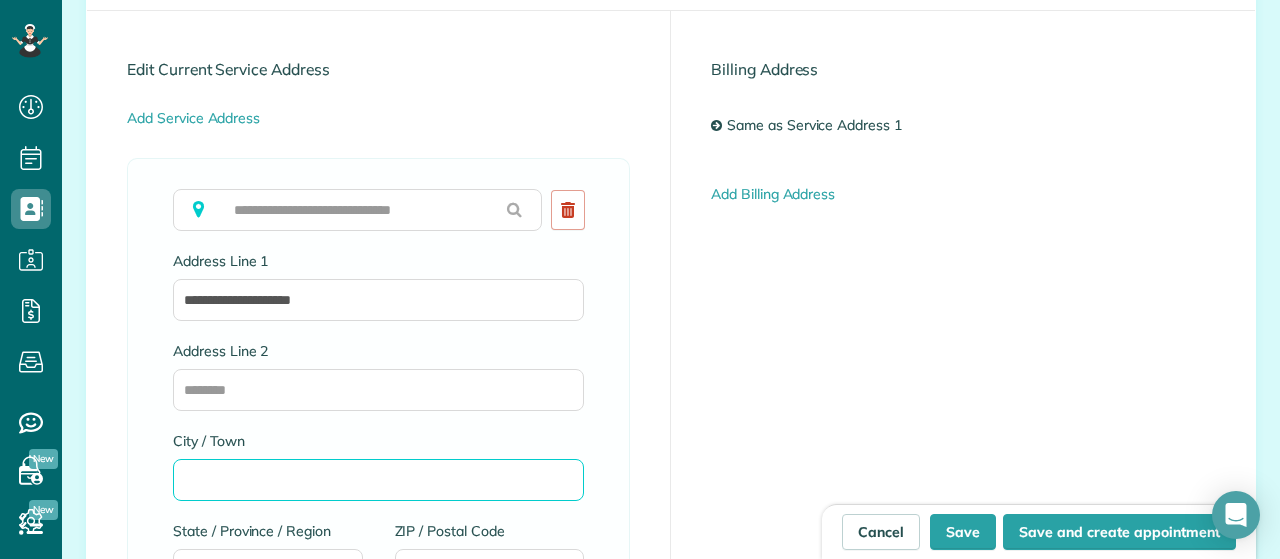 click on "City / Town" at bounding box center (378, 480) 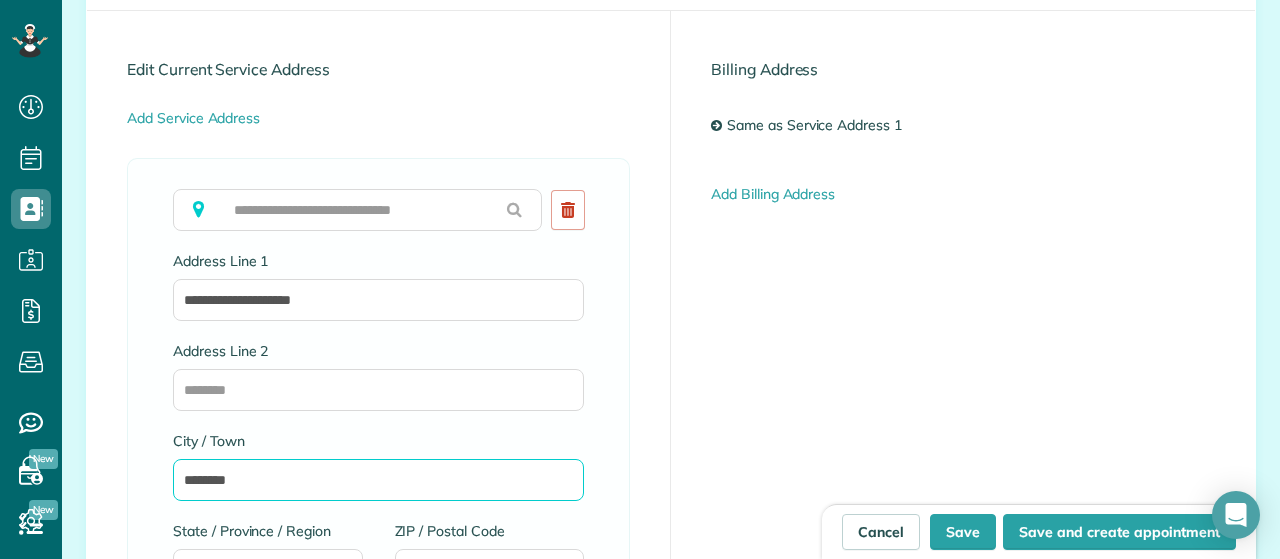 scroll, scrollTop: 1264, scrollLeft: 0, axis: vertical 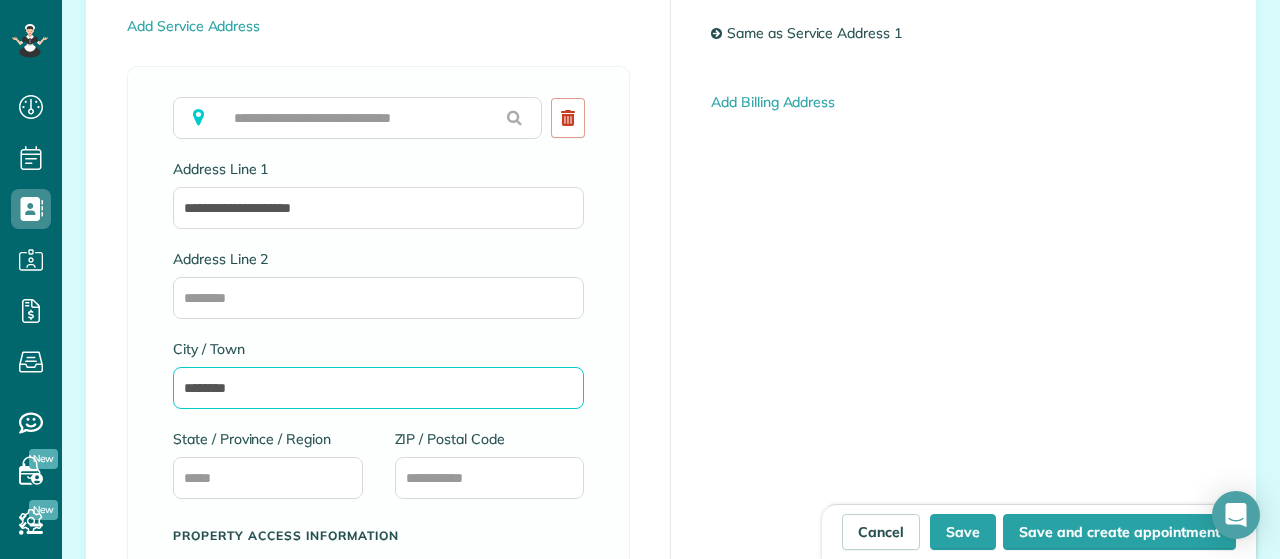 type on "********" 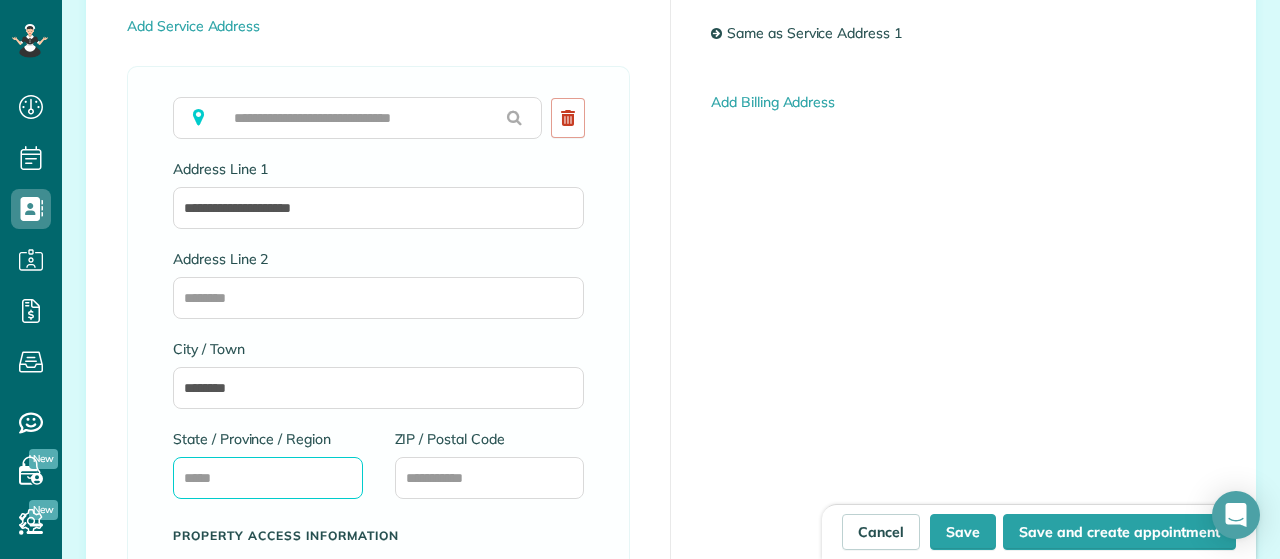 click on "State / Province / Region" at bounding box center (268, 478) 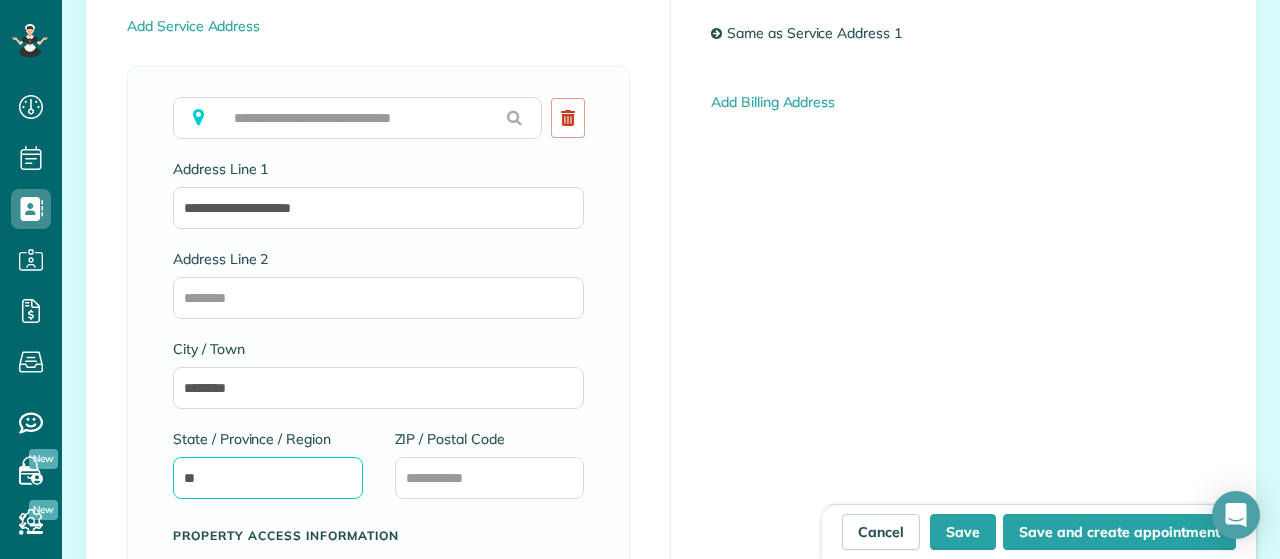 type on "**" 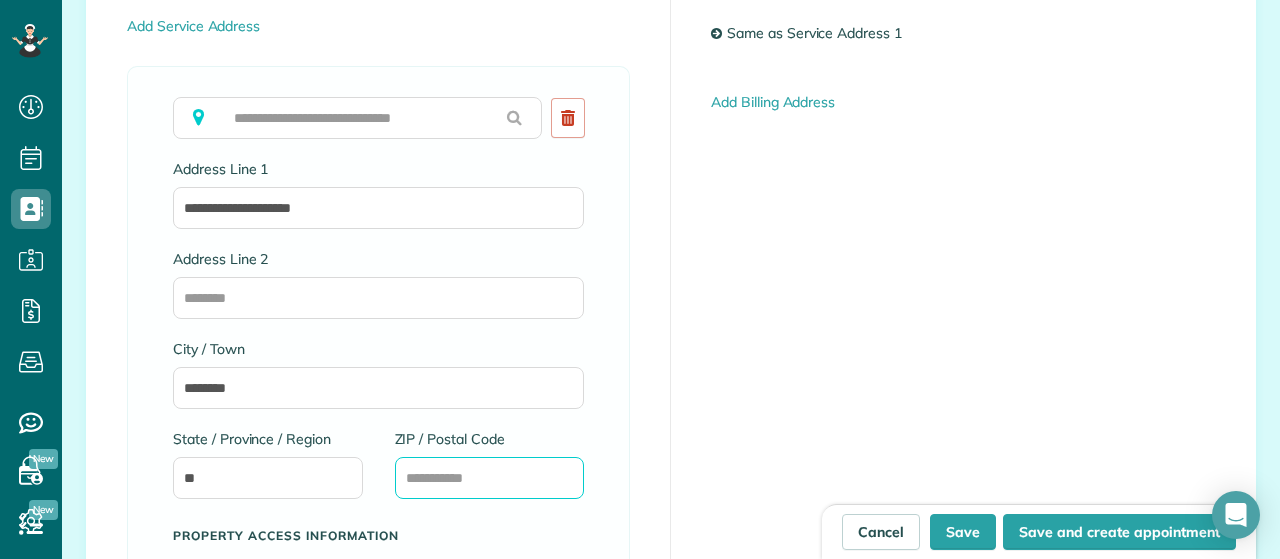 click on "ZIP / Postal Code" at bounding box center [490, 478] 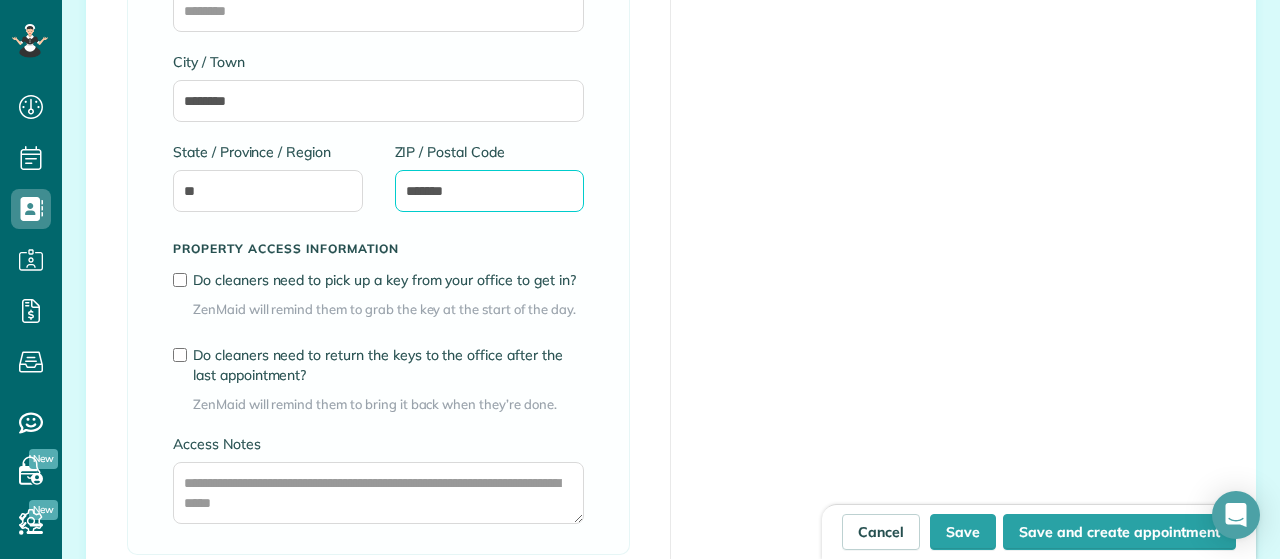 scroll, scrollTop: 1569, scrollLeft: 0, axis: vertical 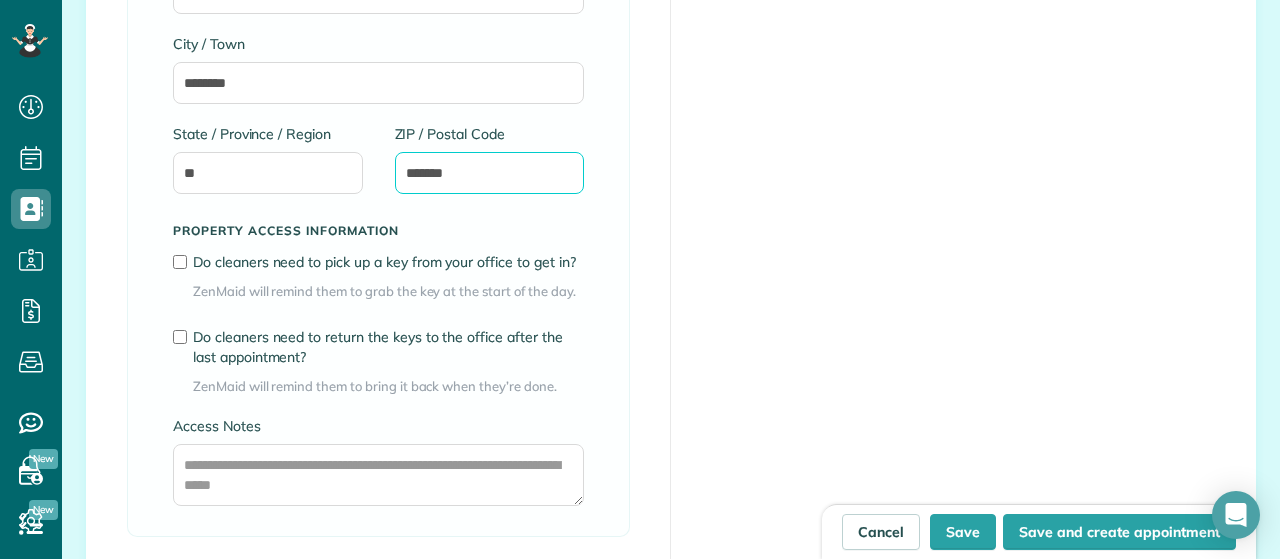 type on "*******" 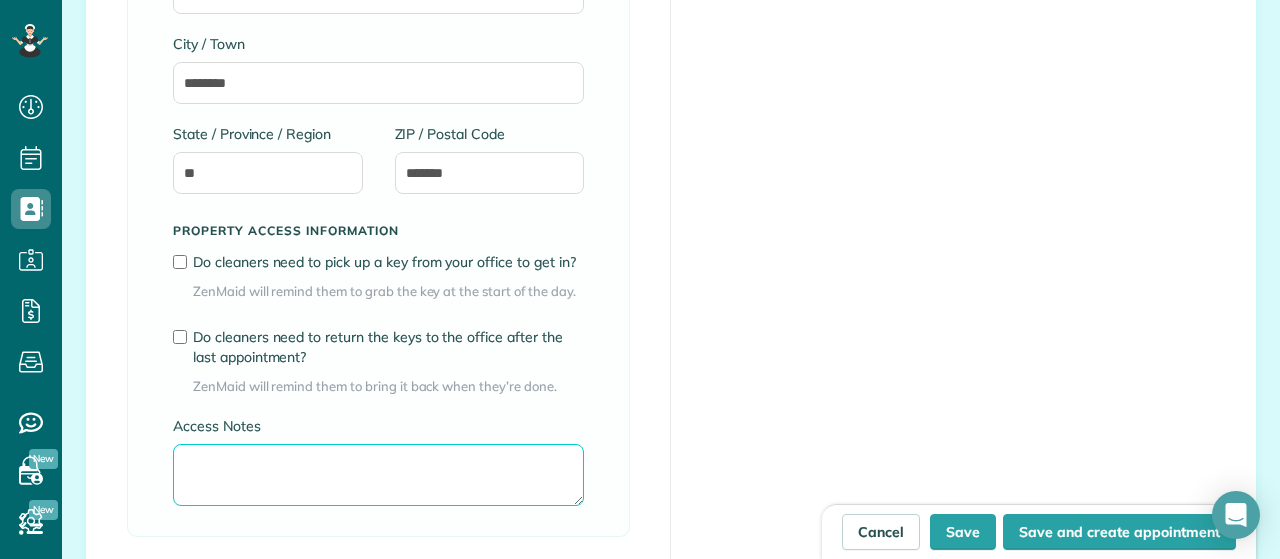 click on "Access Notes" at bounding box center [378, 475] 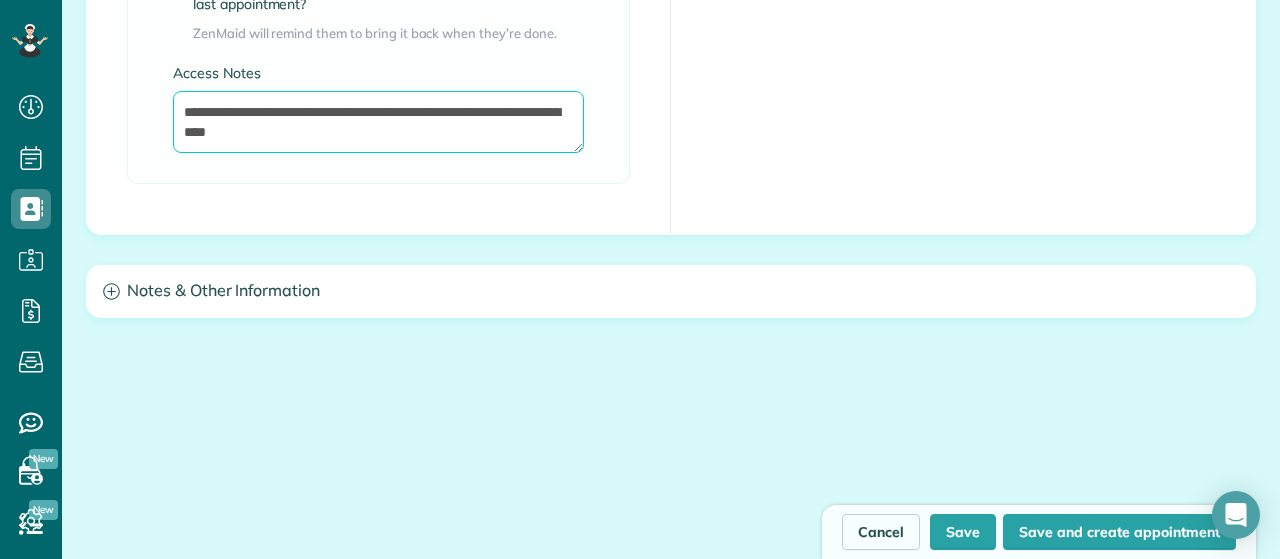 scroll, scrollTop: 1914, scrollLeft: 0, axis: vertical 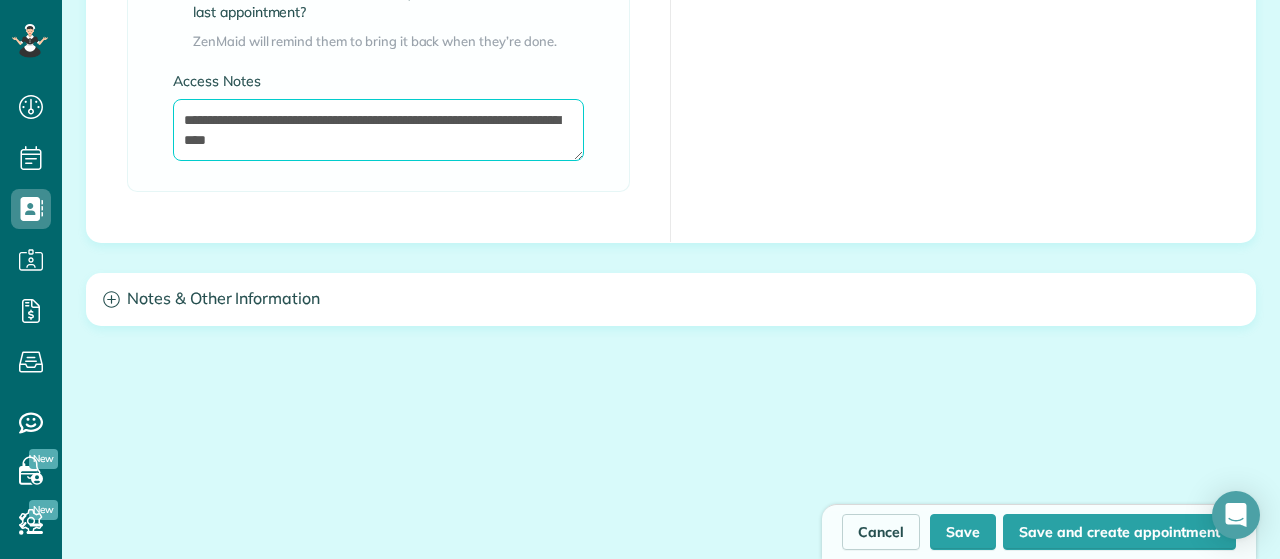 type on "**********" 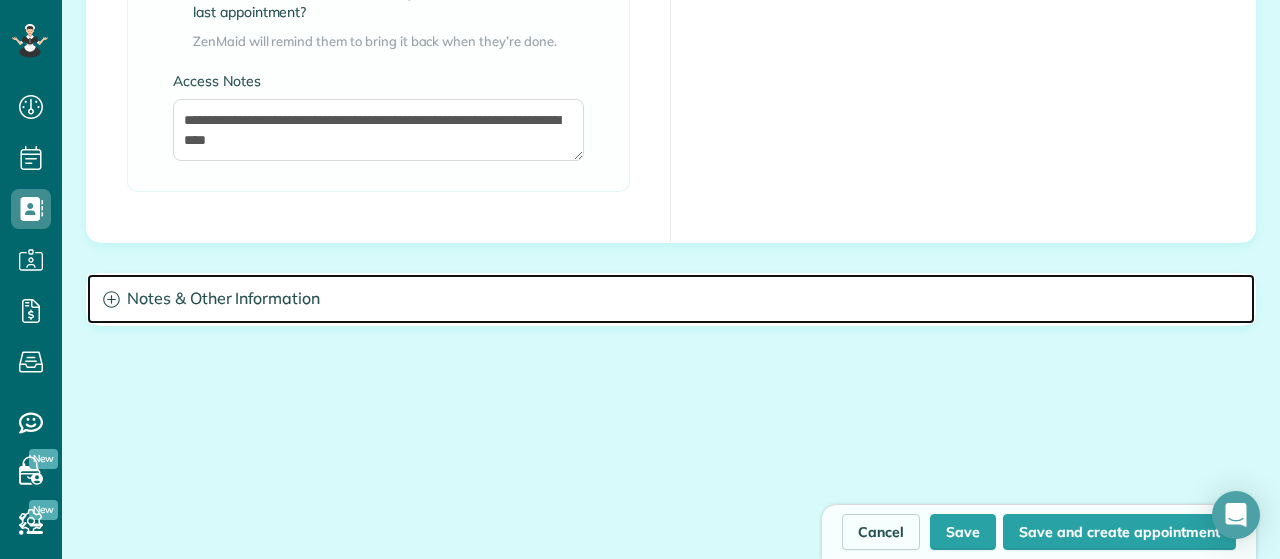 click on "Notes & Other Information" at bounding box center (671, 299) 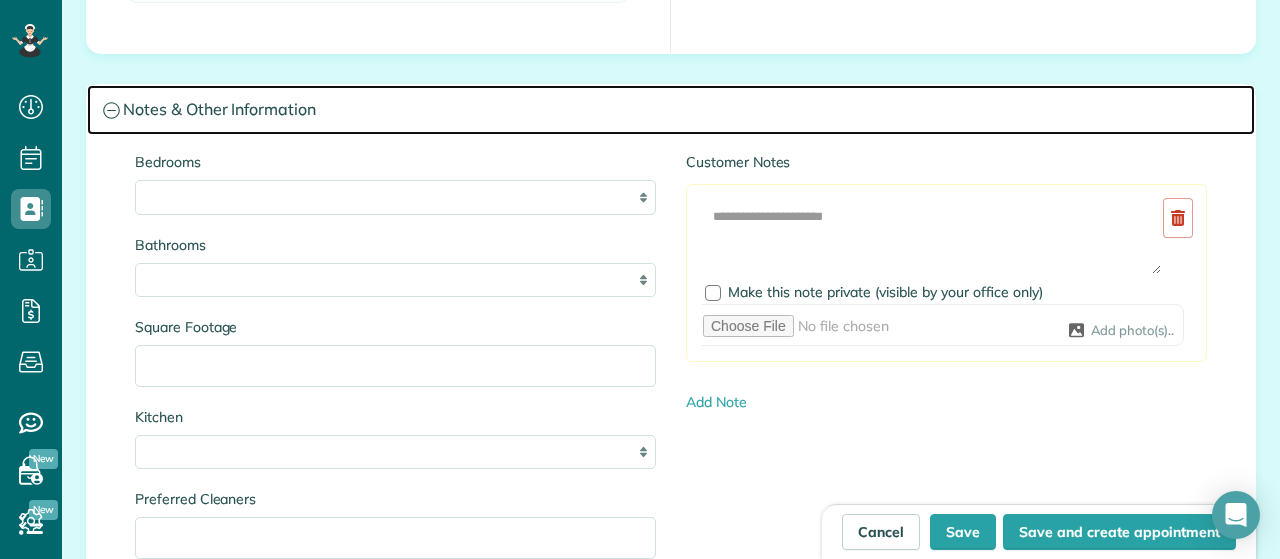 scroll, scrollTop: 2102, scrollLeft: 0, axis: vertical 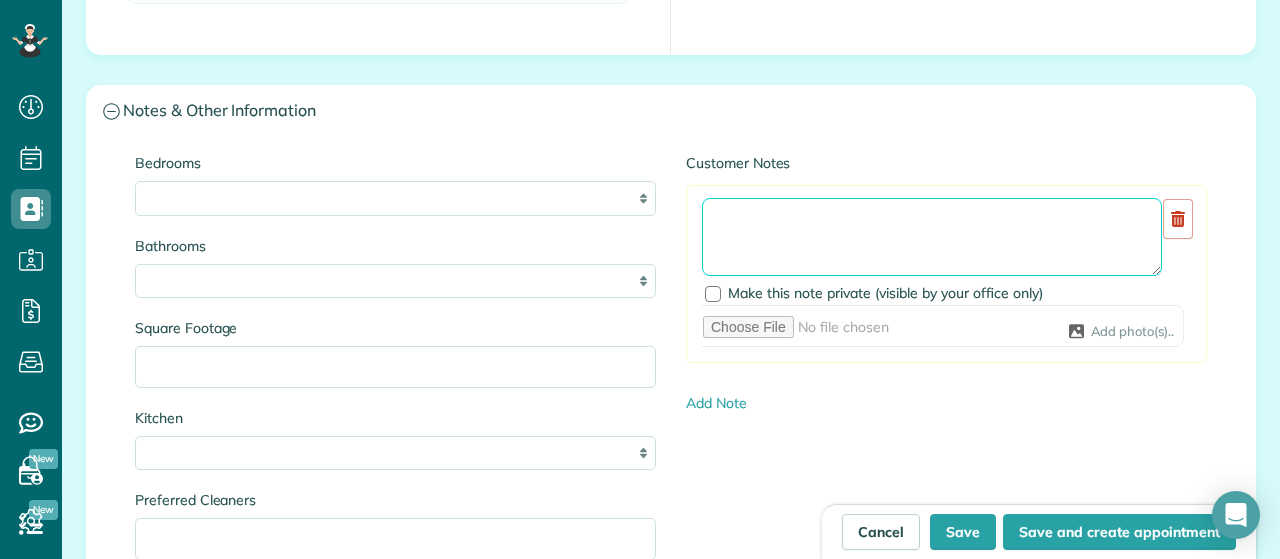 click at bounding box center [932, 237] 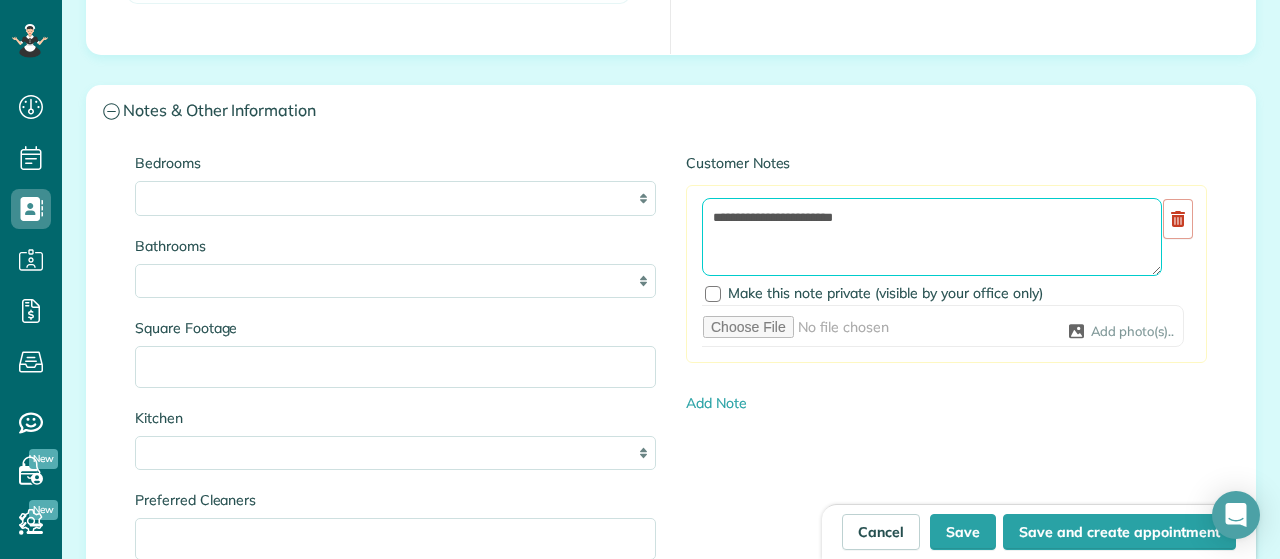 type on "**********" 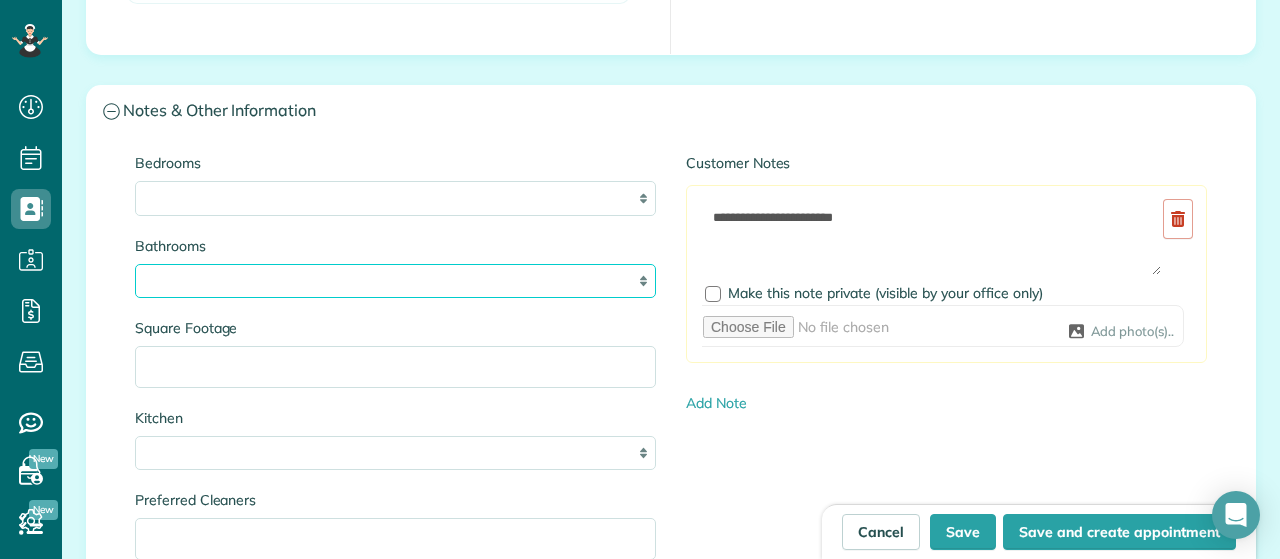 click on "*
***
*
***
*
***
*
***
**" at bounding box center [395, 281] 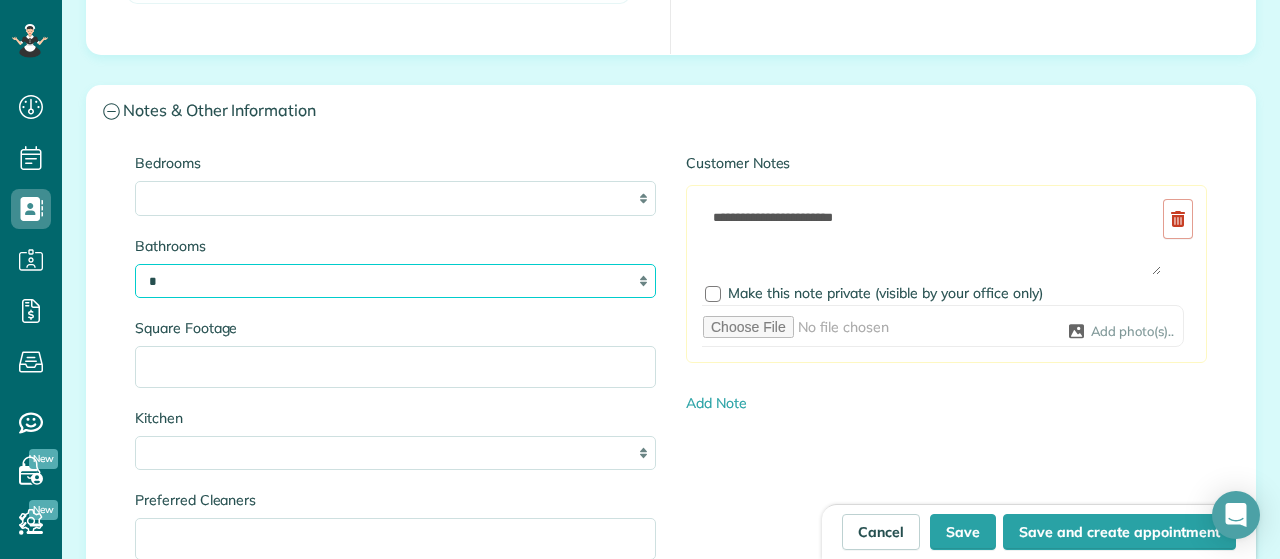 click on "*" at bounding box center (0, 0) 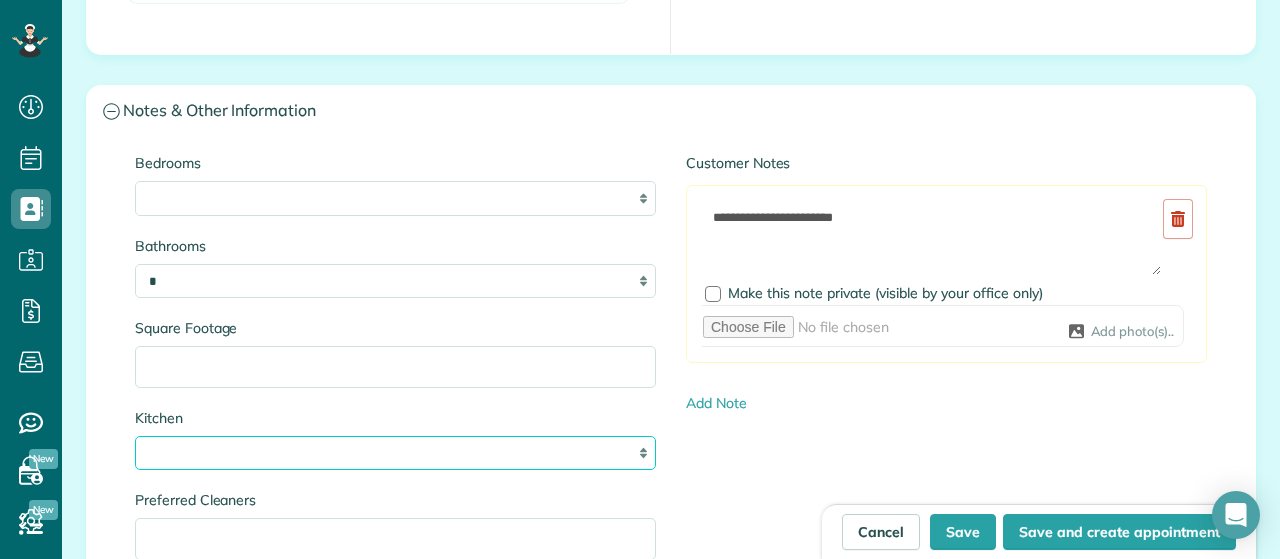 click on "*
*
*
*" at bounding box center (395, 453) 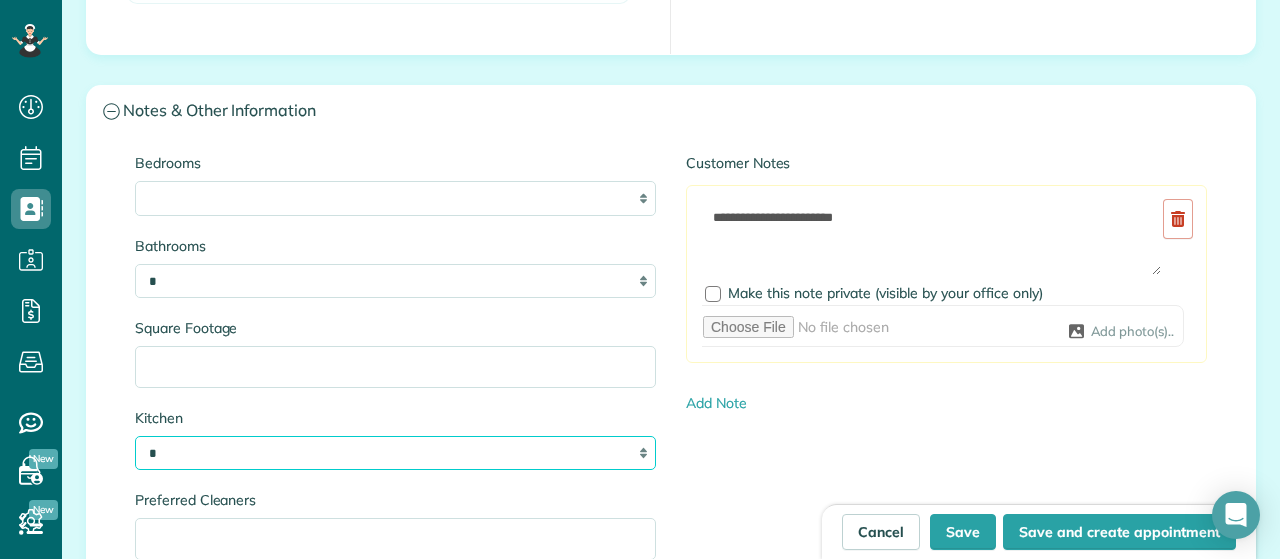 click on "*" at bounding box center (0, 0) 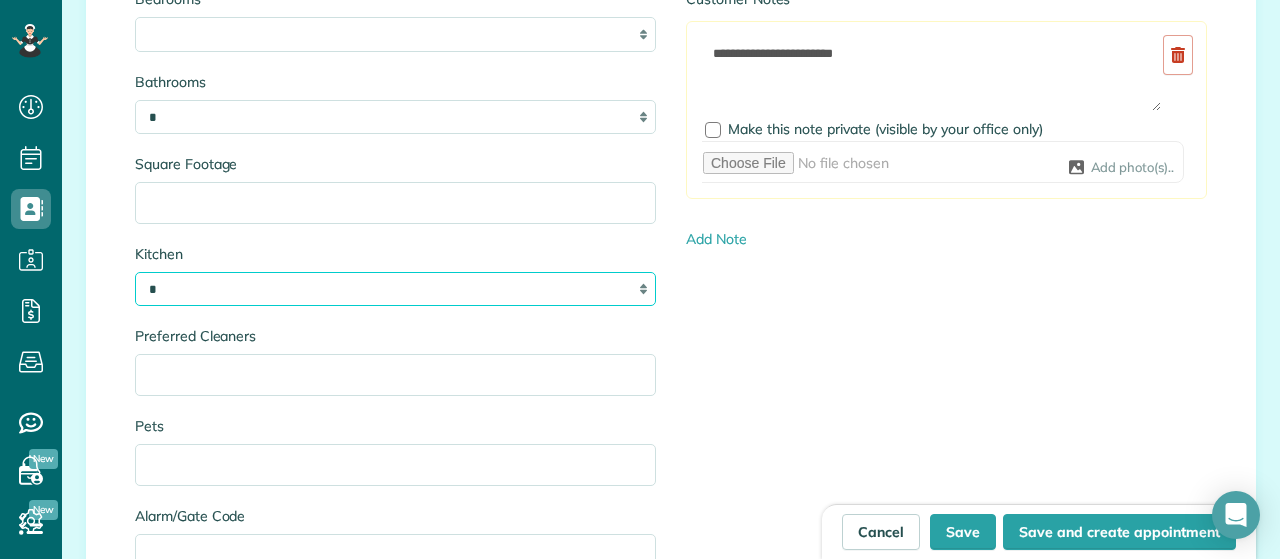 scroll, scrollTop: 2268, scrollLeft: 0, axis: vertical 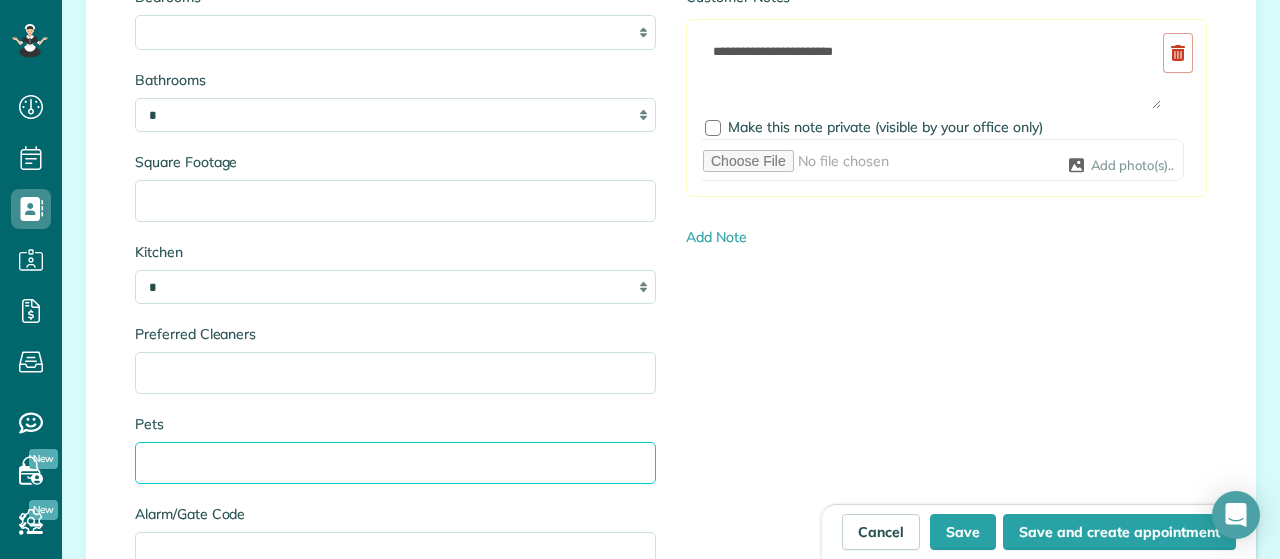 click on "Pets" at bounding box center (395, 463) 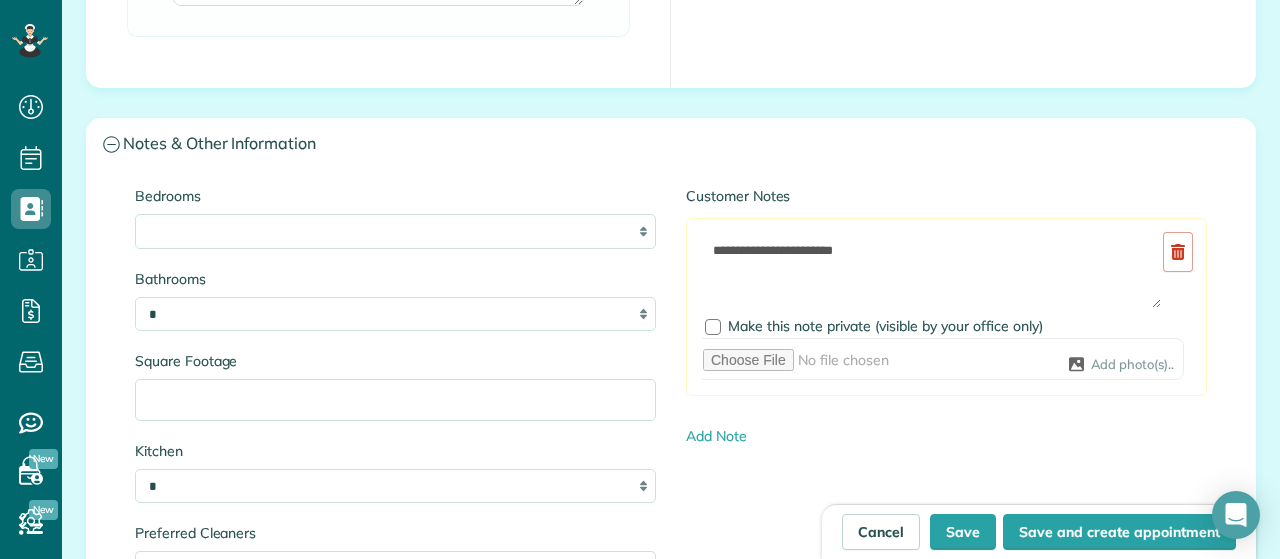 scroll, scrollTop: 2066, scrollLeft: 0, axis: vertical 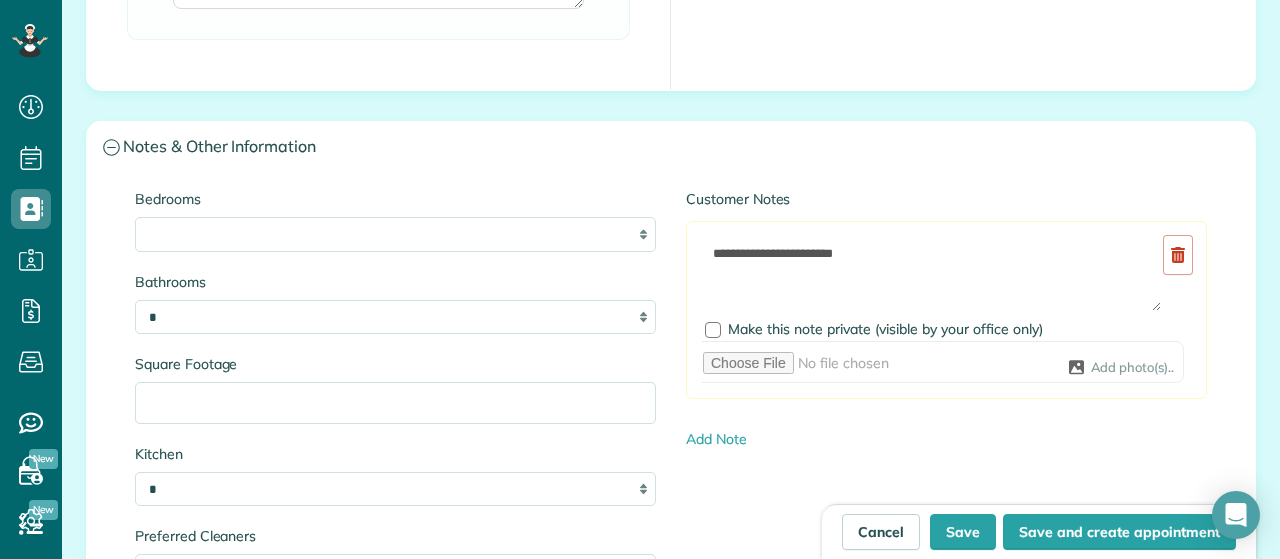 type on "*******" 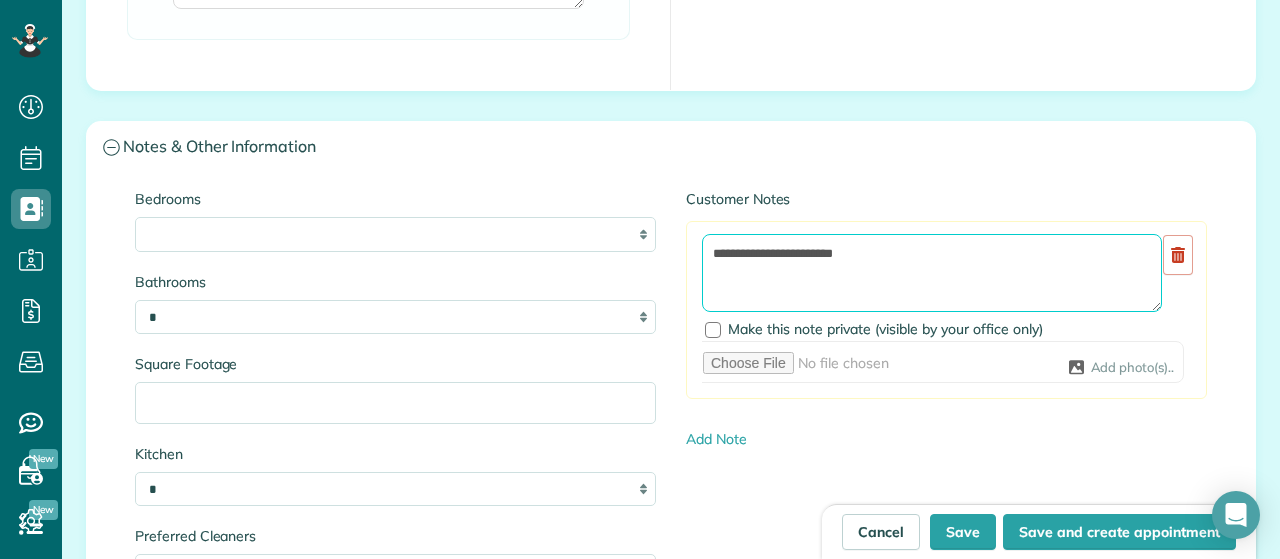 drag, startPoint x: 859, startPoint y: 256, endPoint x: 703, endPoint y: 268, distance: 156.46086 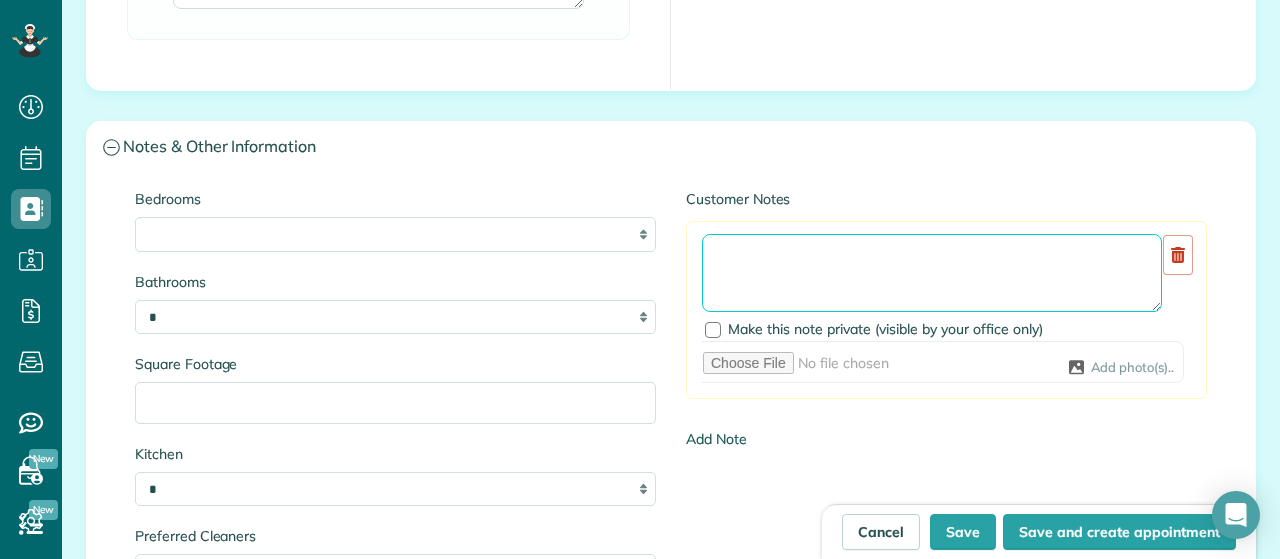 type 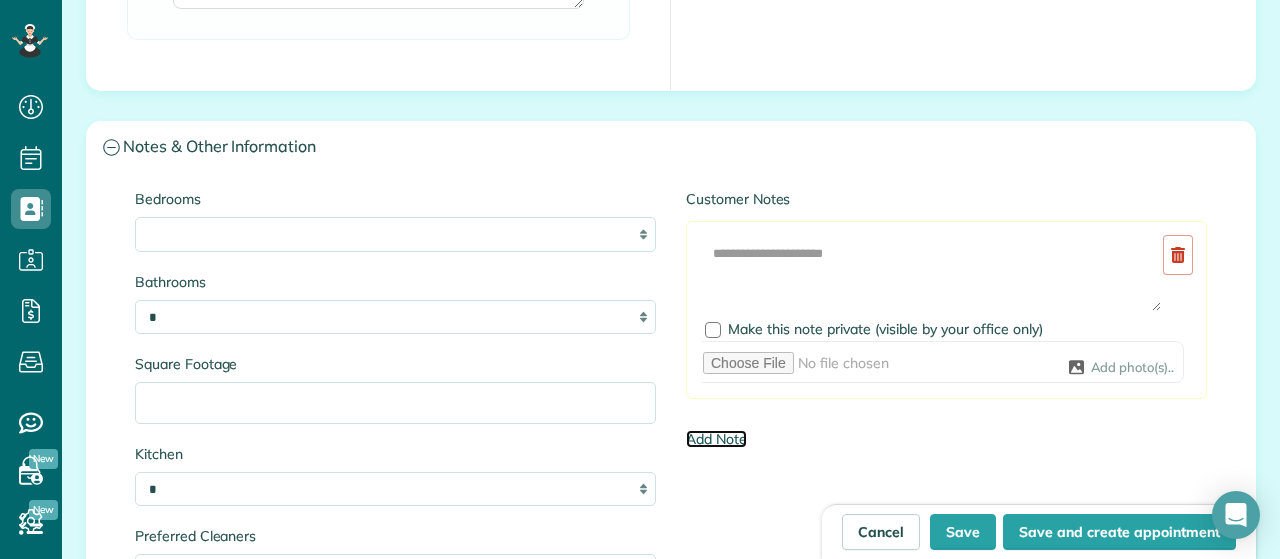 click on "Add Note" at bounding box center [716, 439] 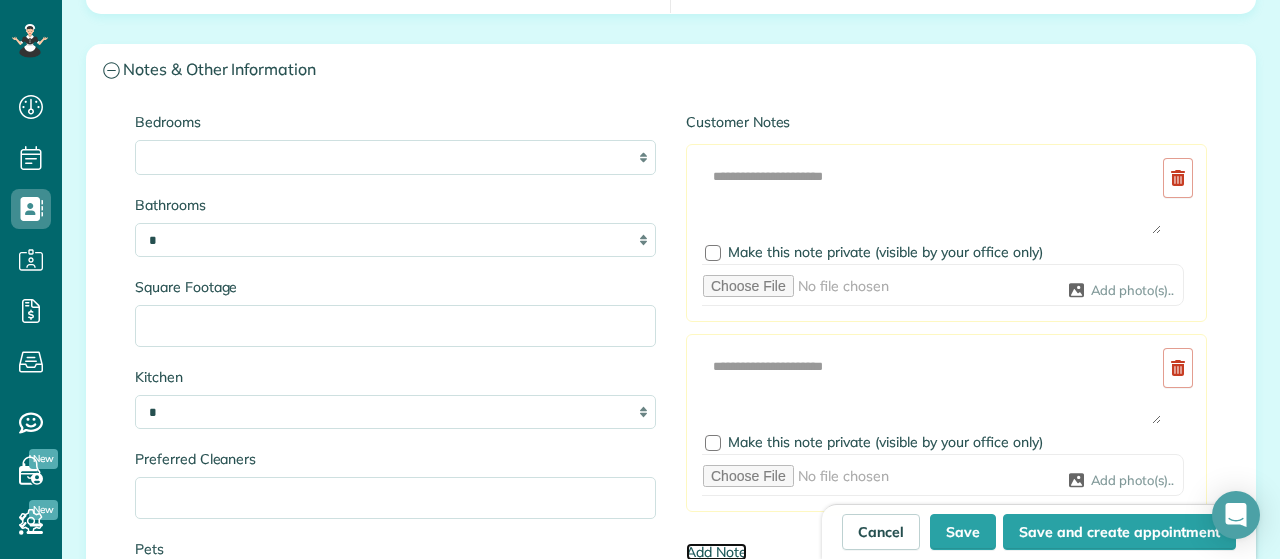 scroll, scrollTop: 2144, scrollLeft: 0, axis: vertical 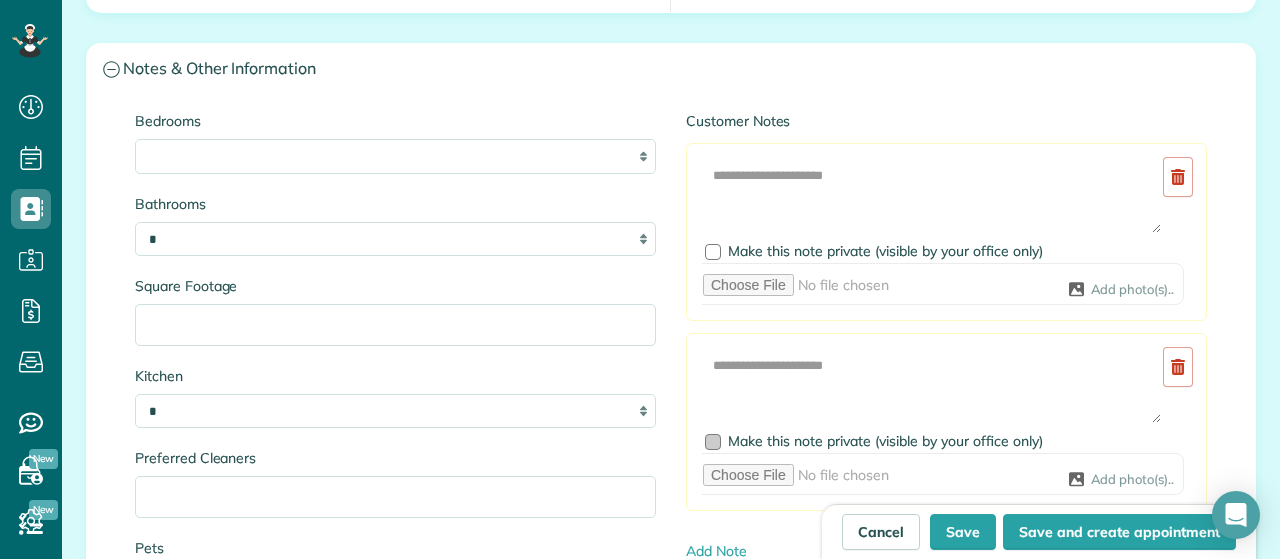 click at bounding box center (713, 442) 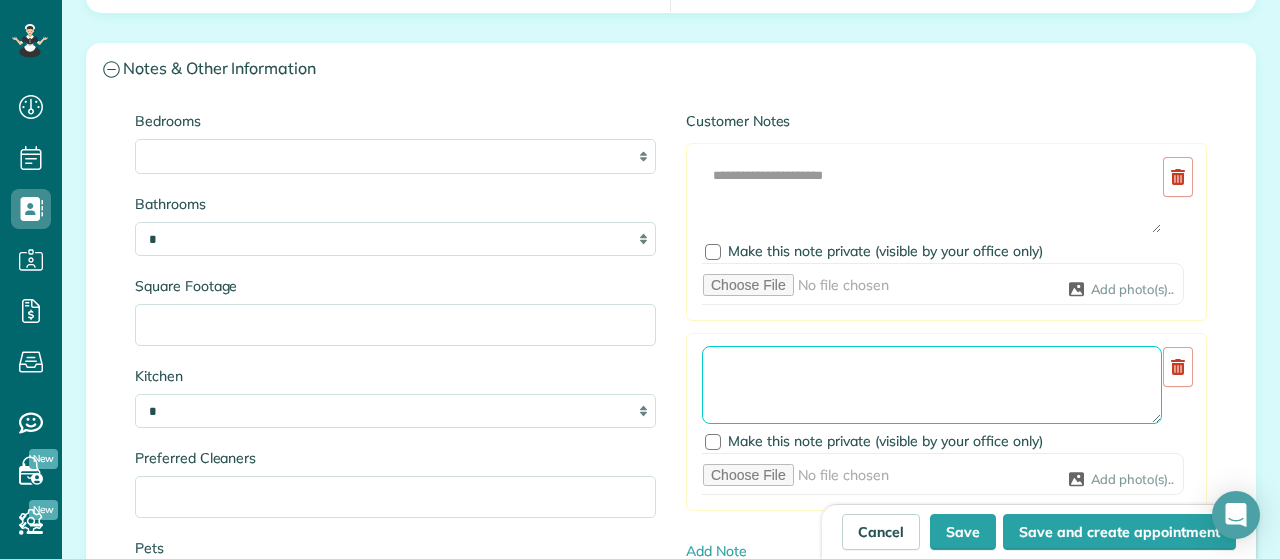click at bounding box center [932, 385] 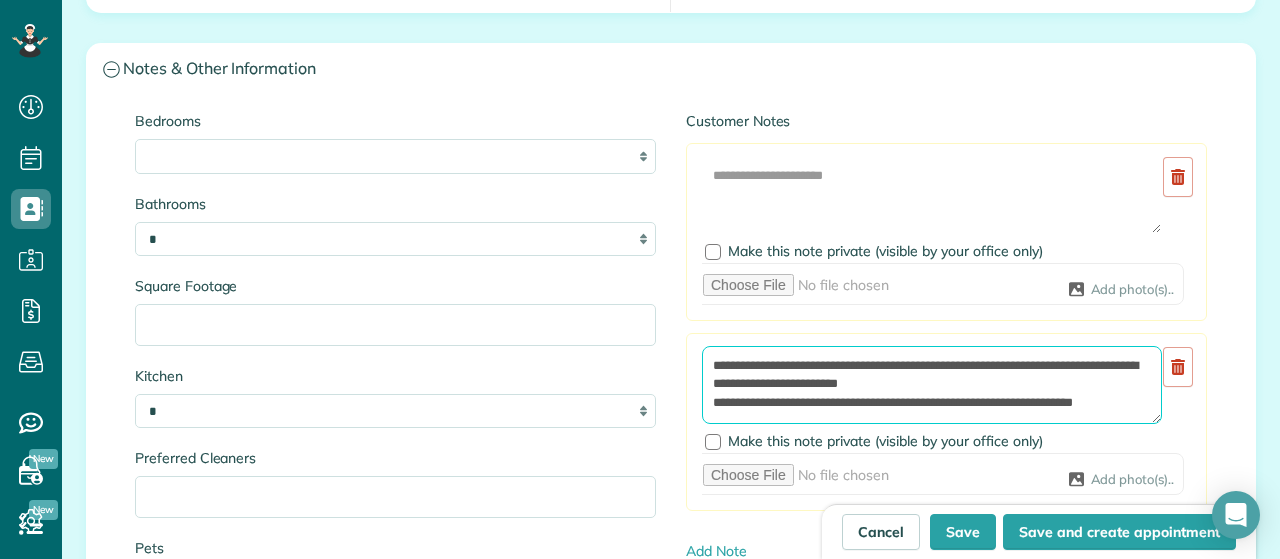 scroll, scrollTop: 8, scrollLeft: 0, axis: vertical 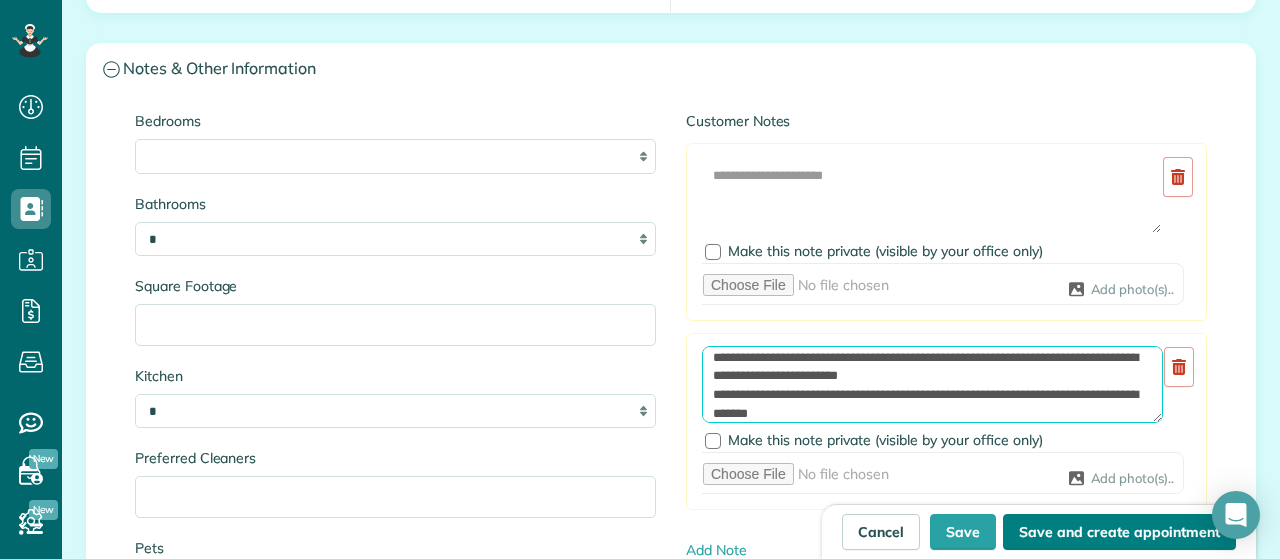 type on "**********" 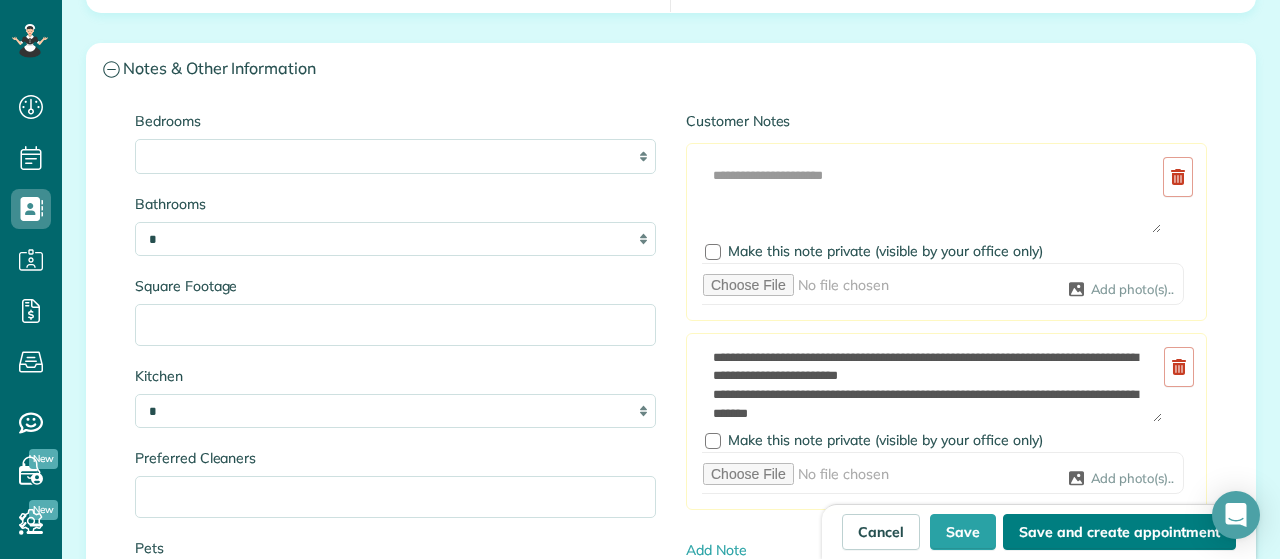 click on "Save and create appointment" at bounding box center (1119, 532) 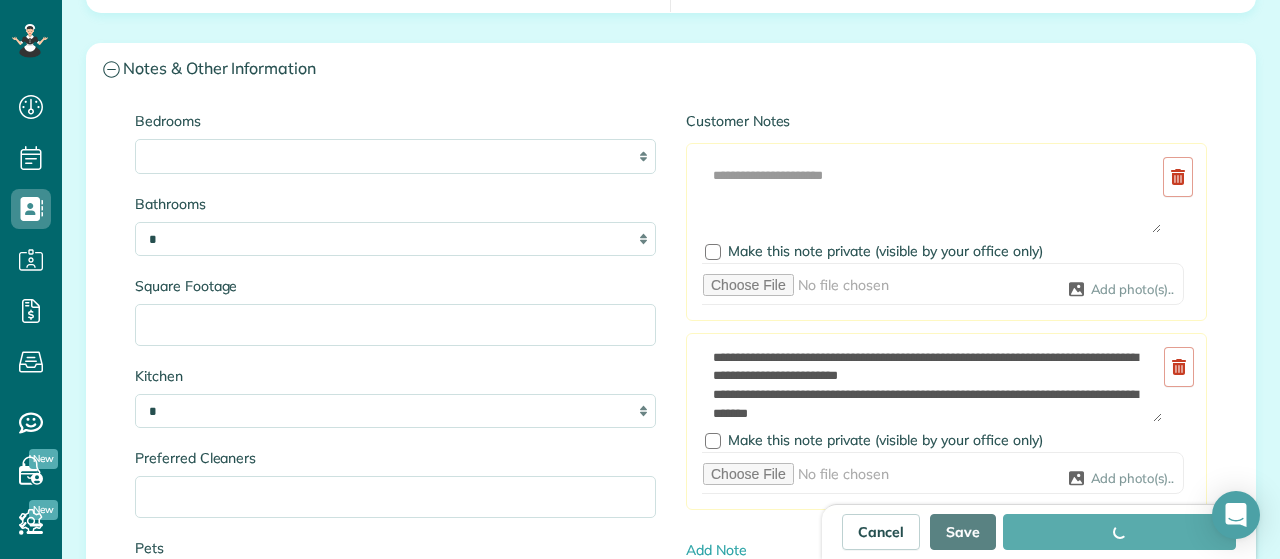 type on "**********" 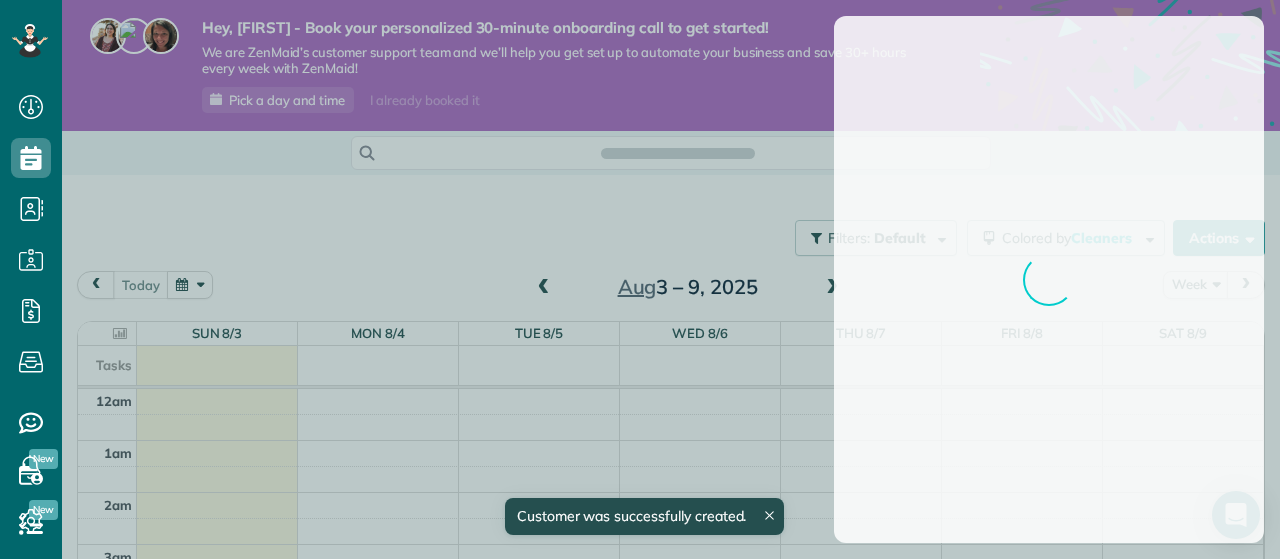scroll, scrollTop: 0, scrollLeft: 0, axis: both 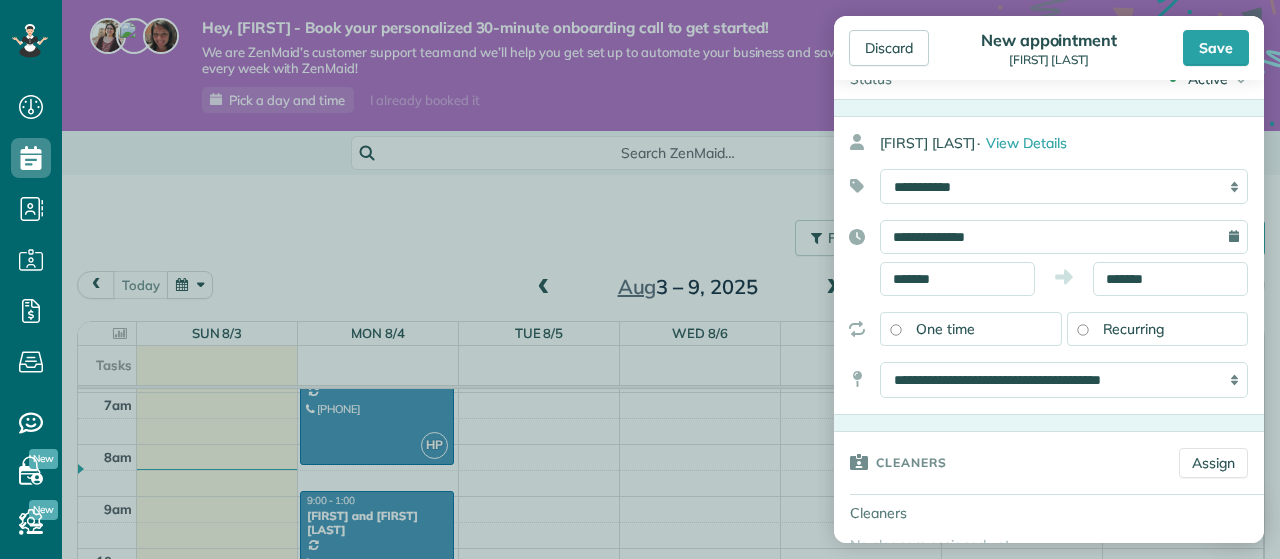 click on "**********" at bounding box center [1064, 237] 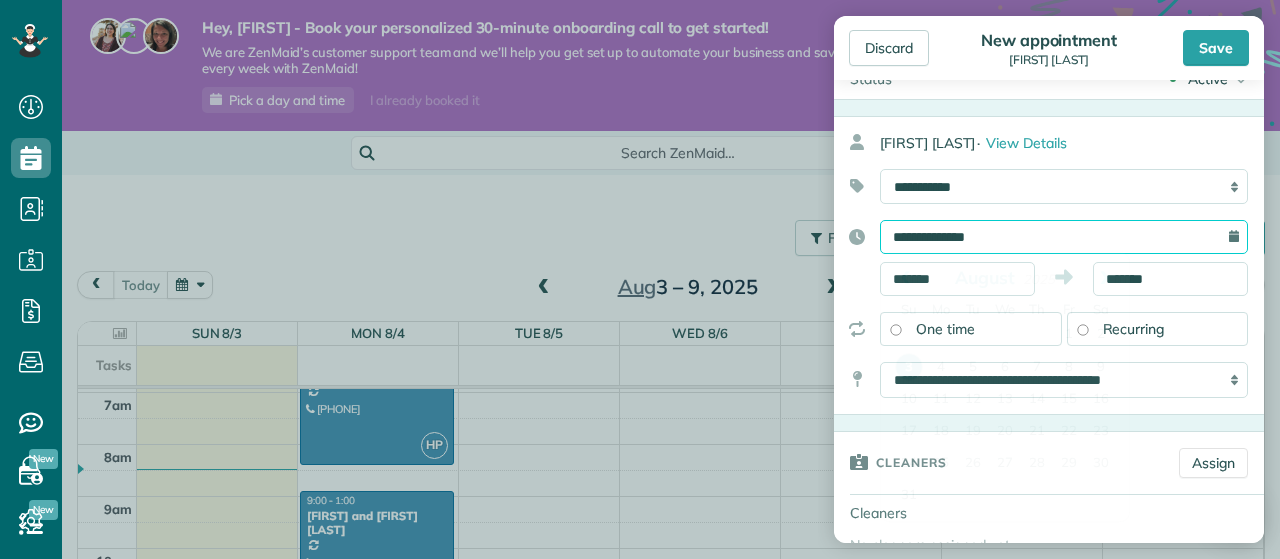 click on "**********" at bounding box center [1064, 237] 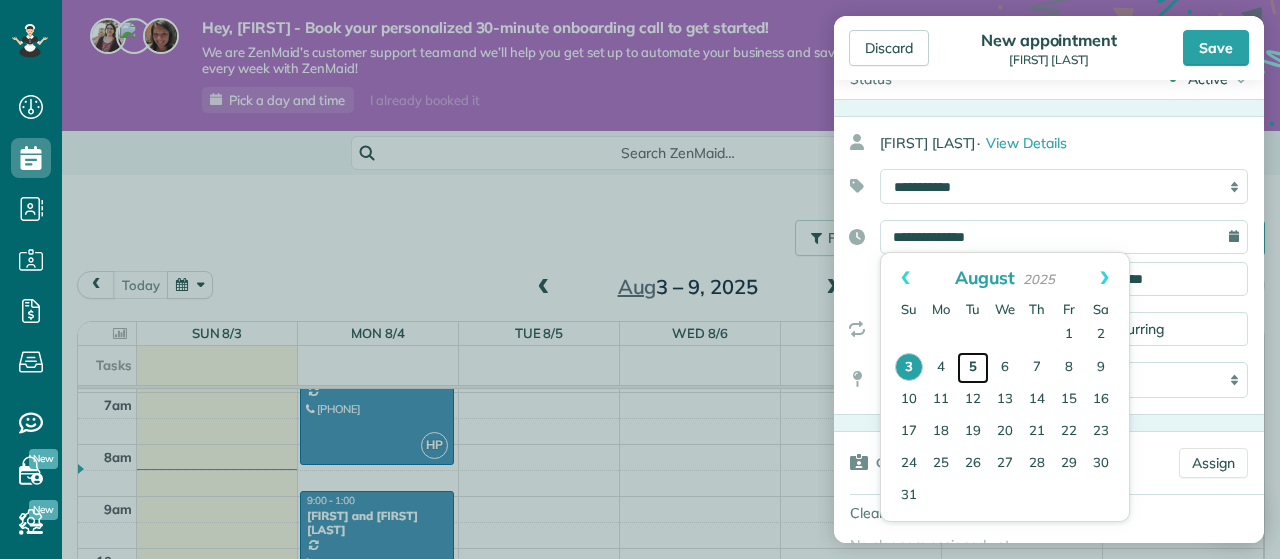 click on "5" at bounding box center (973, 368) 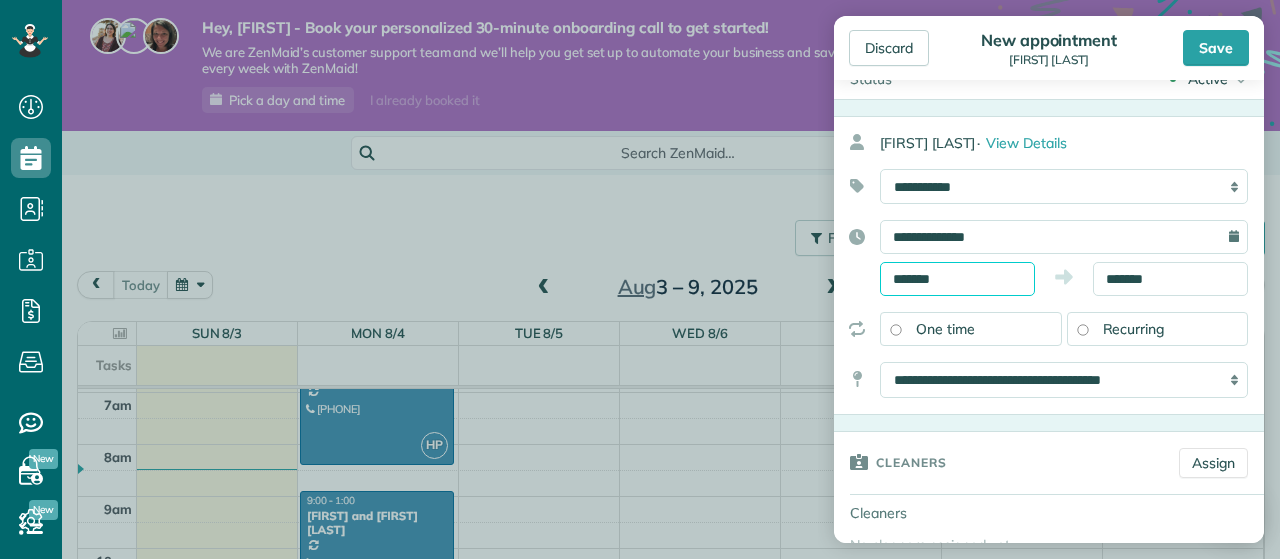 click on "*******" at bounding box center (957, 279) 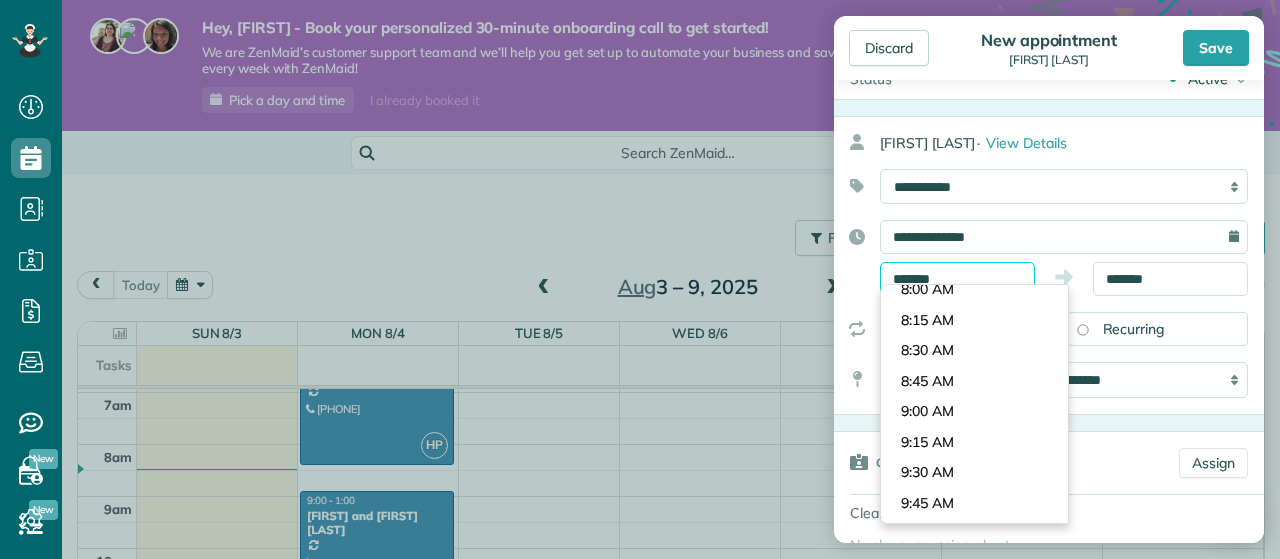 scroll, scrollTop: 956, scrollLeft: 0, axis: vertical 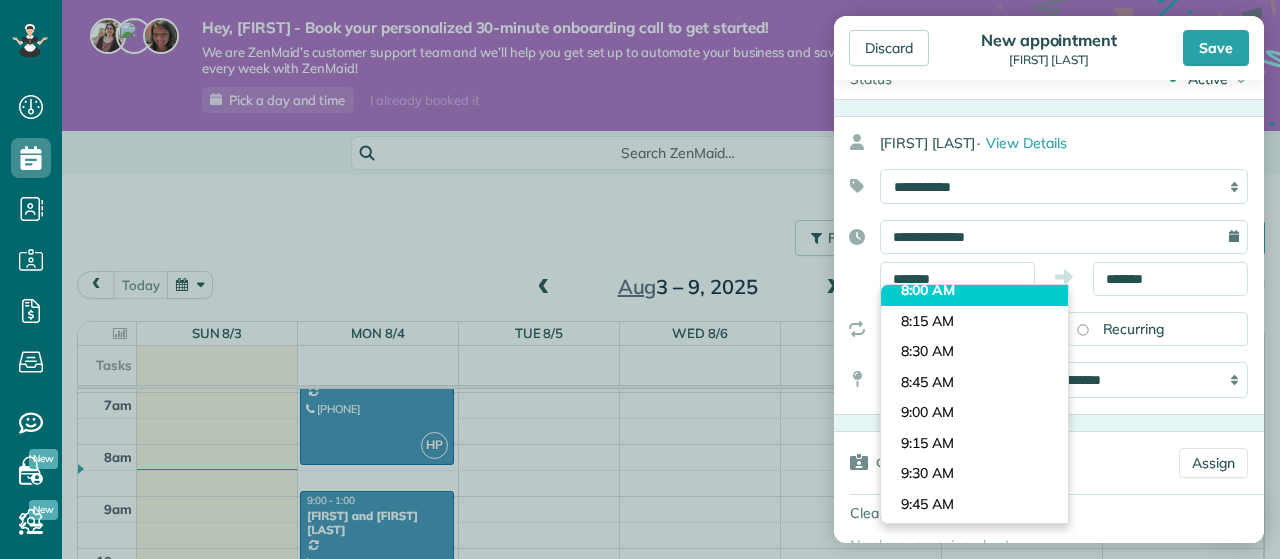 type on "*******" 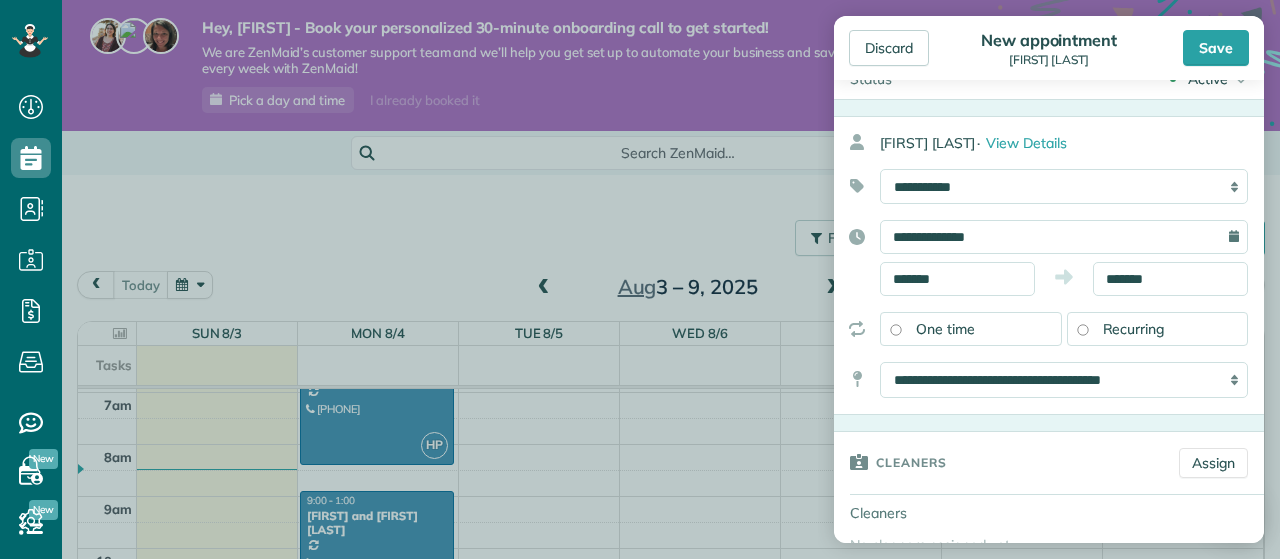 click on "Dashboard
Scheduling
Calendar View
List View
Dispatch View - Weekly scheduling (Beta)" at bounding box center [640, 279] 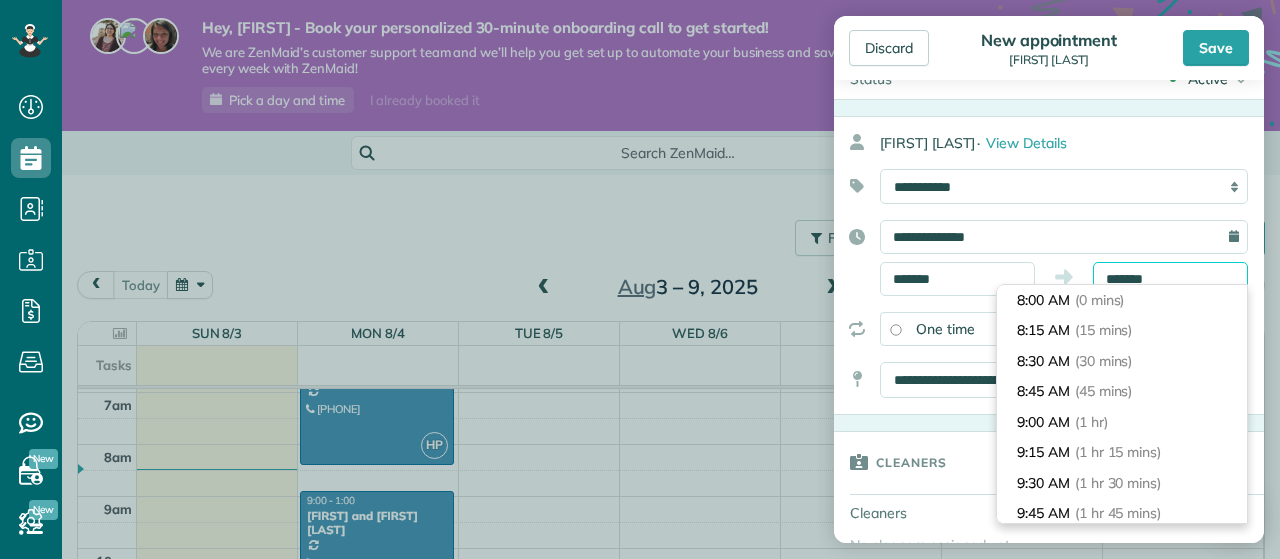 click on "*******" at bounding box center [1170, 279] 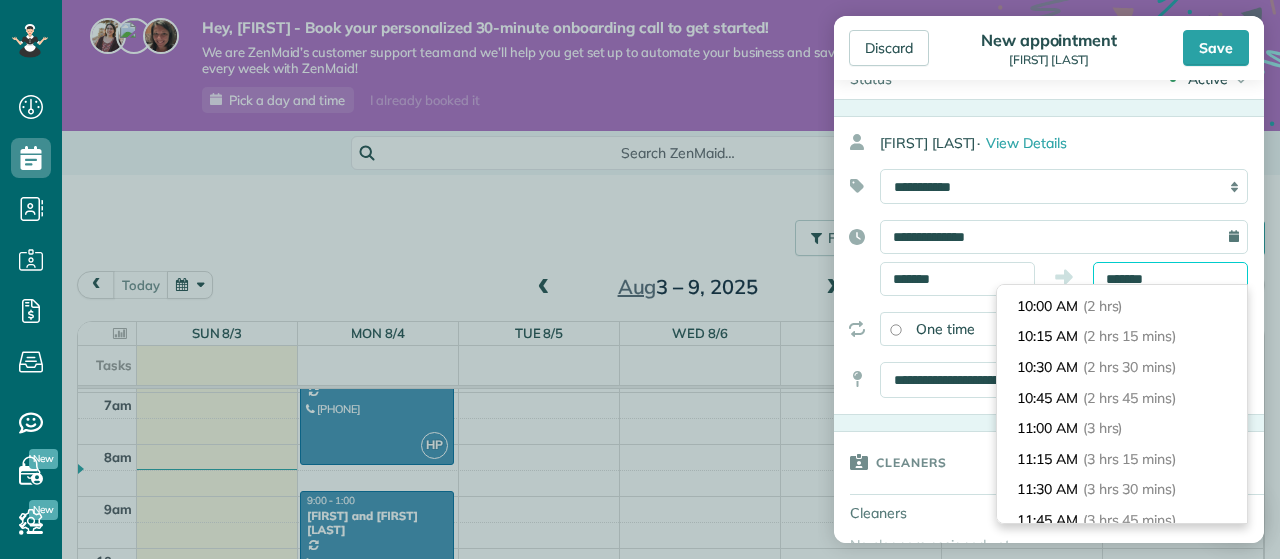scroll, scrollTop: 164, scrollLeft: 0, axis: vertical 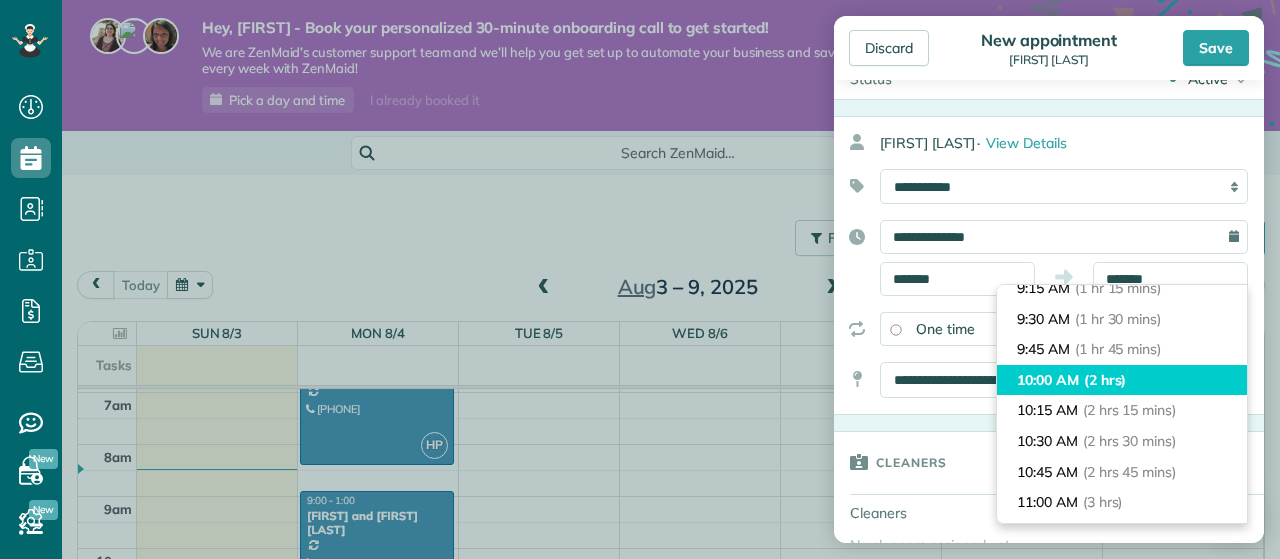 type on "********" 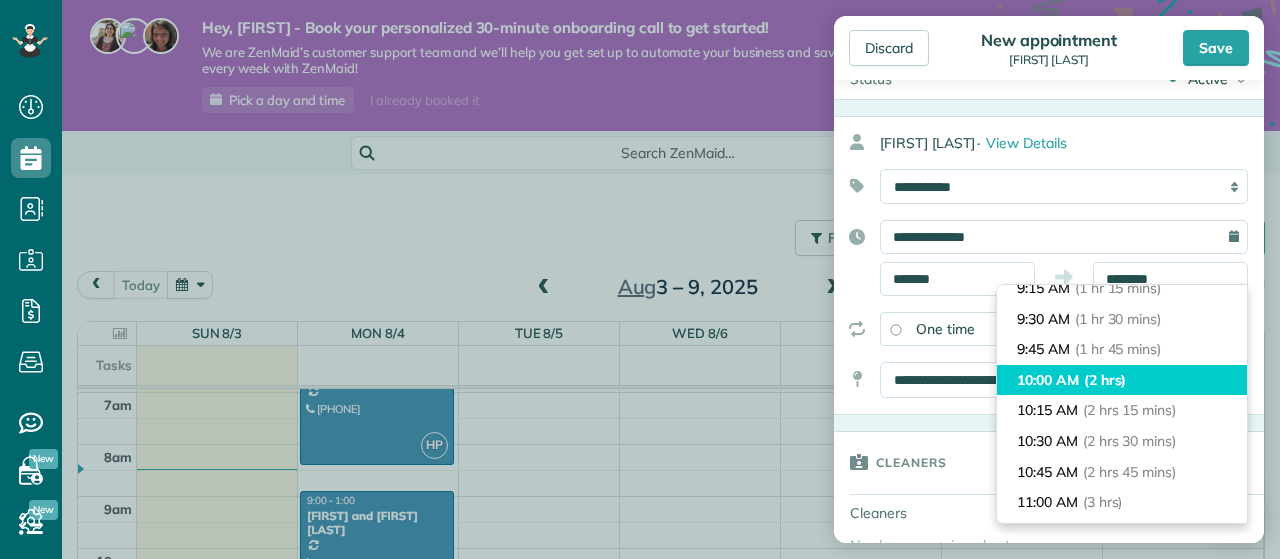 click on "(2 hrs)" at bounding box center [1105, 380] 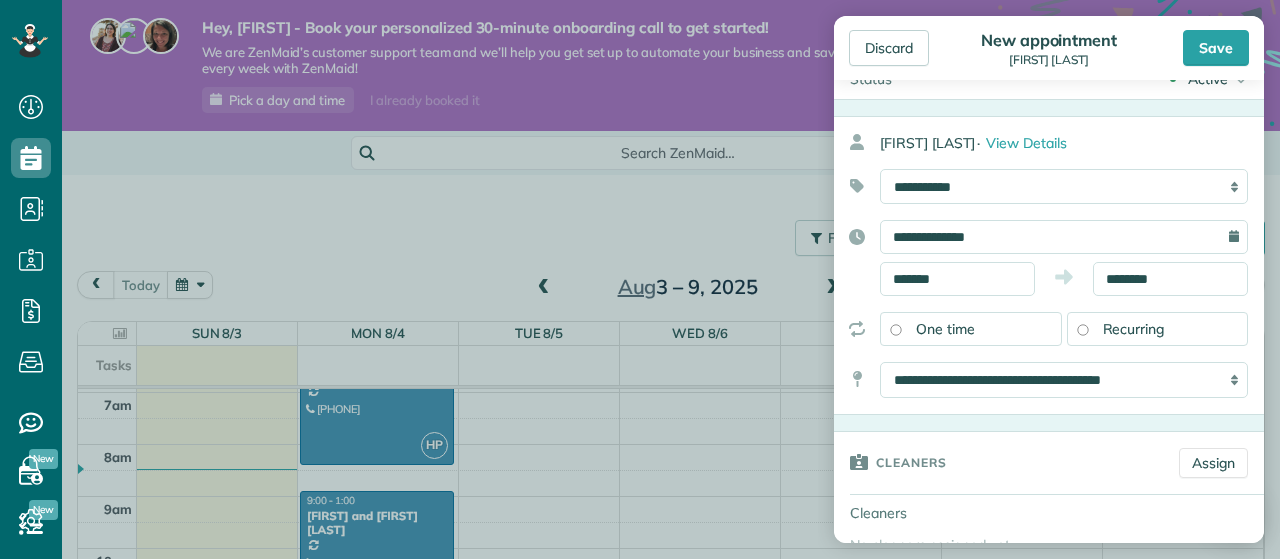 click on "Recurring" at bounding box center [1158, 329] 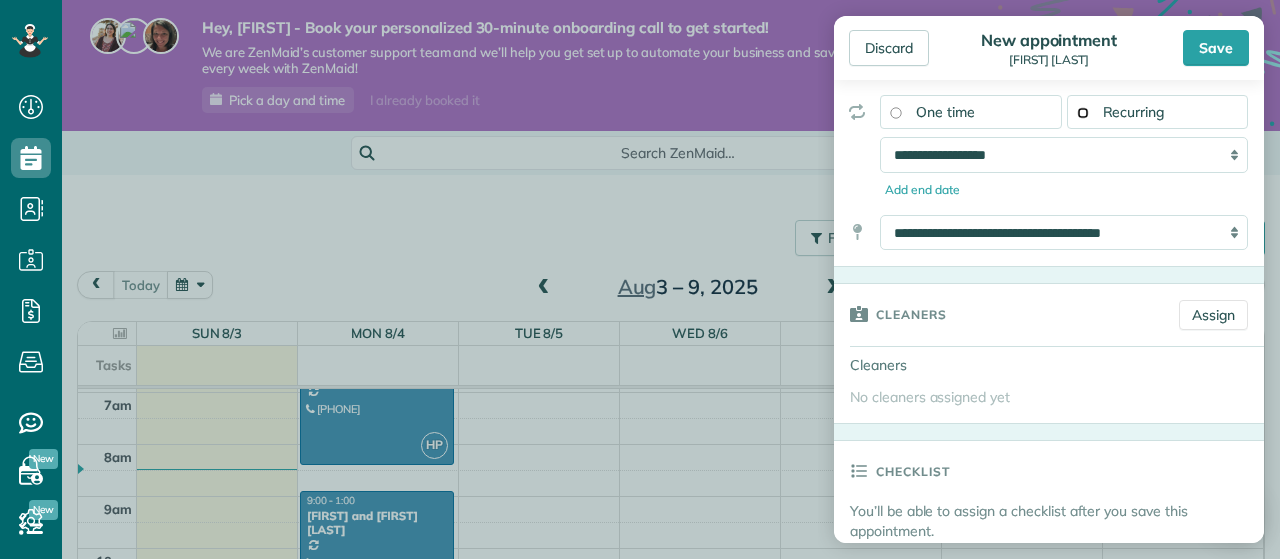 scroll, scrollTop: 264, scrollLeft: 0, axis: vertical 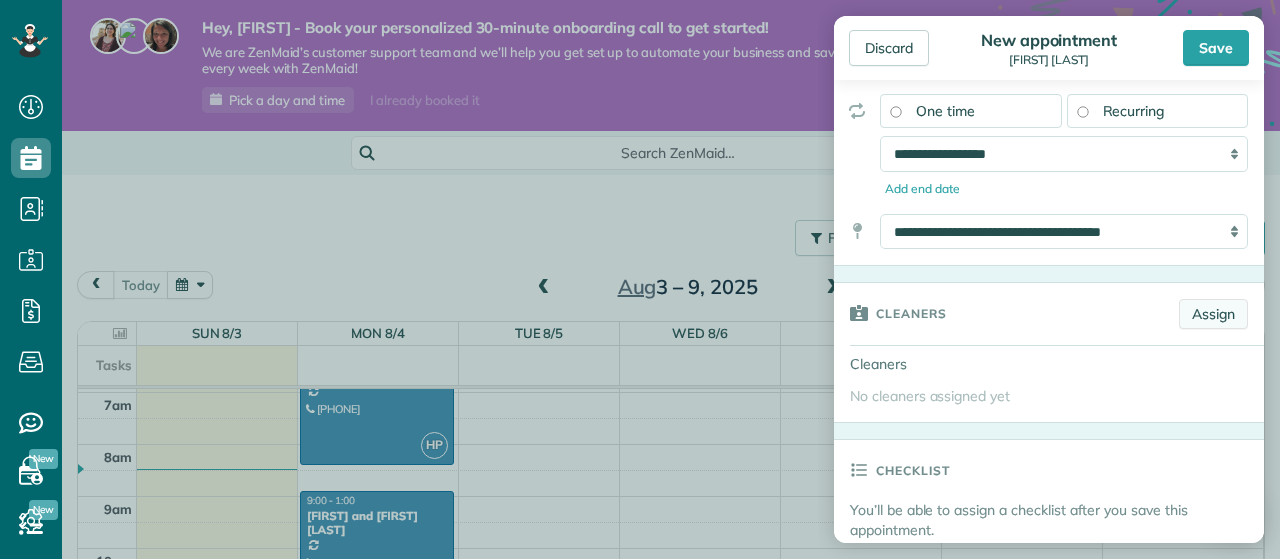 click on "Assign" at bounding box center [1213, 314] 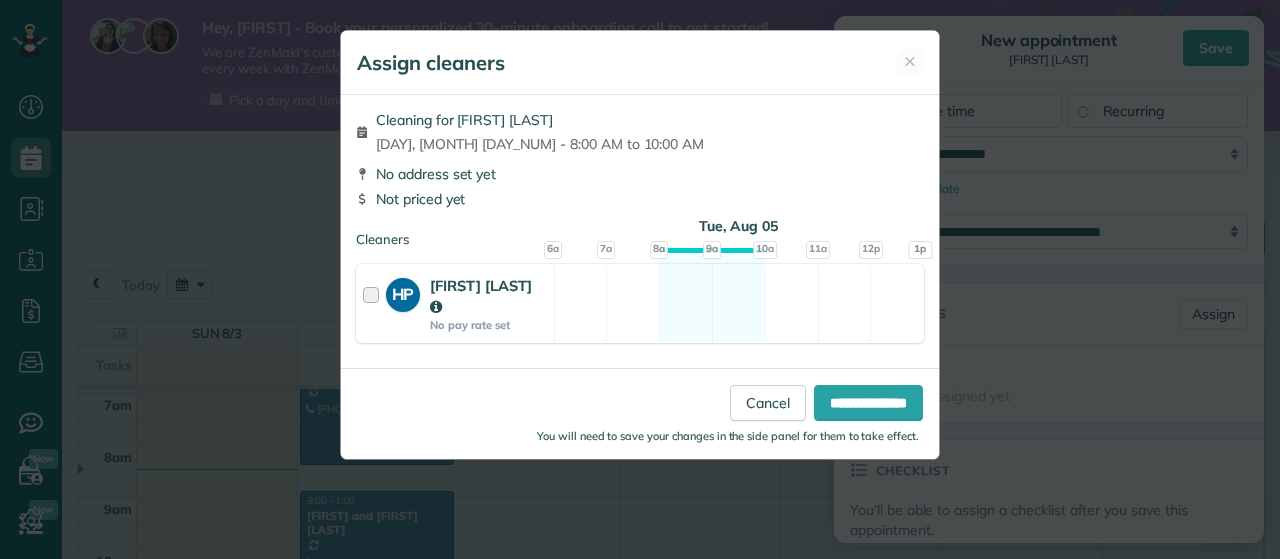 click on "Heather Pardon" at bounding box center (481, 296) 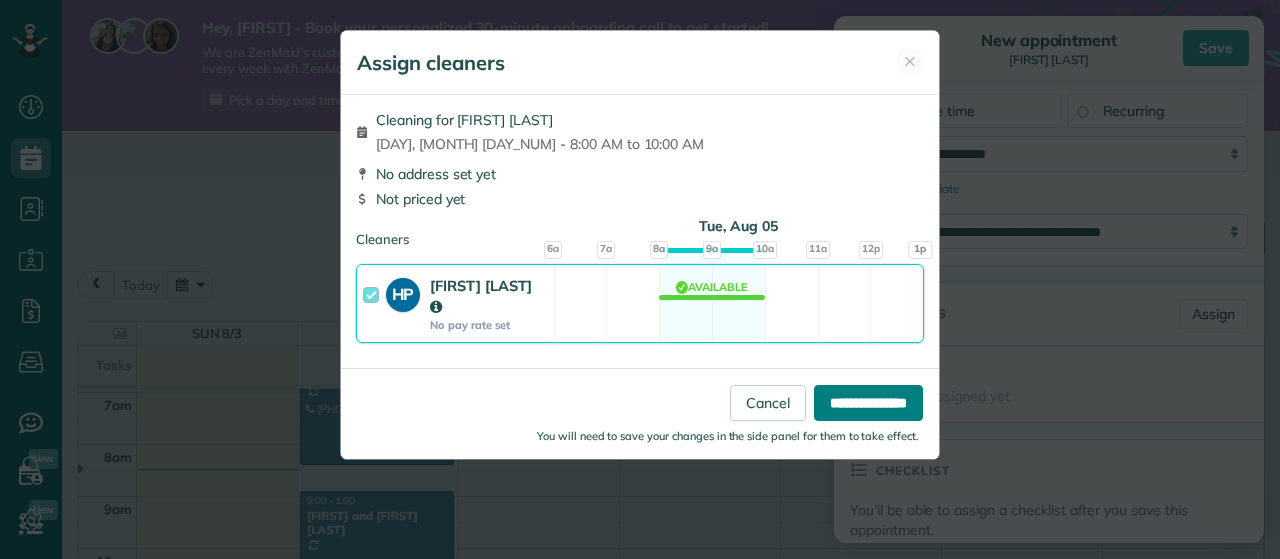 click on "**********" at bounding box center (868, 403) 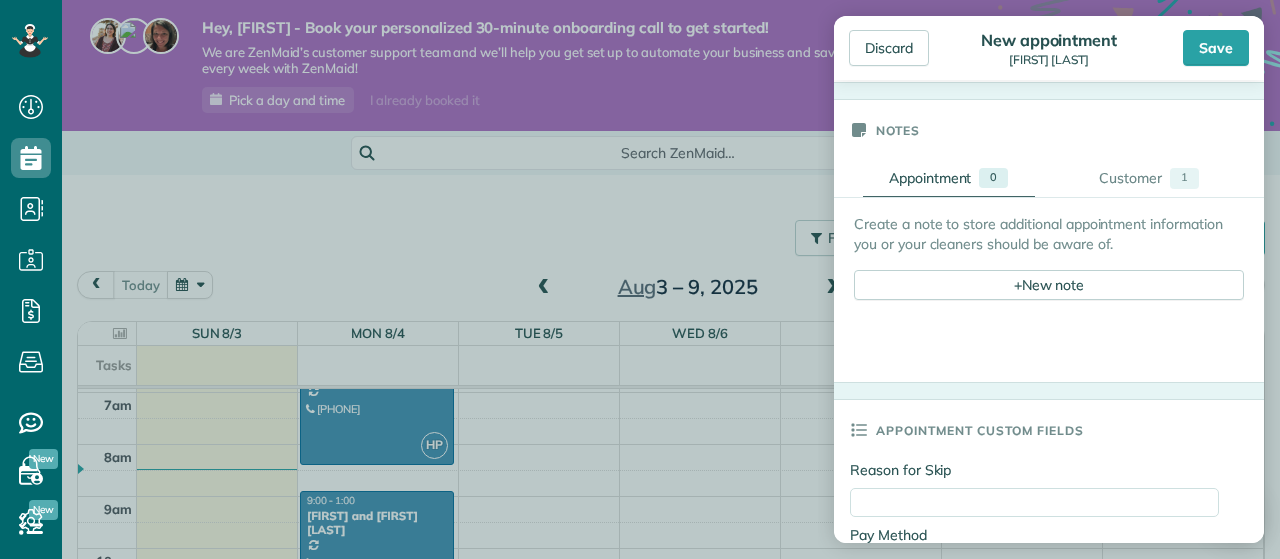 scroll, scrollTop: 892, scrollLeft: 0, axis: vertical 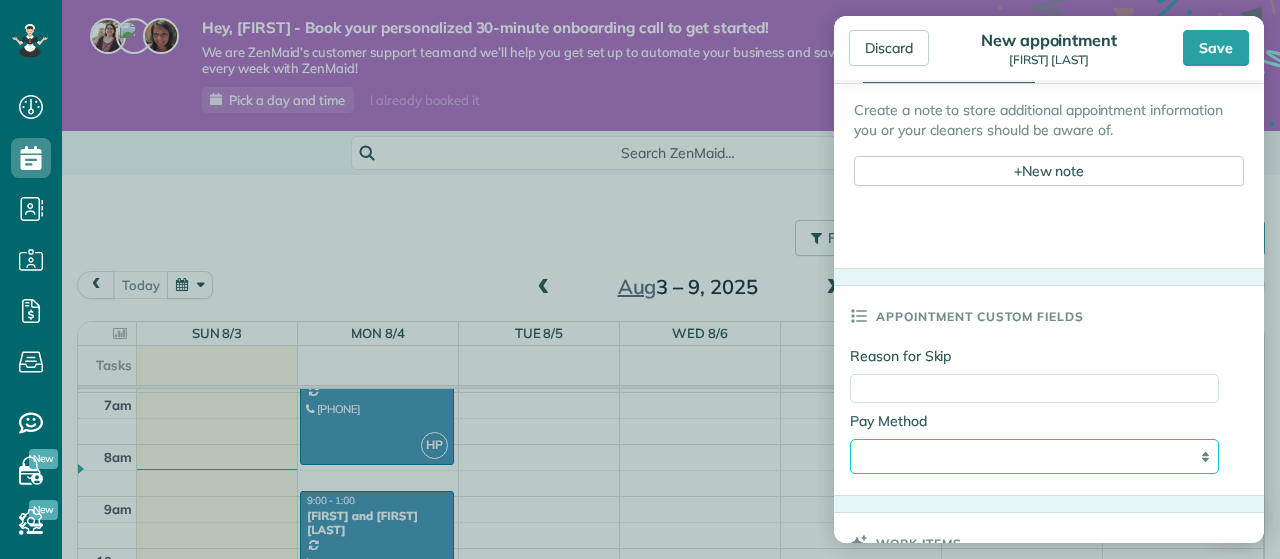 click on "**********" at bounding box center (1034, 456) 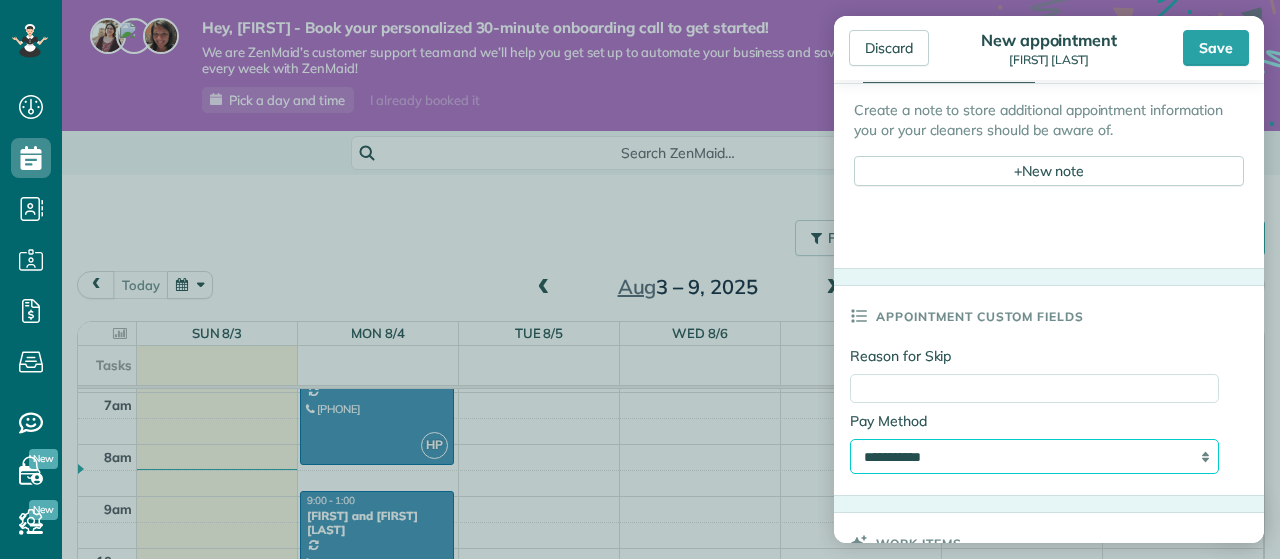 click on "**********" at bounding box center [0, 0] 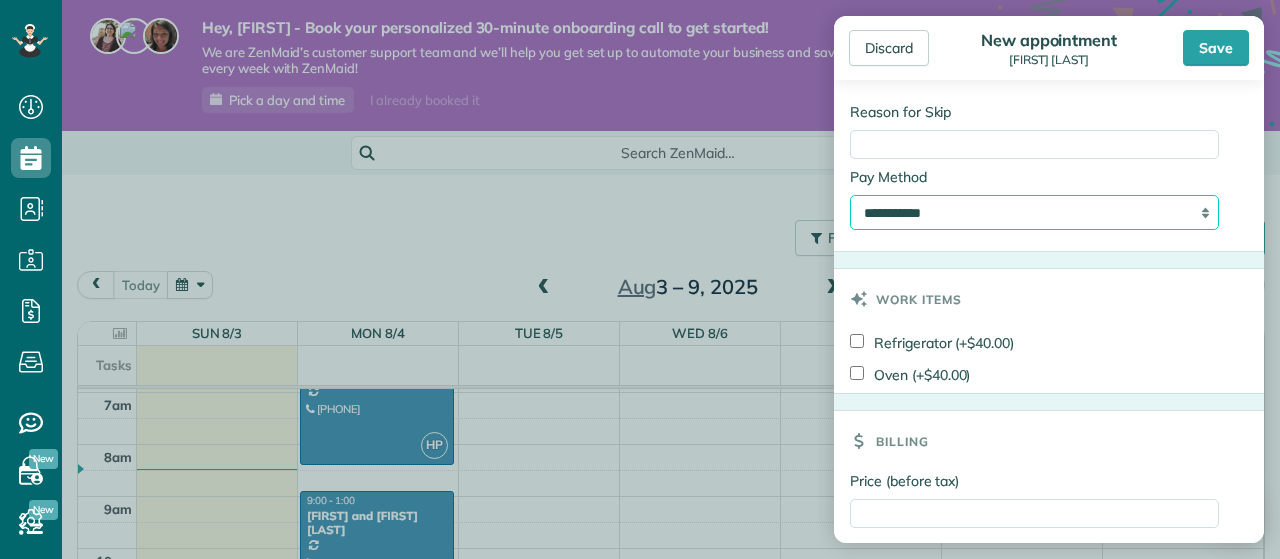 scroll, scrollTop: 1240, scrollLeft: 0, axis: vertical 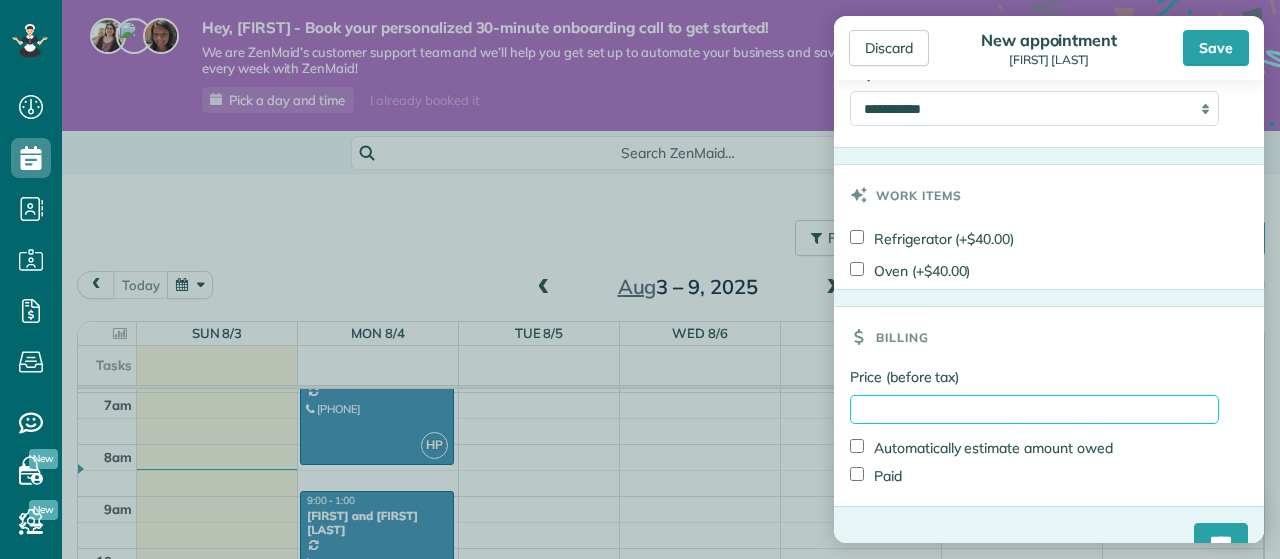 click on "Price (before tax)" at bounding box center [1034, 409] 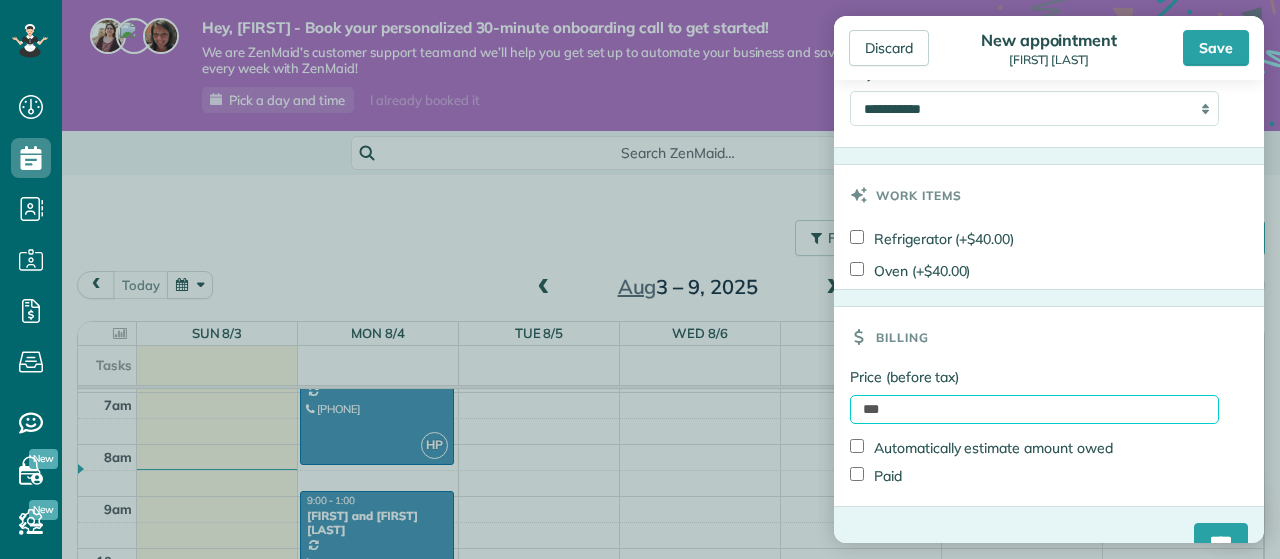 scroll, scrollTop: 1276, scrollLeft: 0, axis: vertical 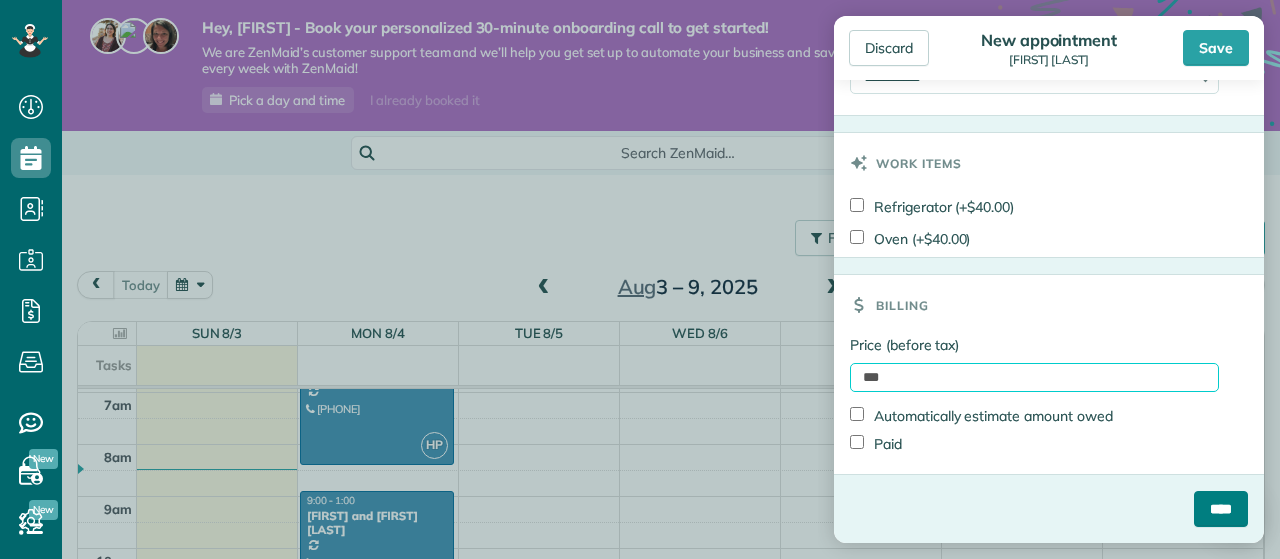 type on "***" 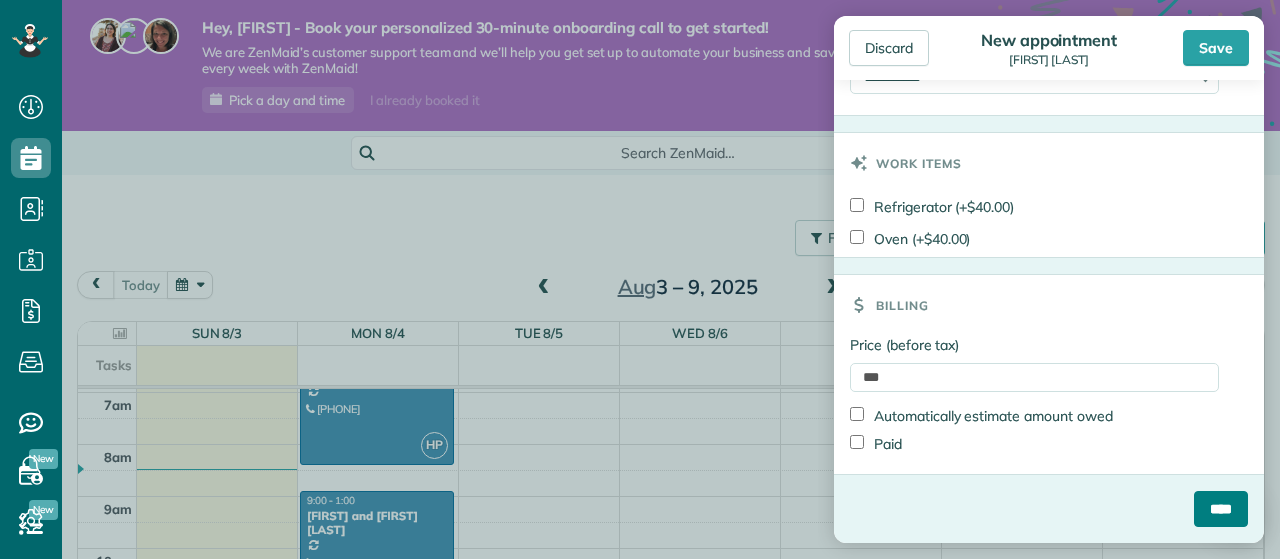 click on "****" at bounding box center (1221, 509) 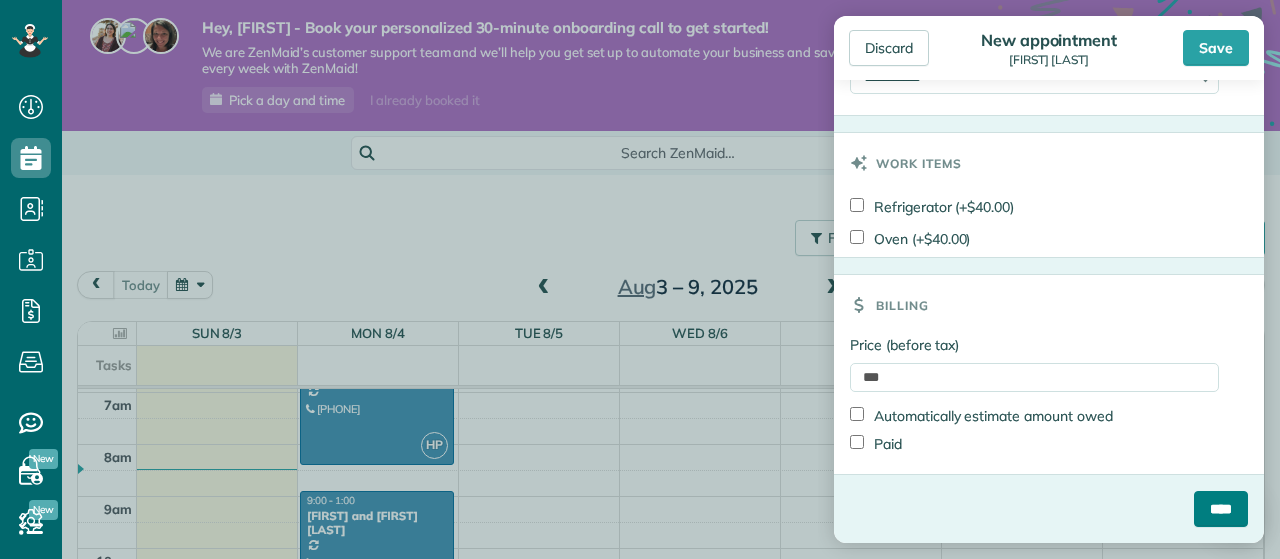 scroll, scrollTop: 1276, scrollLeft: 0, axis: vertical 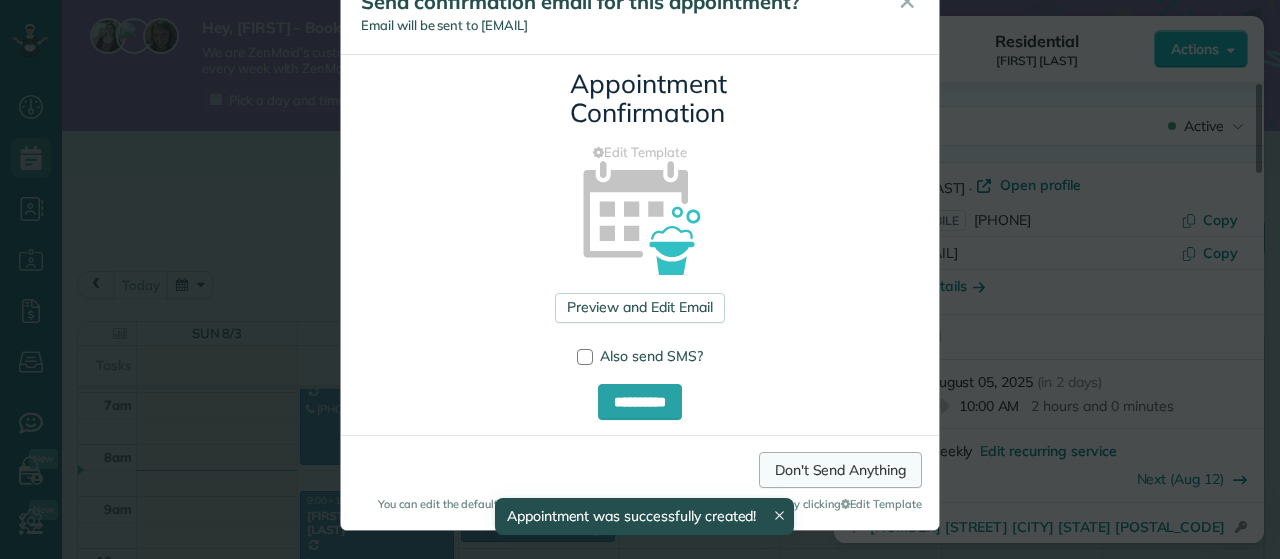 click on "Don't Send Anything" at bounding box center [840, 470] 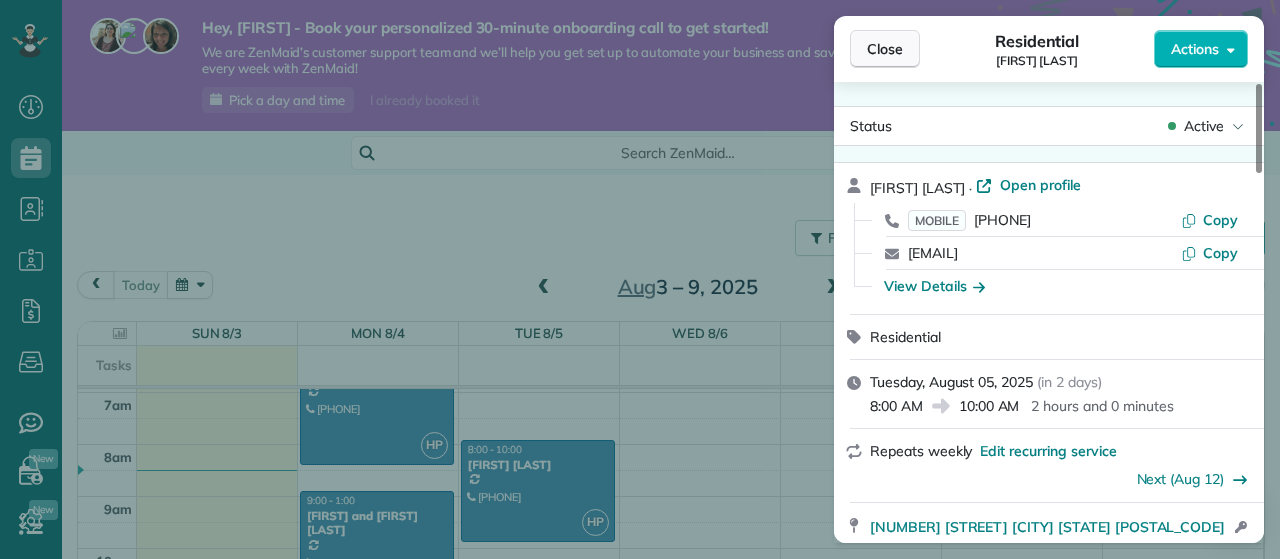 click on "Close" at bounding box center (885, 49) 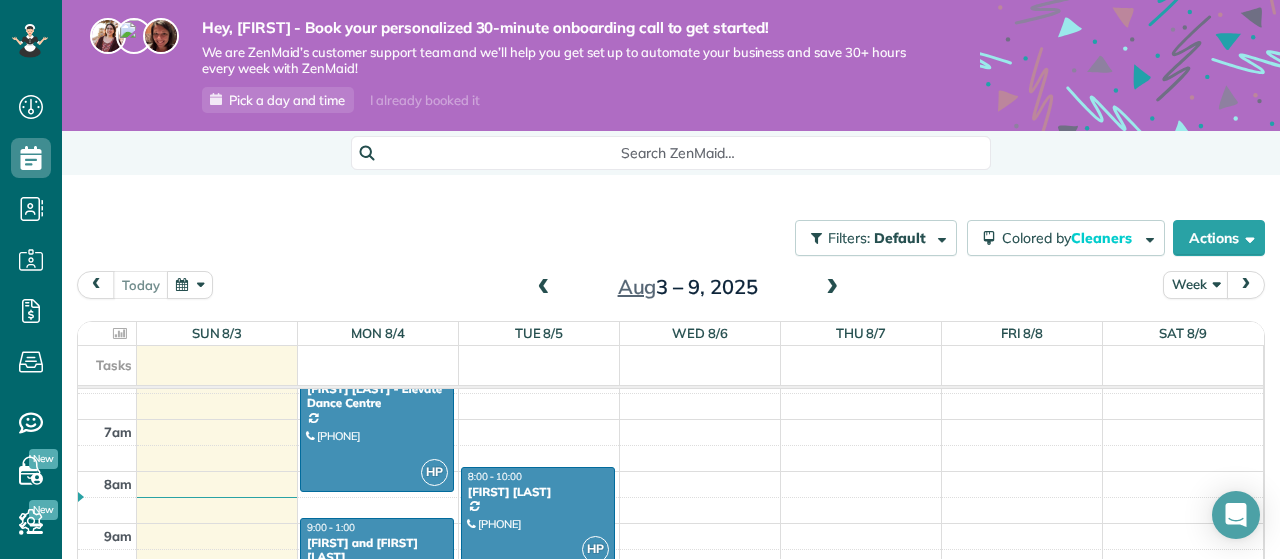 scroll, scrollTop: 417, scrollLeft: 0, axis: vertical 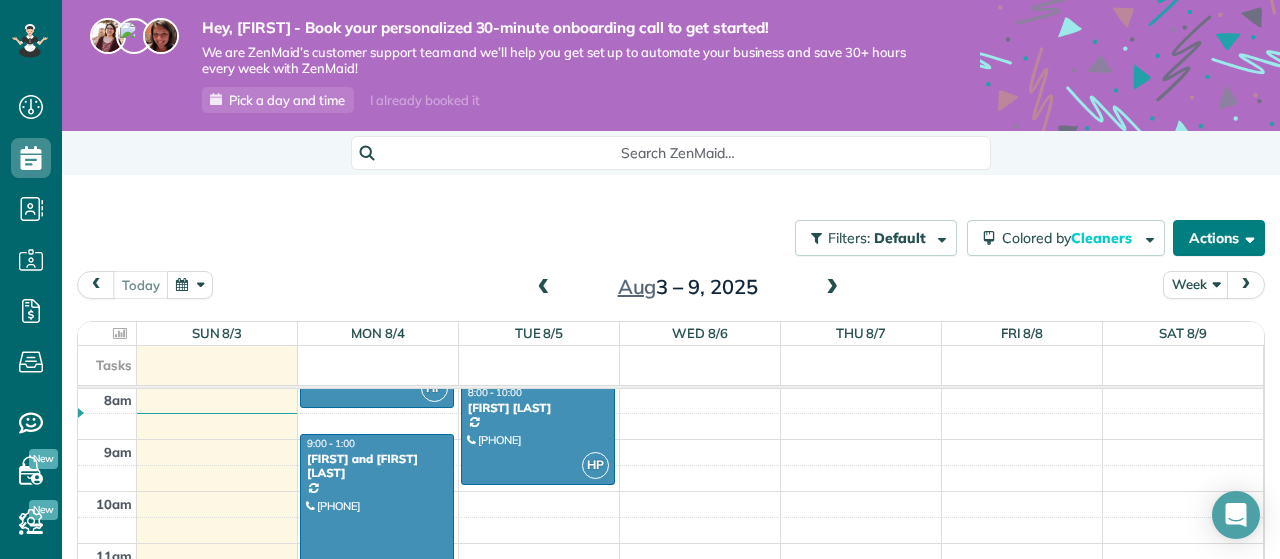 click at bounding box center [1246, 237] 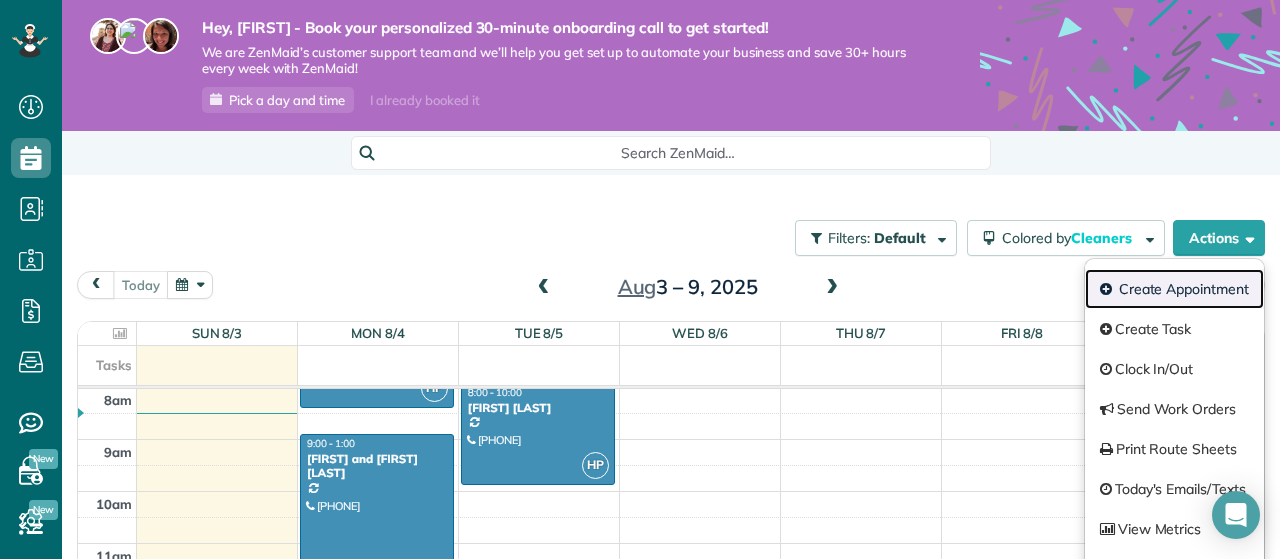 click on "Create Appointment" at bounding box center [1174, 289] 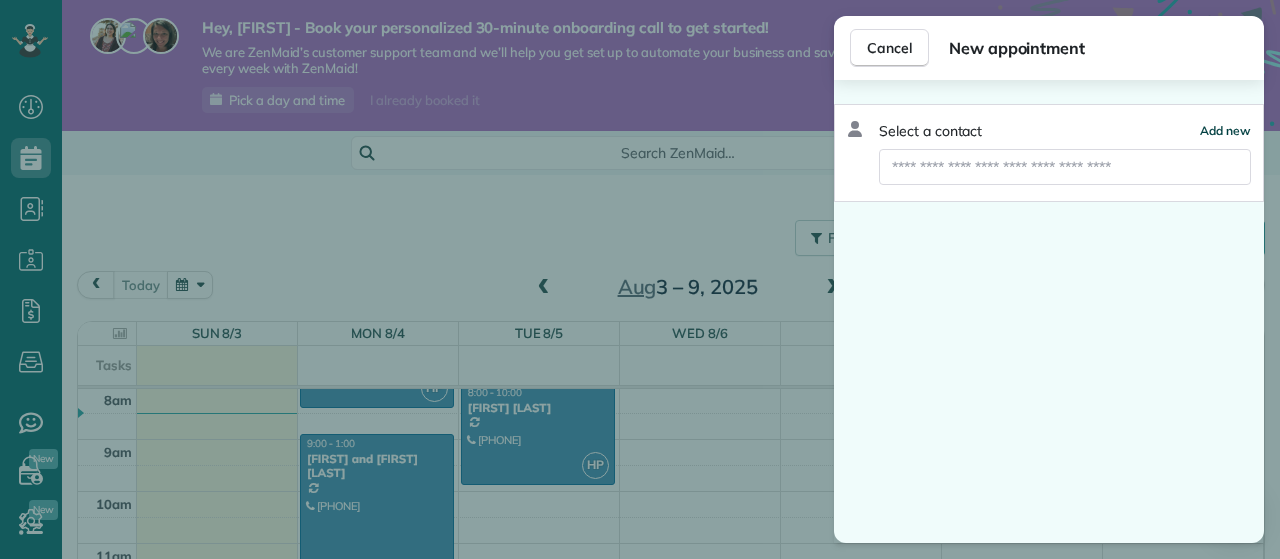 click on "Add new" at bounding box center [1225, 130] 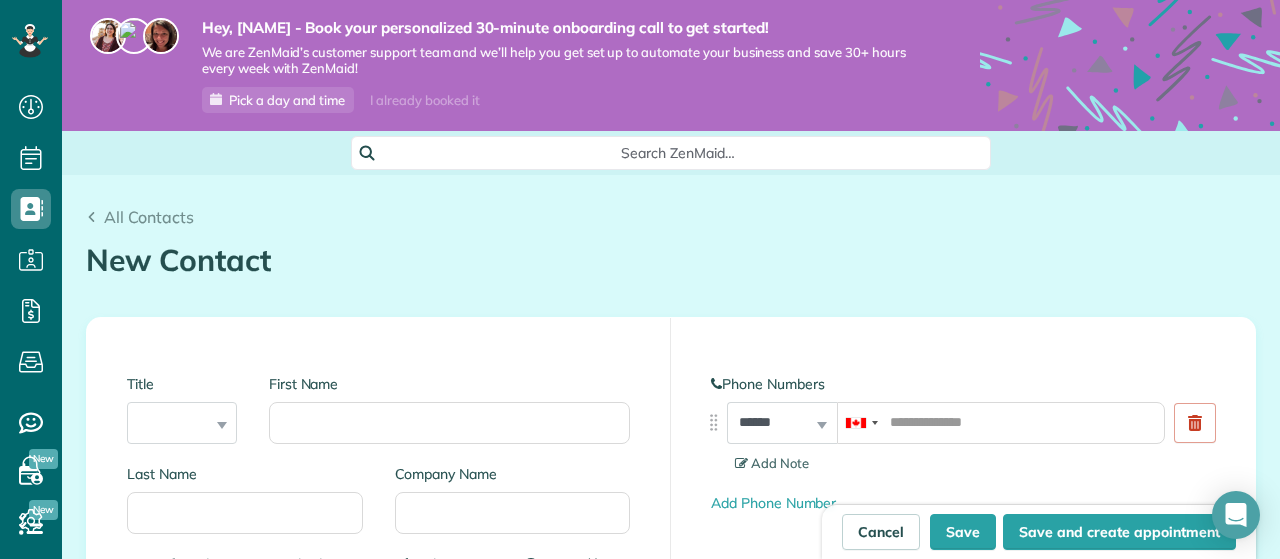 scroll, scrollTop: 0, scrollLeft: 0, axis: both 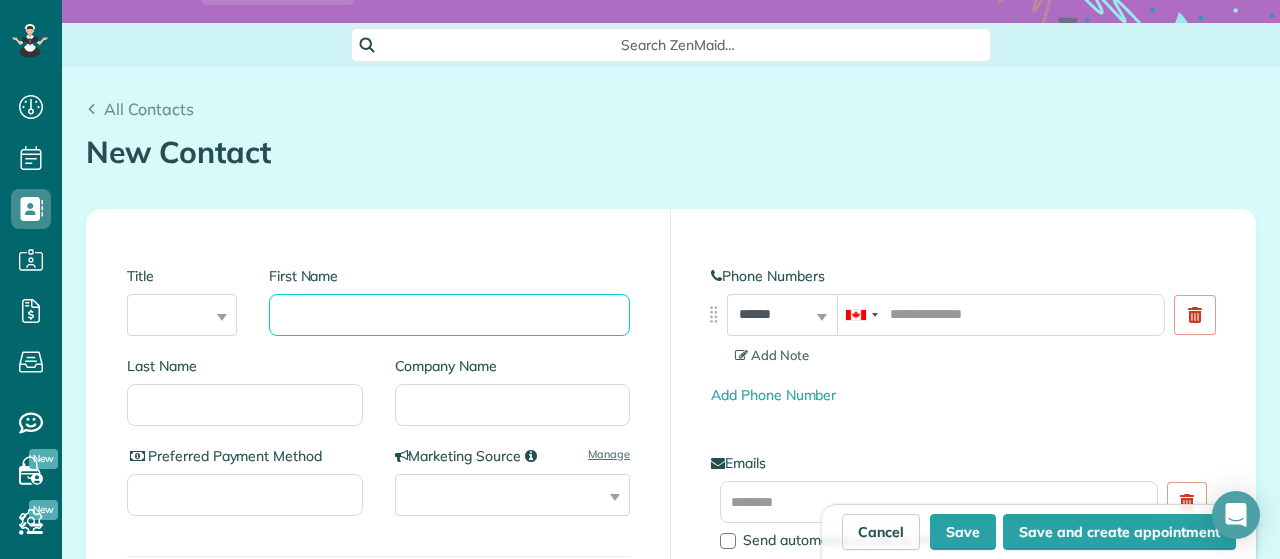 click on "First Name" at bounding box center (449, 315) 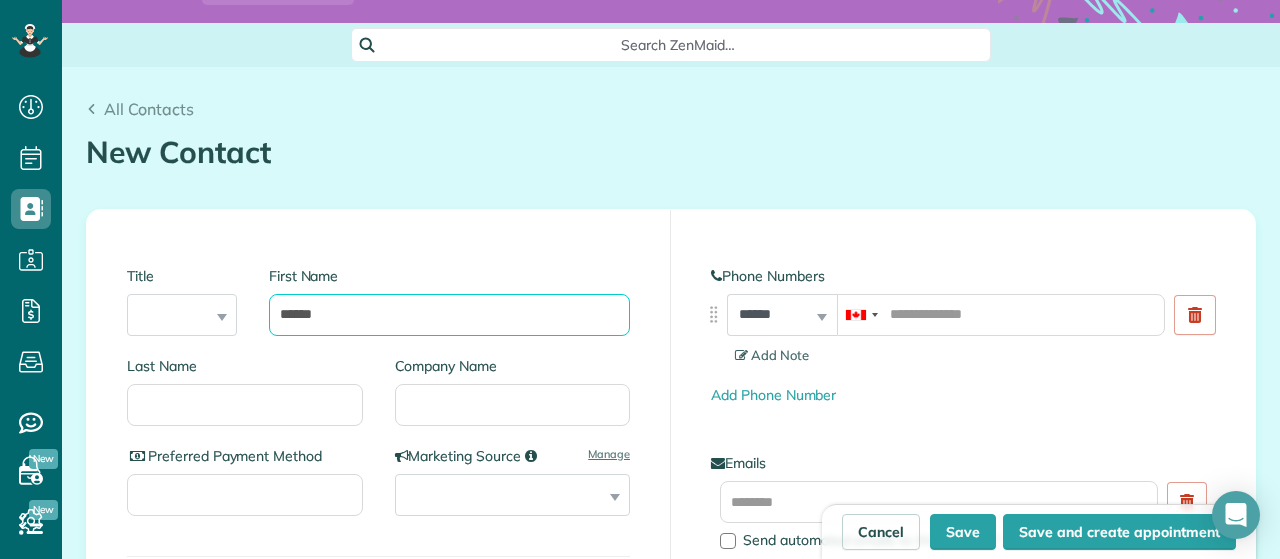 type on "******" 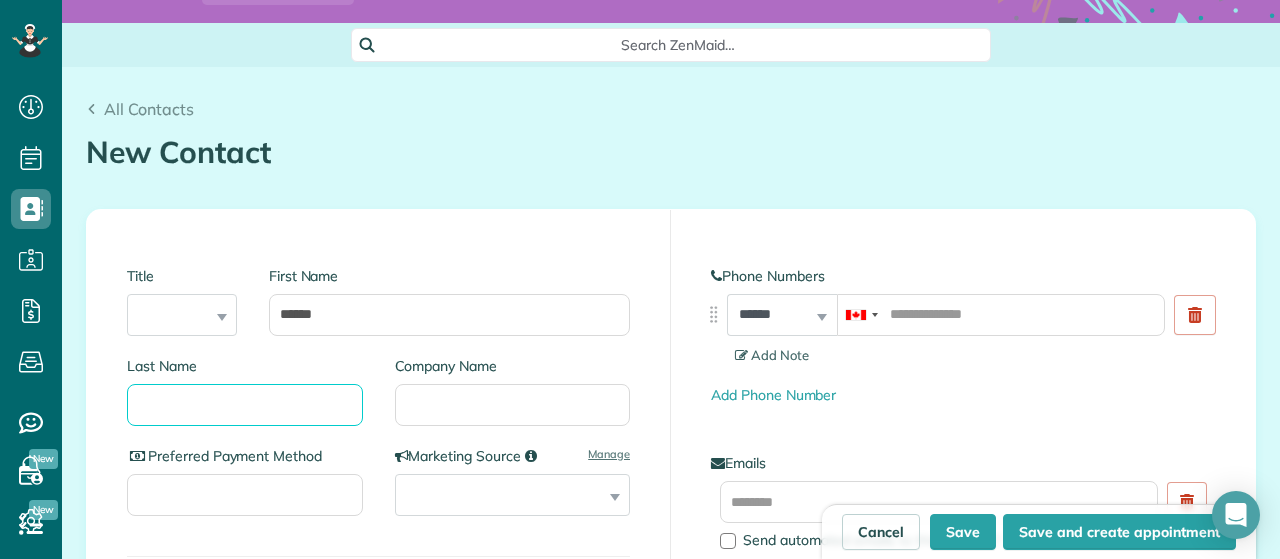 click on "Last Name" at bounding box center [245, 405] 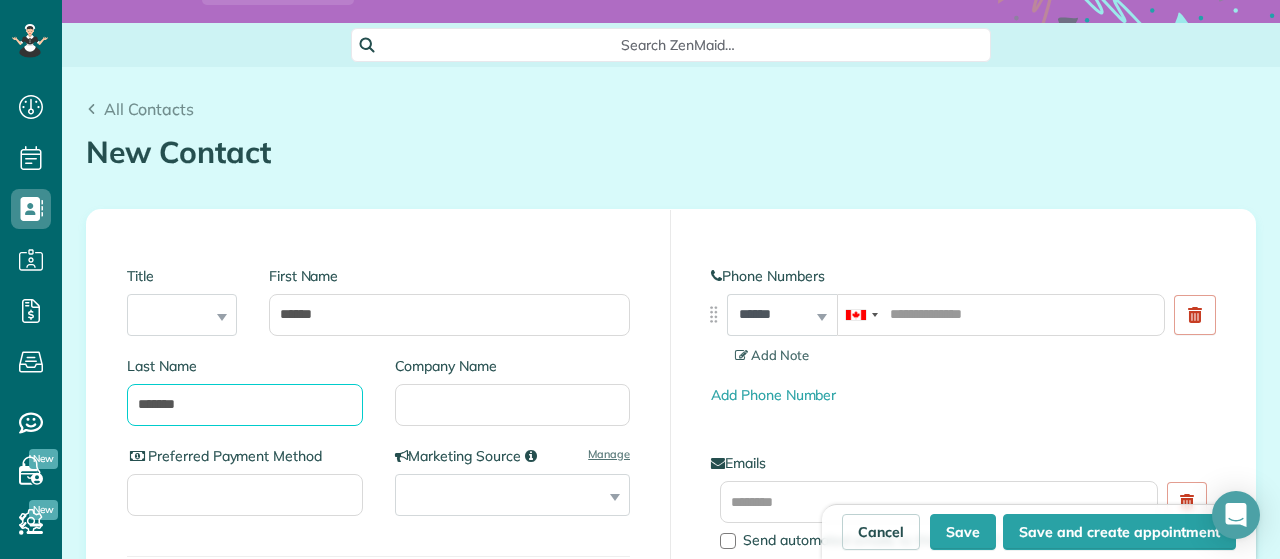 type on "*******" 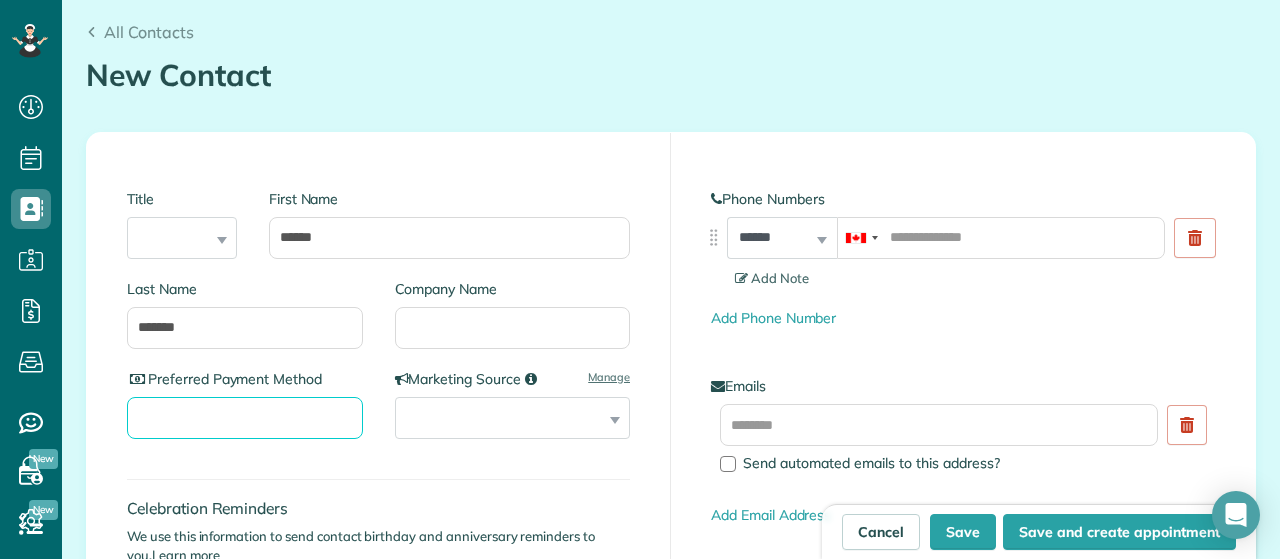 click on "Preferred Payment Method" at bounding box center [245, 418] 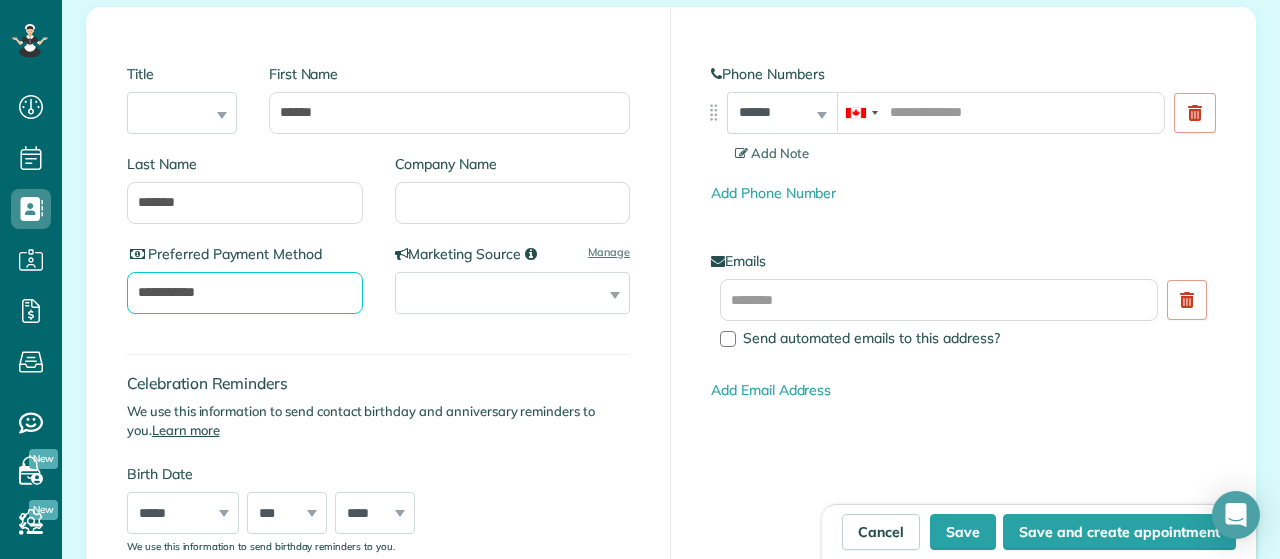 scroll, scrollTop: 311, scrollLeft: 0, axis: vertical 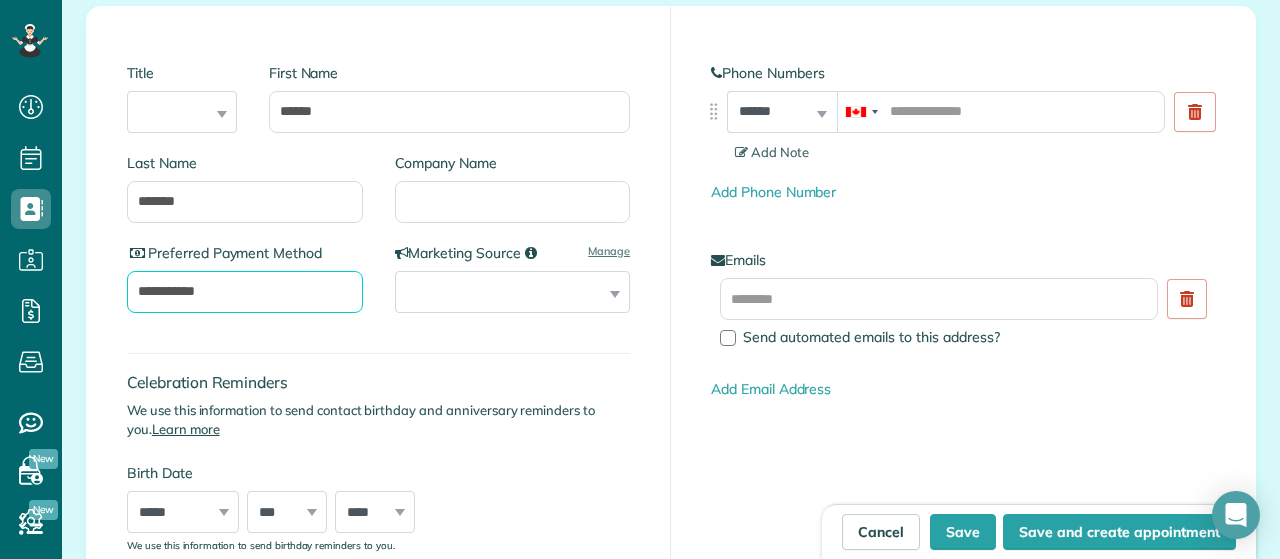 type on "**********" 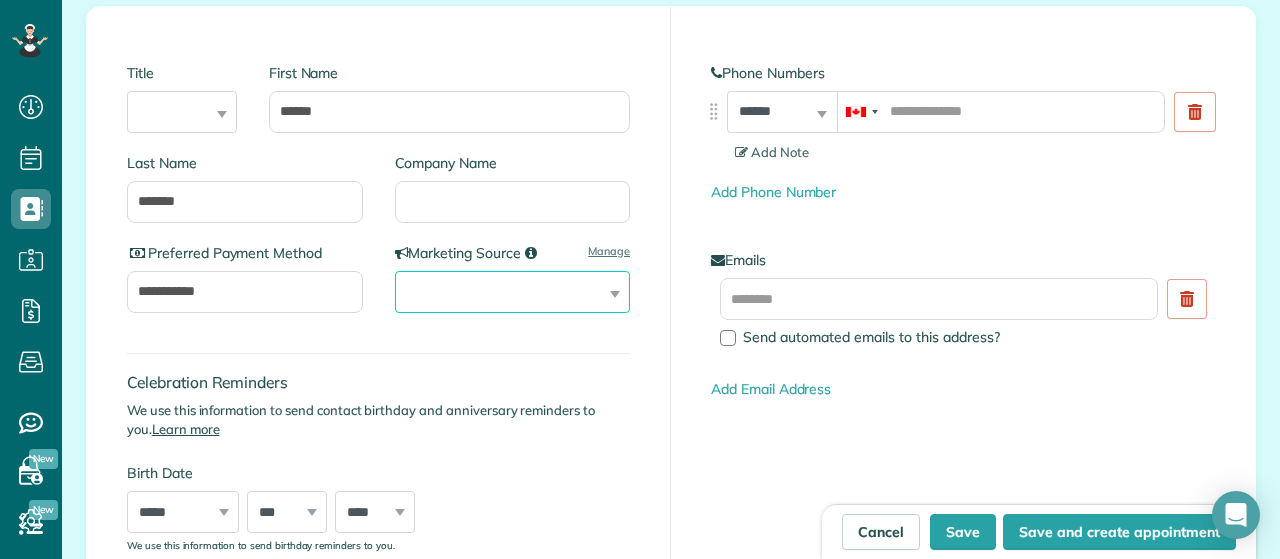 click on "**********" at bounding box center [513, 292] 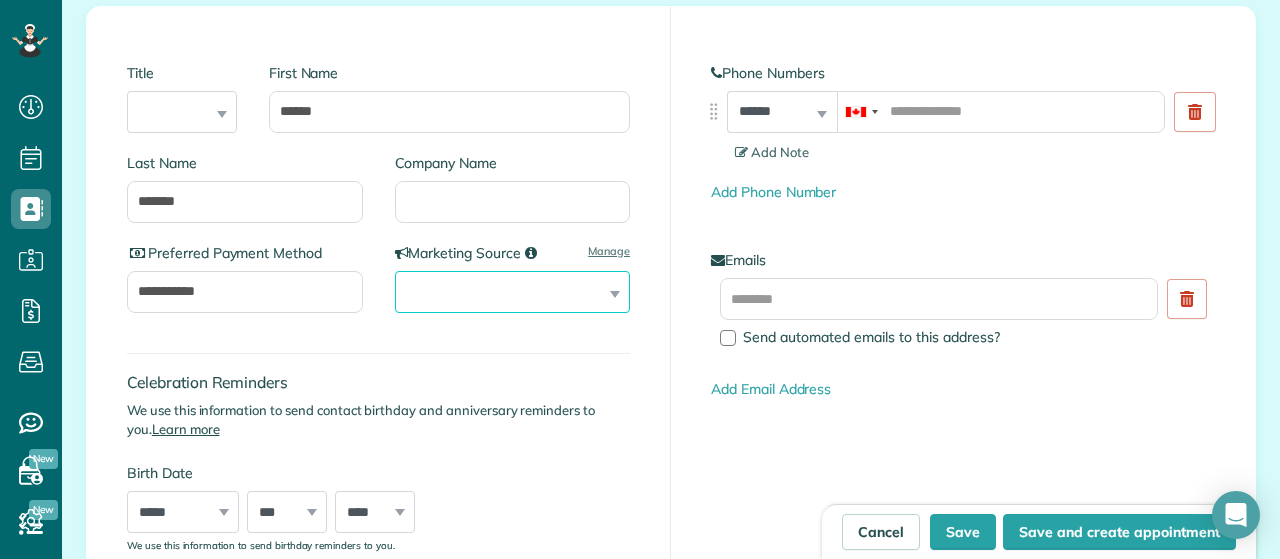 select on "**********" 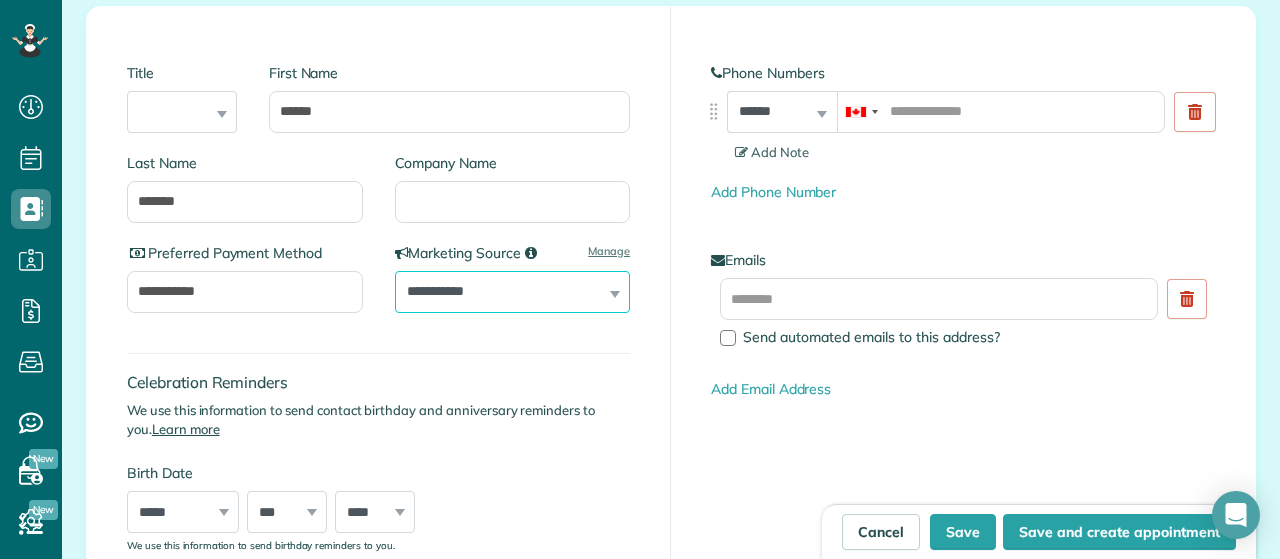 click on "**********" at bounding box center (0, 0) 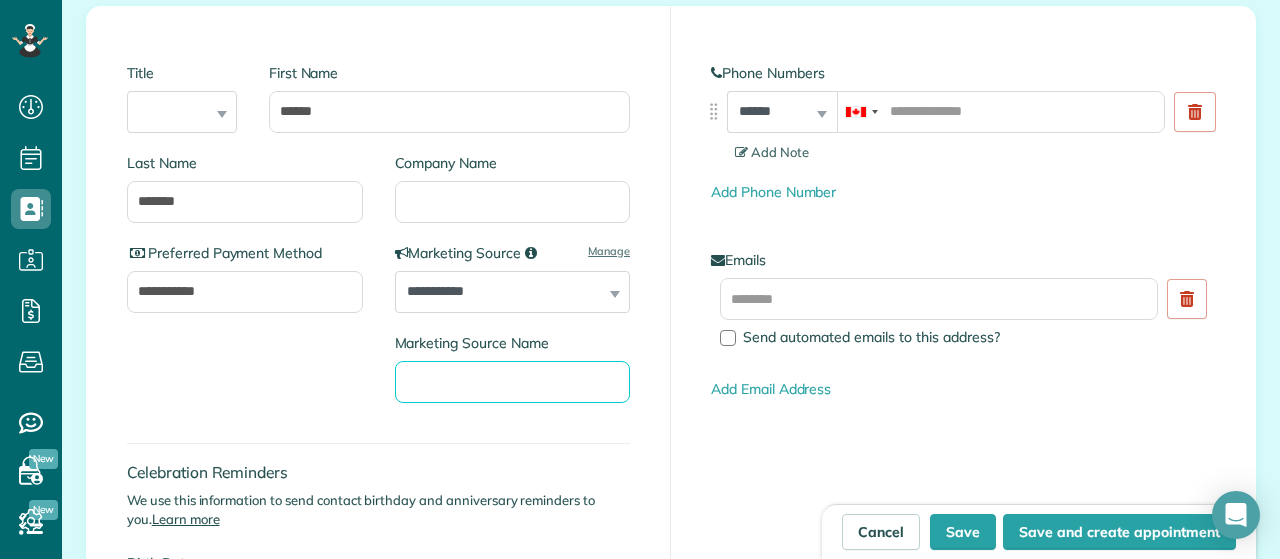 click on "Marketing Source Name" at bounding box center (513, 382) 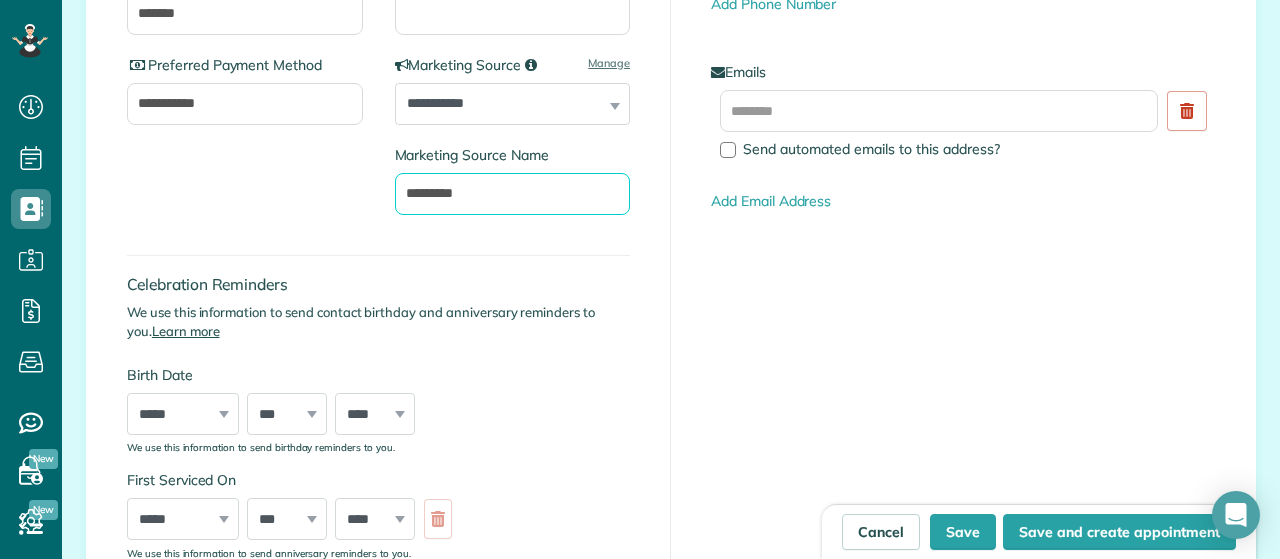 scroll, scrollTop: 332, scrollLeft: 0, axis: vertical 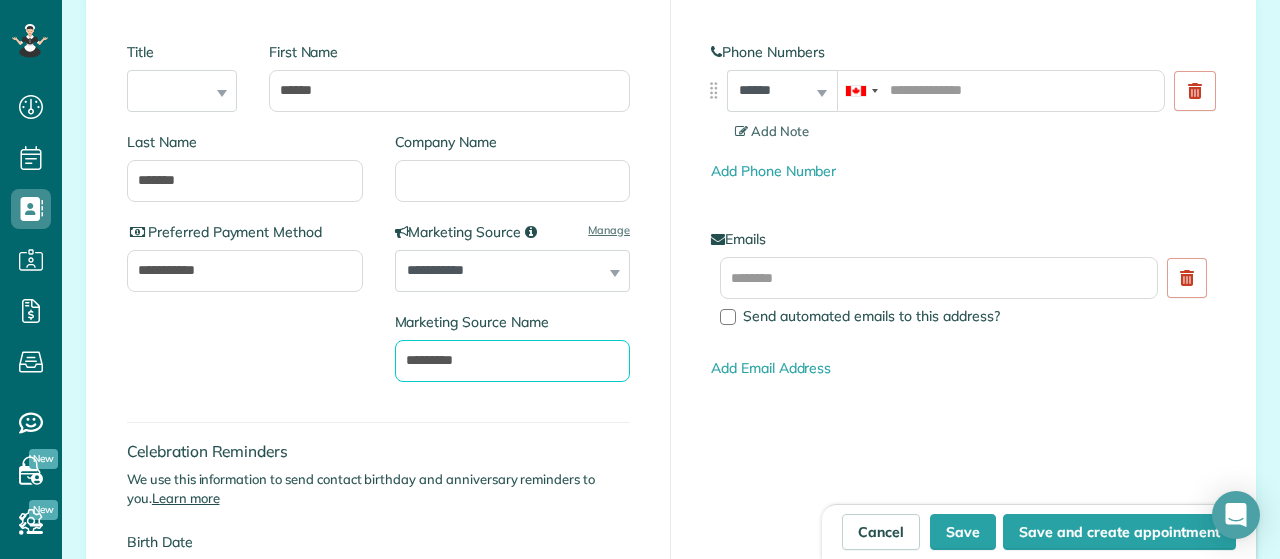 type on "*********" 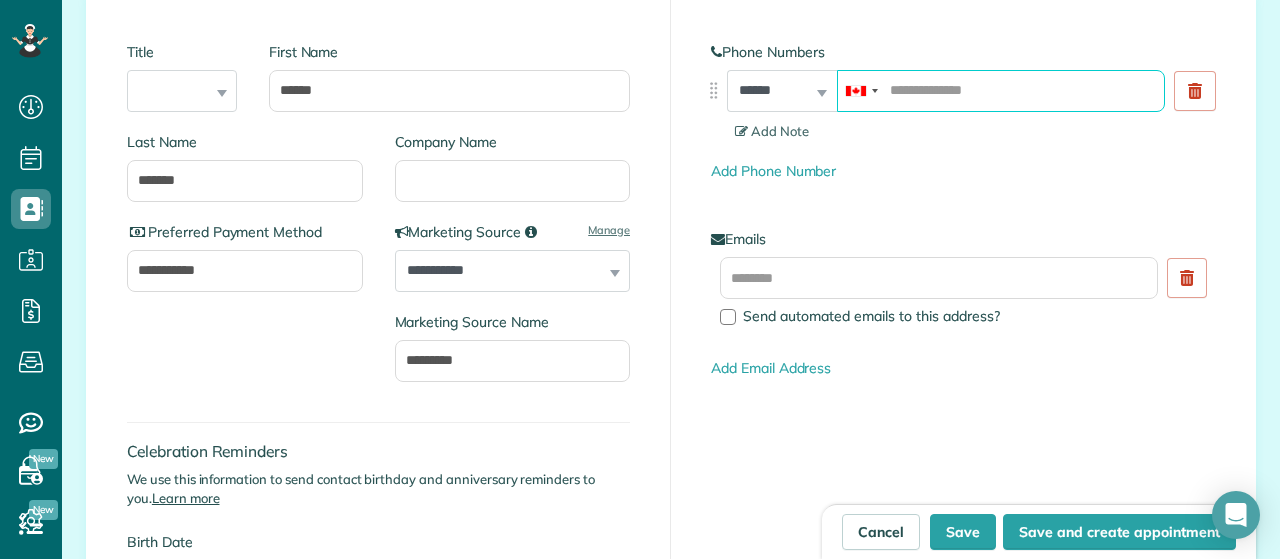 click at bounding box center [1001, 91] 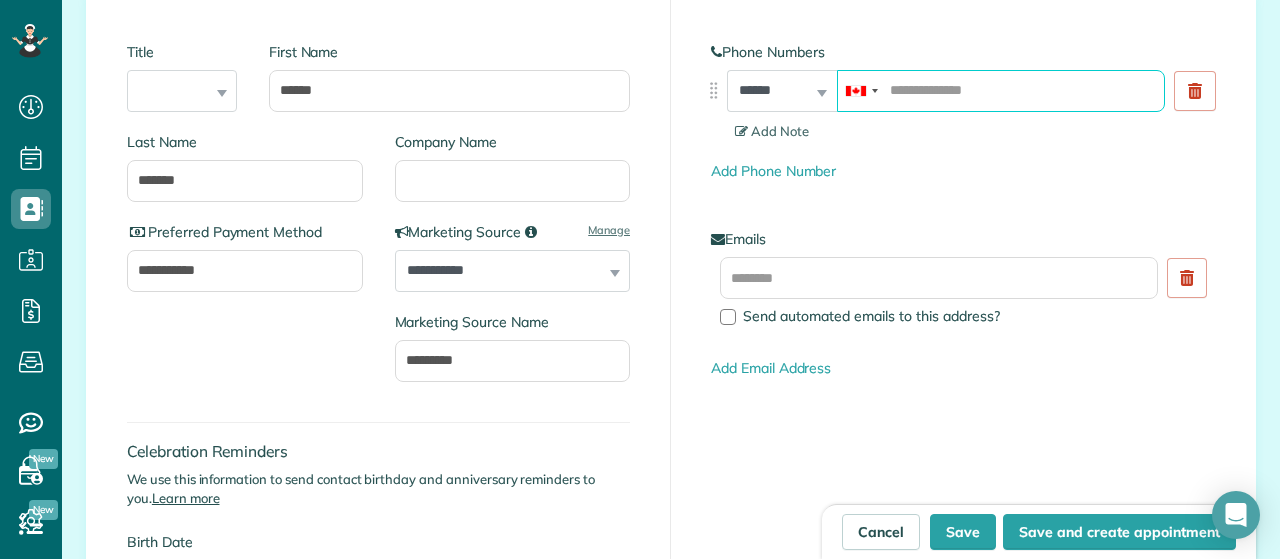 paste on "**********" 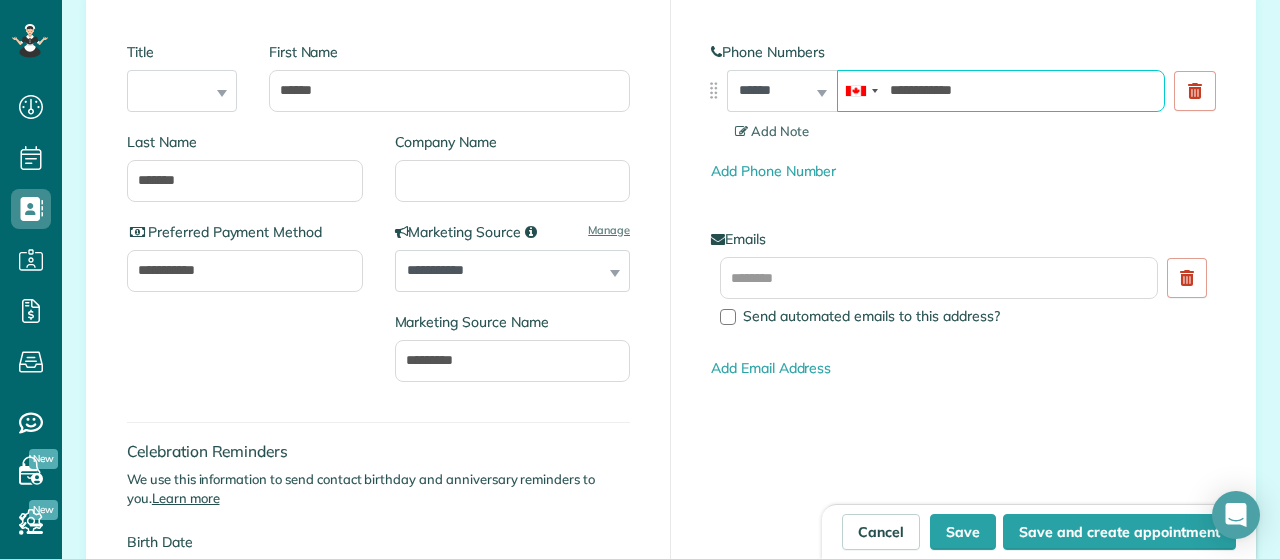 type on "**********" 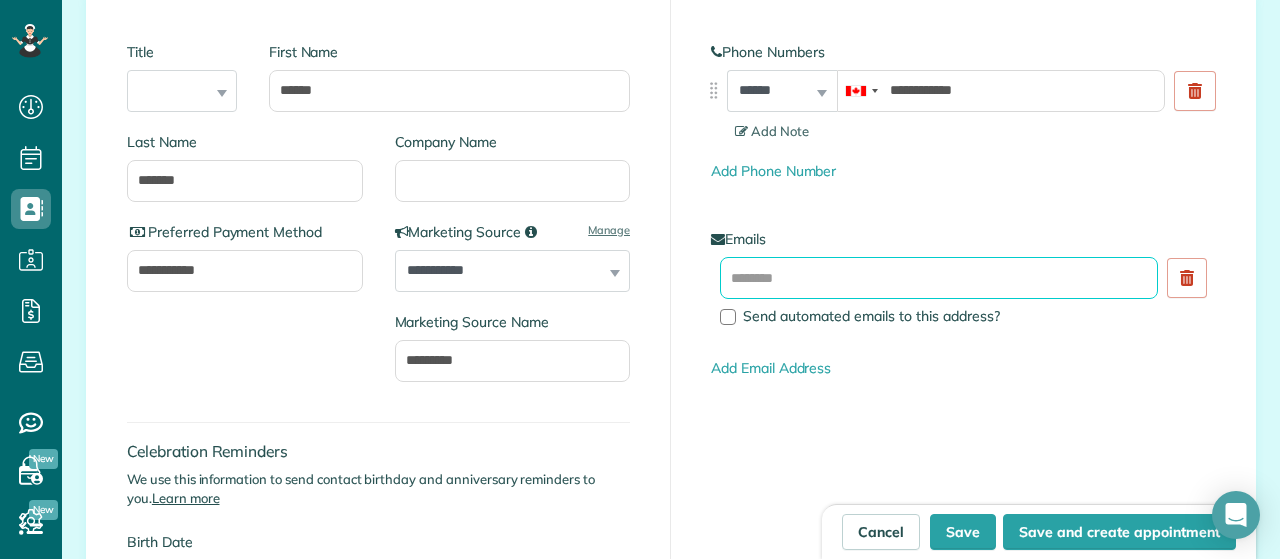 click at bounding box center (939, 278) 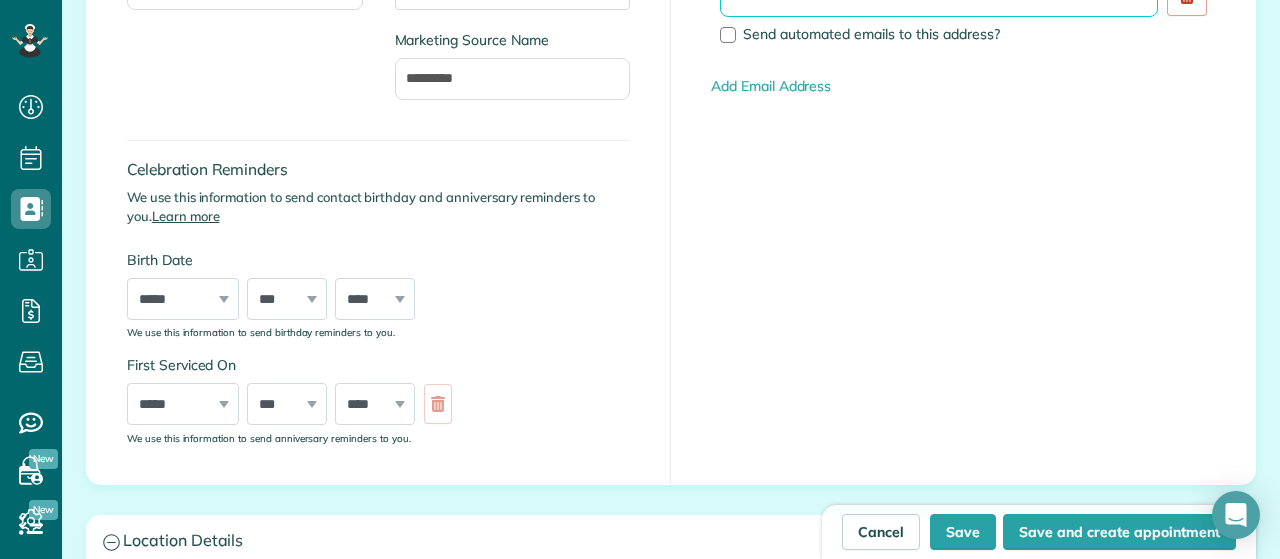 scroll, scrollTop: 658, scrollLeft: 0, axis: vertical 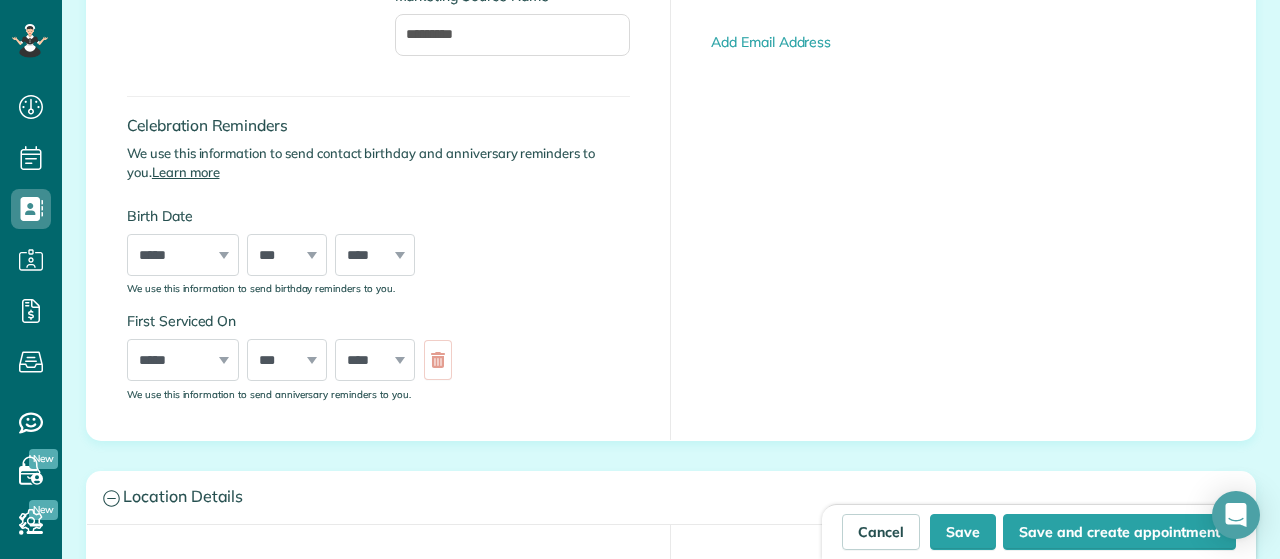 type on "**********" 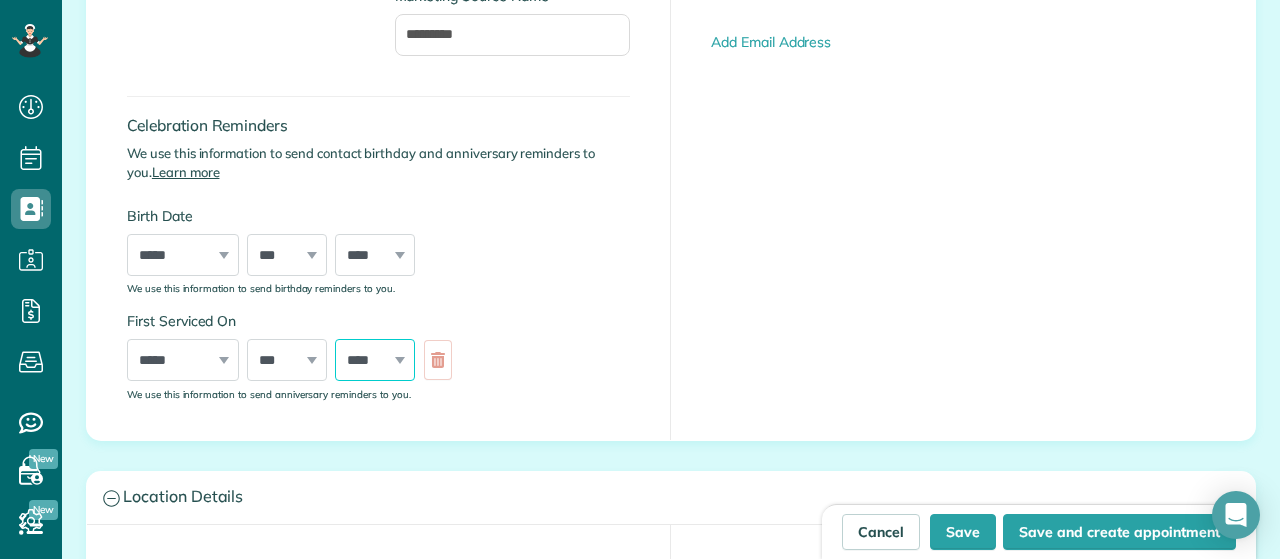 click on "****
****
****
****
****
****
****
****
****
****
****
****
****
****
****
****
****
****
****
****
****
****
****
****
****
****
****
****
****
****
****
****
****
****
****
****
****
****
****
****
****
****
****
****
****
****
****
****
****
****
****
****" at bounding box center (375, 360) 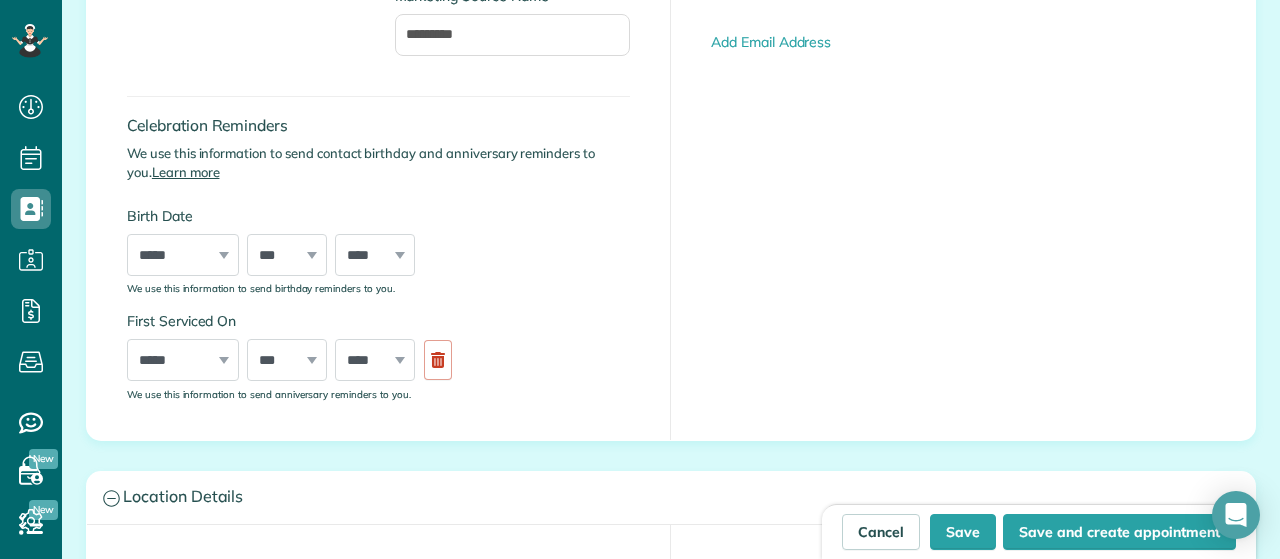 click on "*****
*******
********
*****
*****
***
****
****
******
*********
*******
********
********" at bounding box center [183, 360] 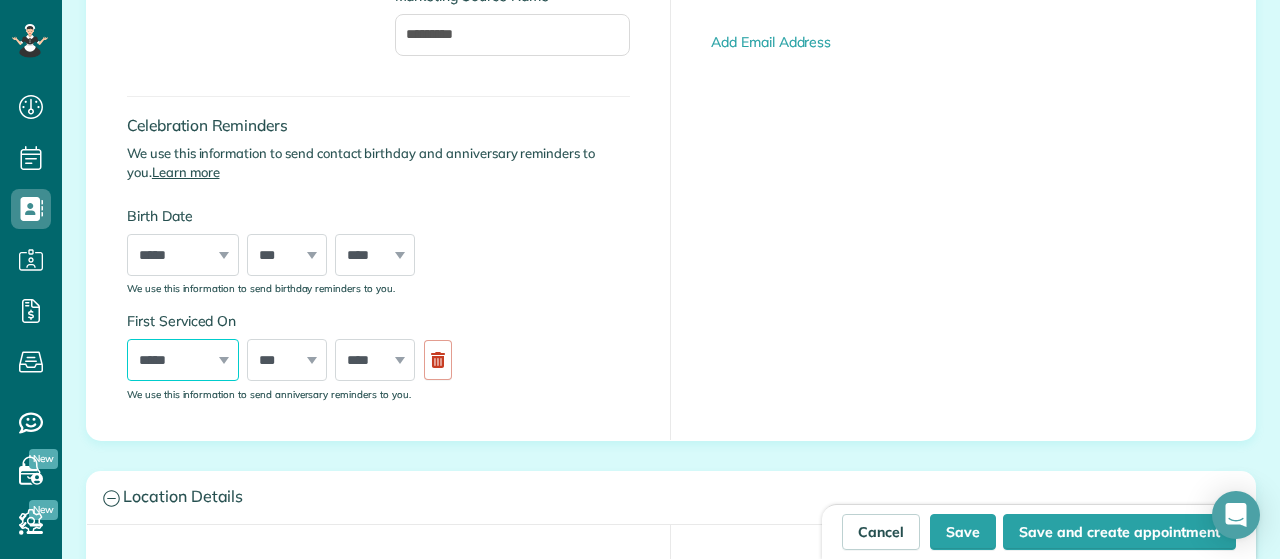 click on "*****
*******
********
*****
*****
***
****
****
******
*********
*******
********
********" at bounding box center (183, 360) 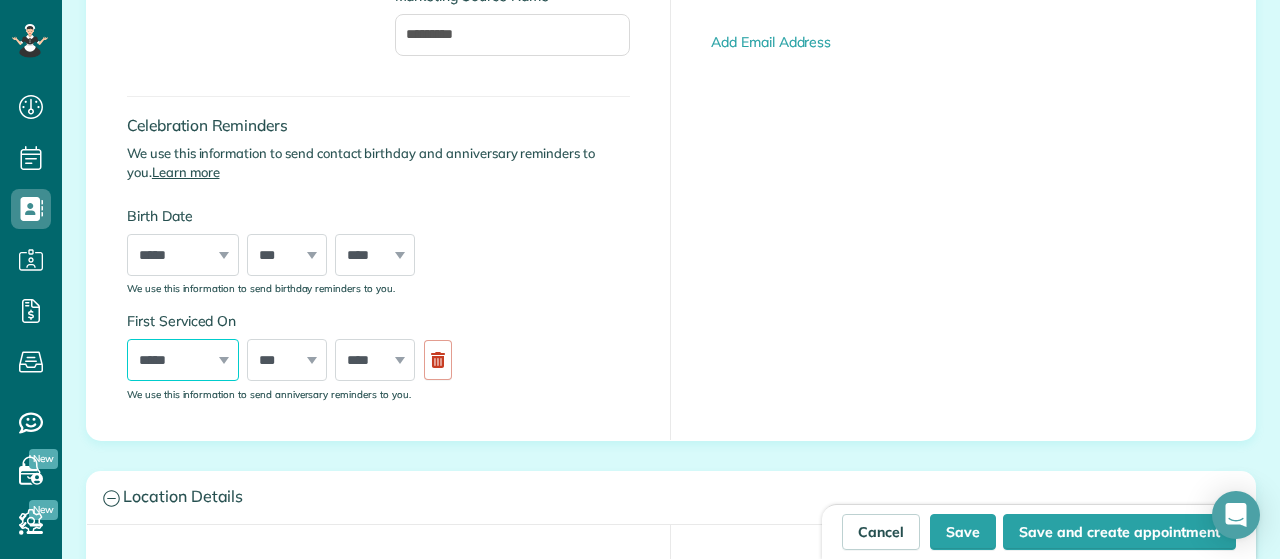 select on "*" 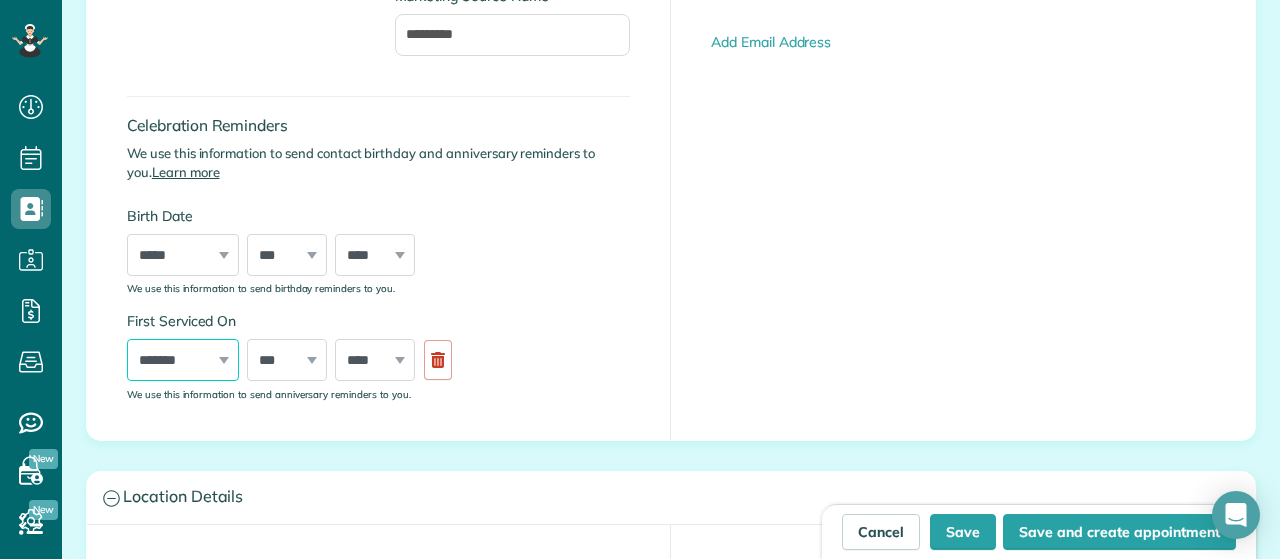 click on "*******" at bounding box center (0, 0) 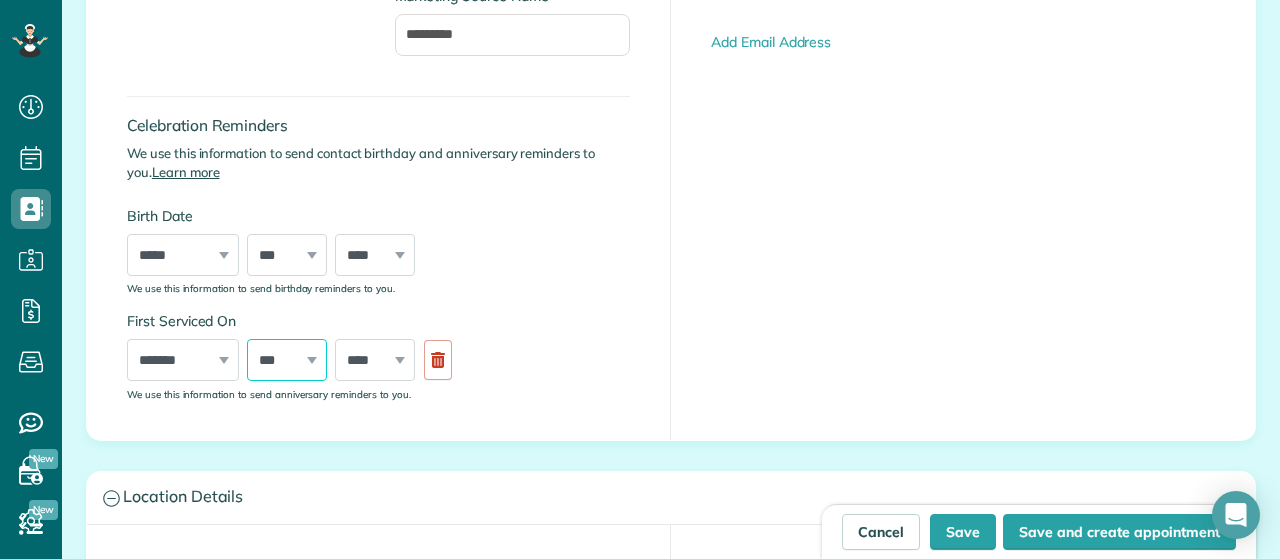 click on "***
*
*
*
*
*
*
*
*
*
**
**
**
**
**
**
**
**
**
**
**
**
**
**
**
**
**
**
**
**
**
**" at bounding box center (287, 360) 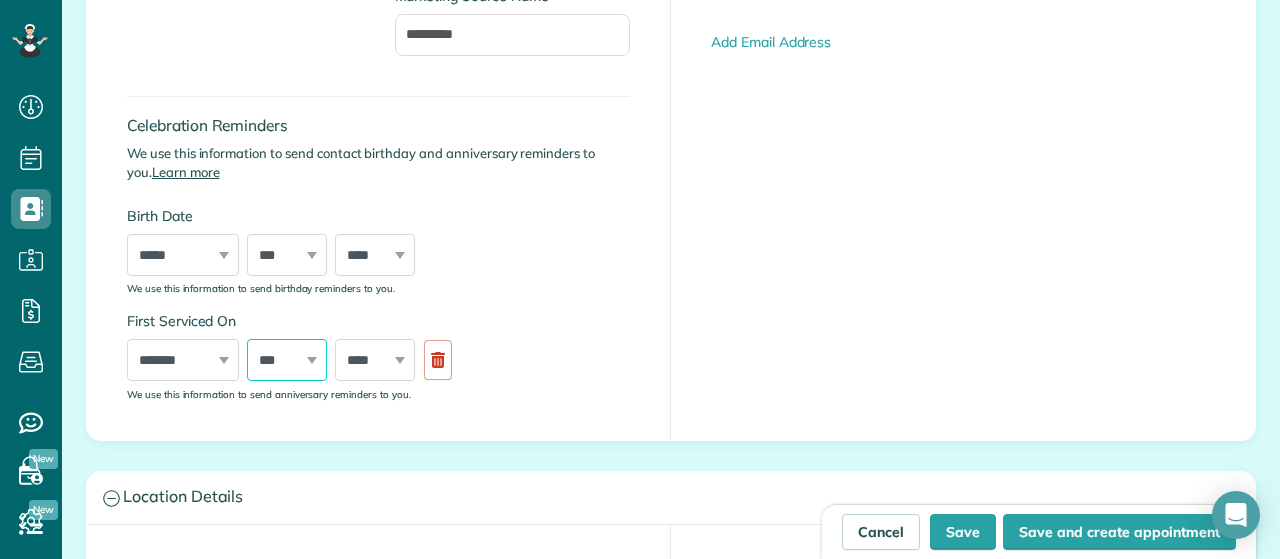 select on "**" 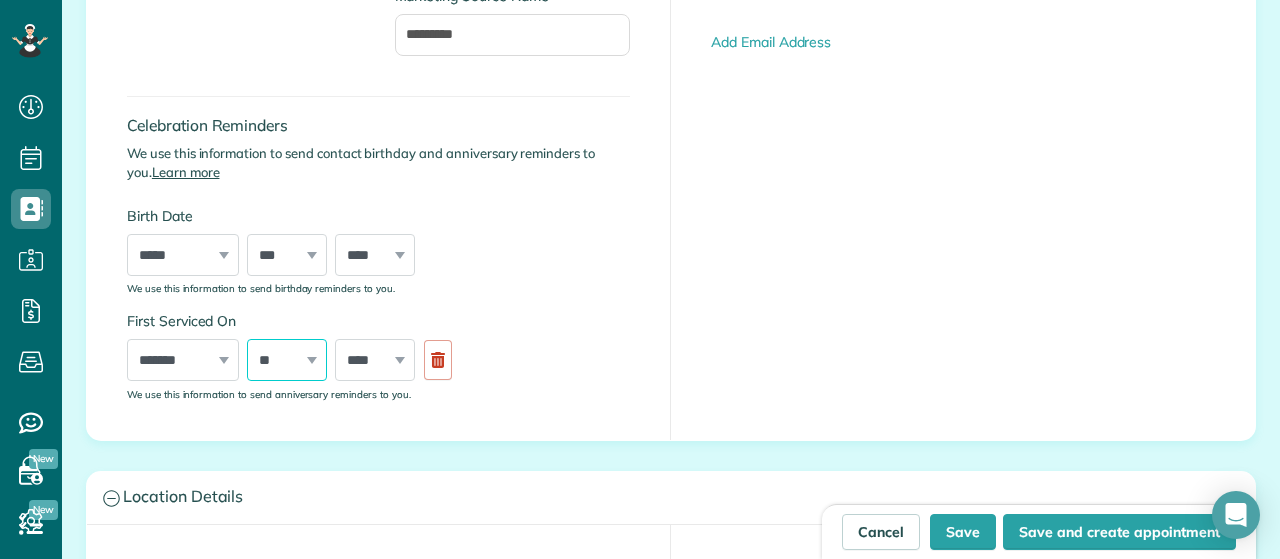 click on "**" at bounding box center (0, 0) 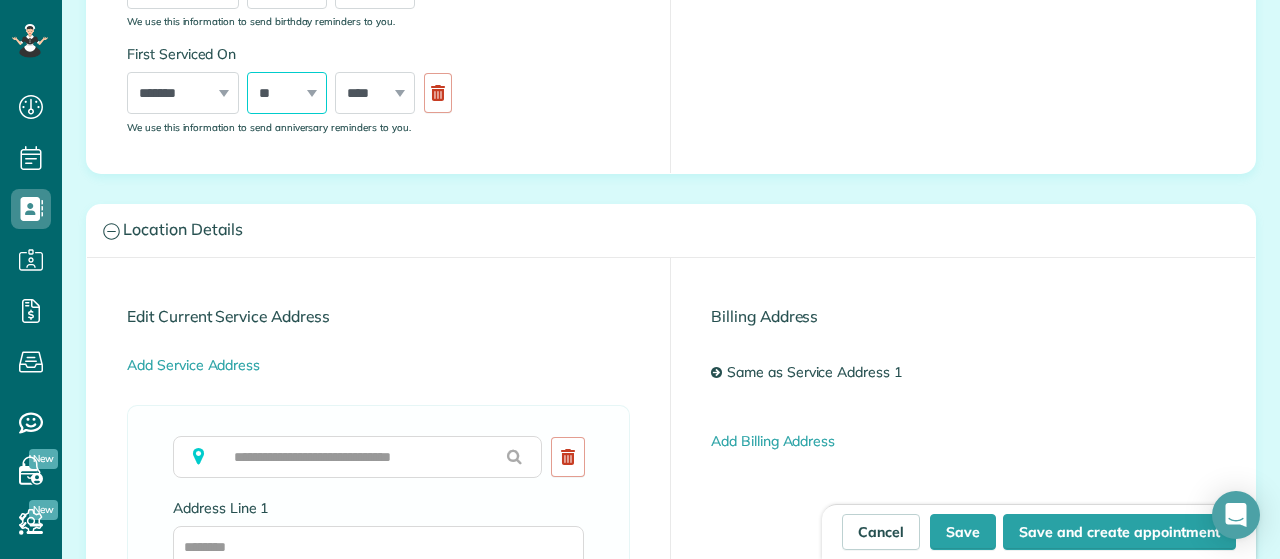 scroll, scrollTop: 1090, scrollLeft: 0, axis: vertical 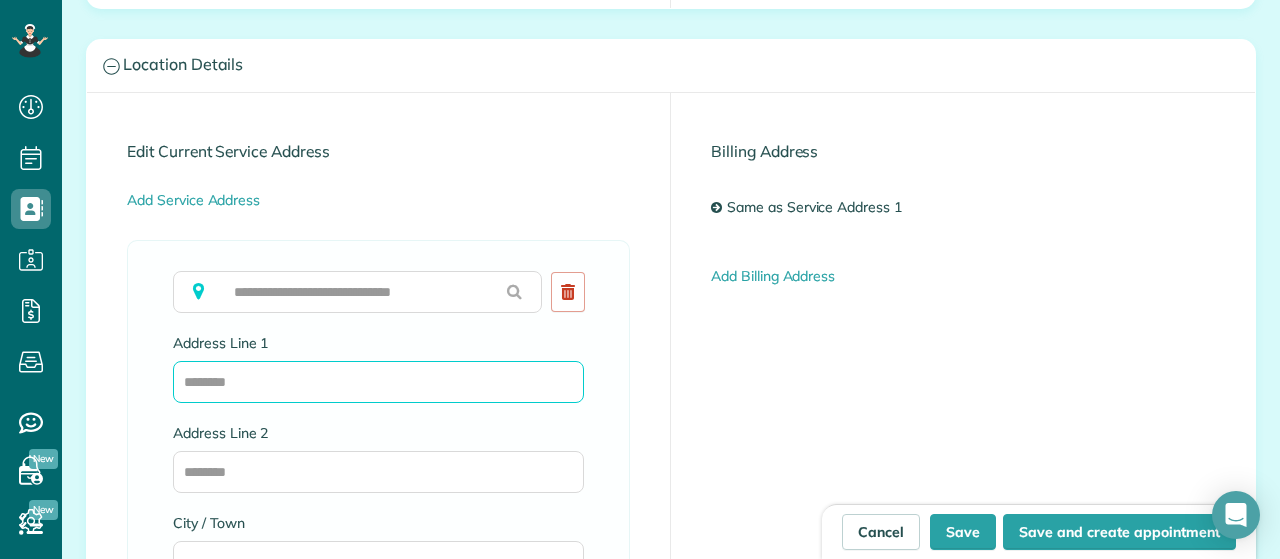 click on "Address Line 1" at bounding box center (378, 382) 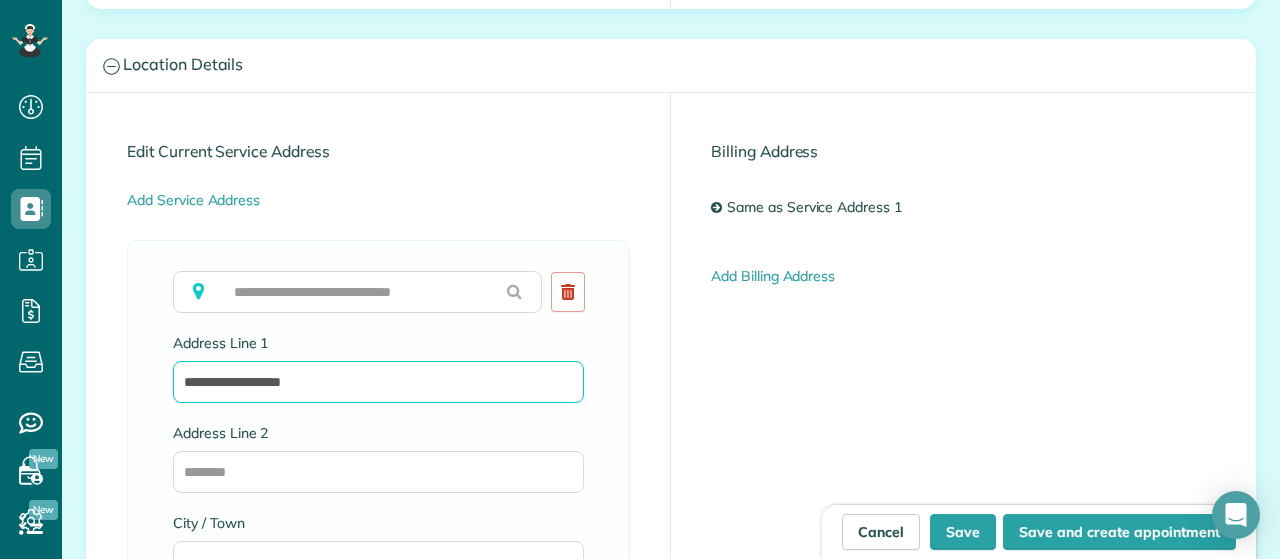 type on "**********" 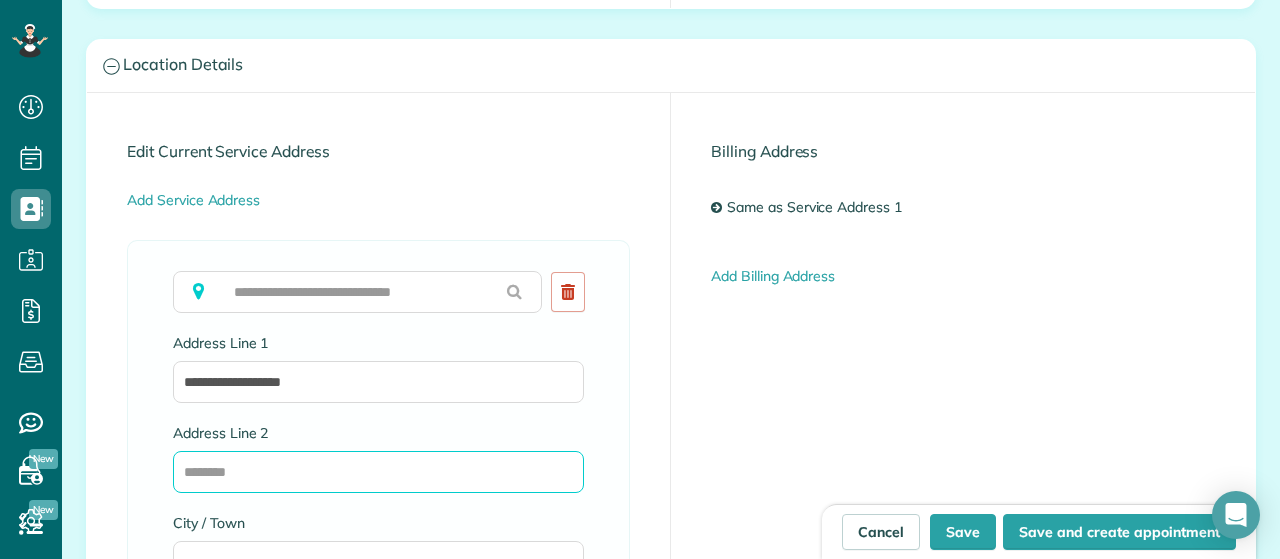 click on "Address Line 2" at bounding box center (378, 472) 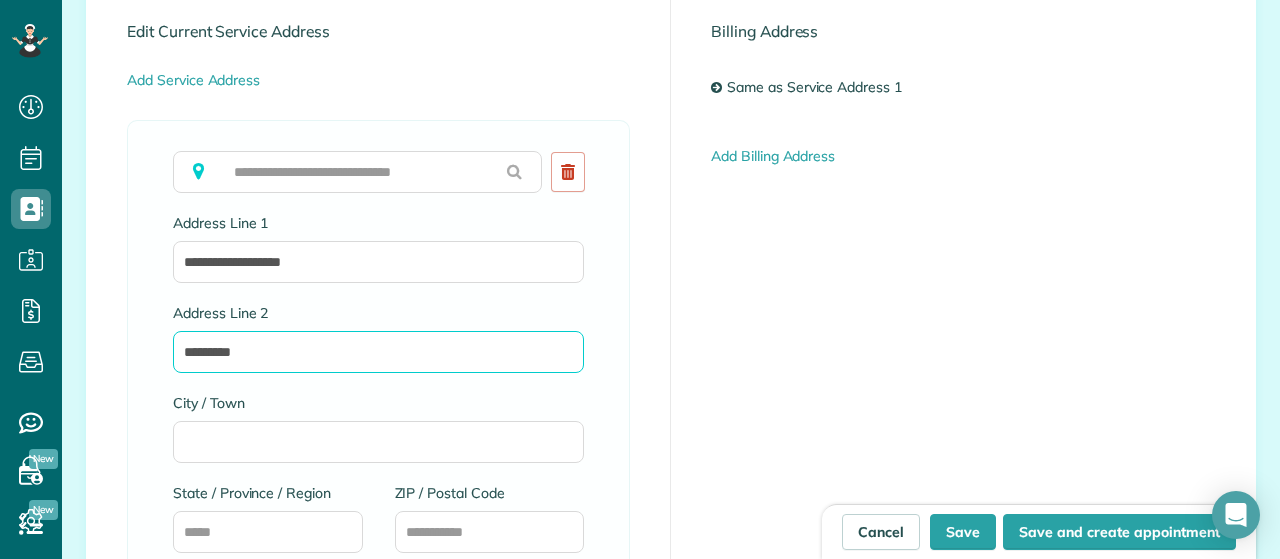 scroll, scrollTop: 1212, scrollLeft: 0, axis: vertical 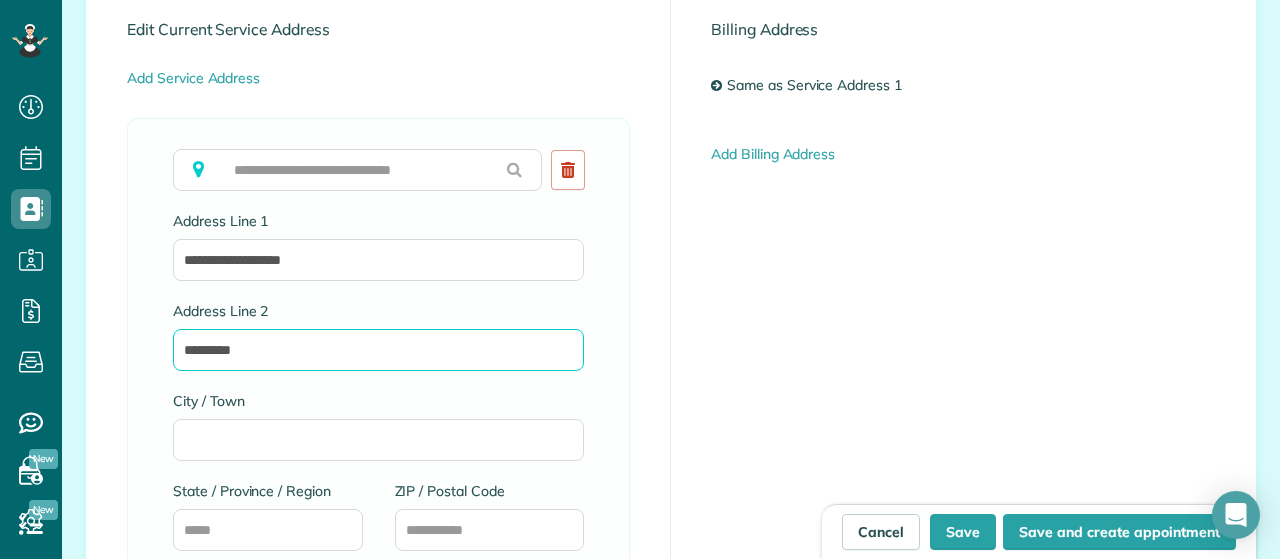 type on "*********" 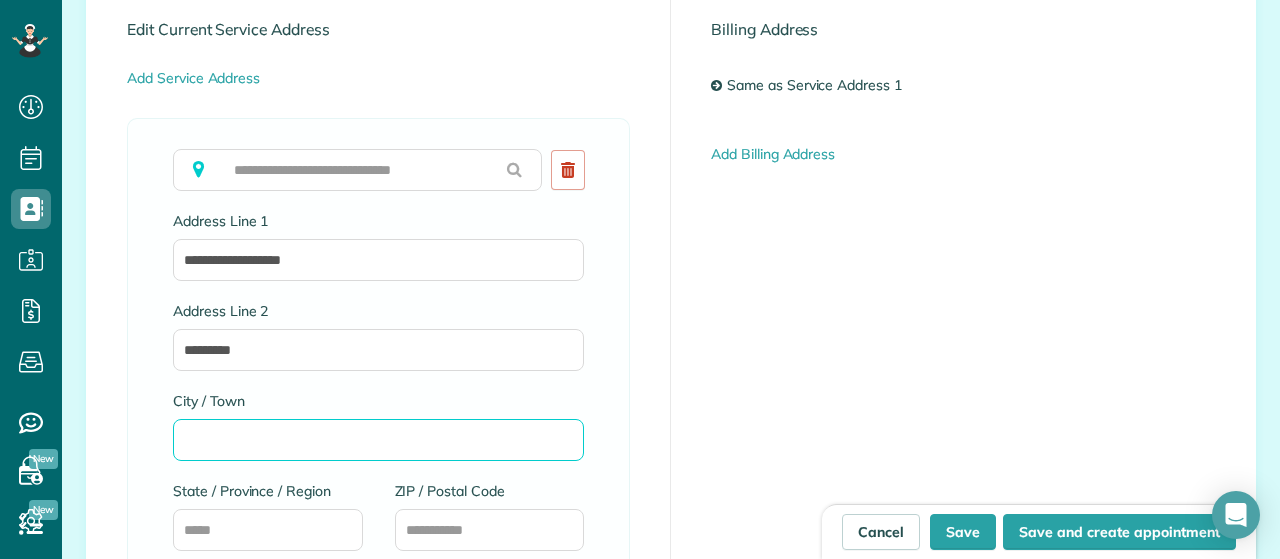 click on "City / Town" at bounding box center [378, 440] 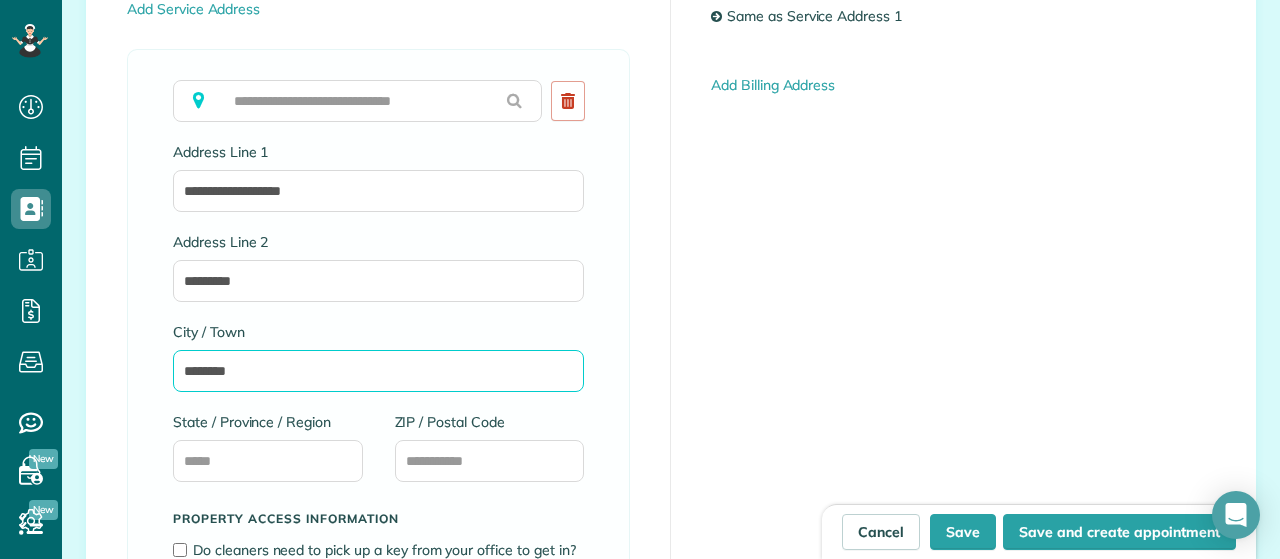 scroll, scrollTop: 1282, scrollLeft: 0, axis: vertical 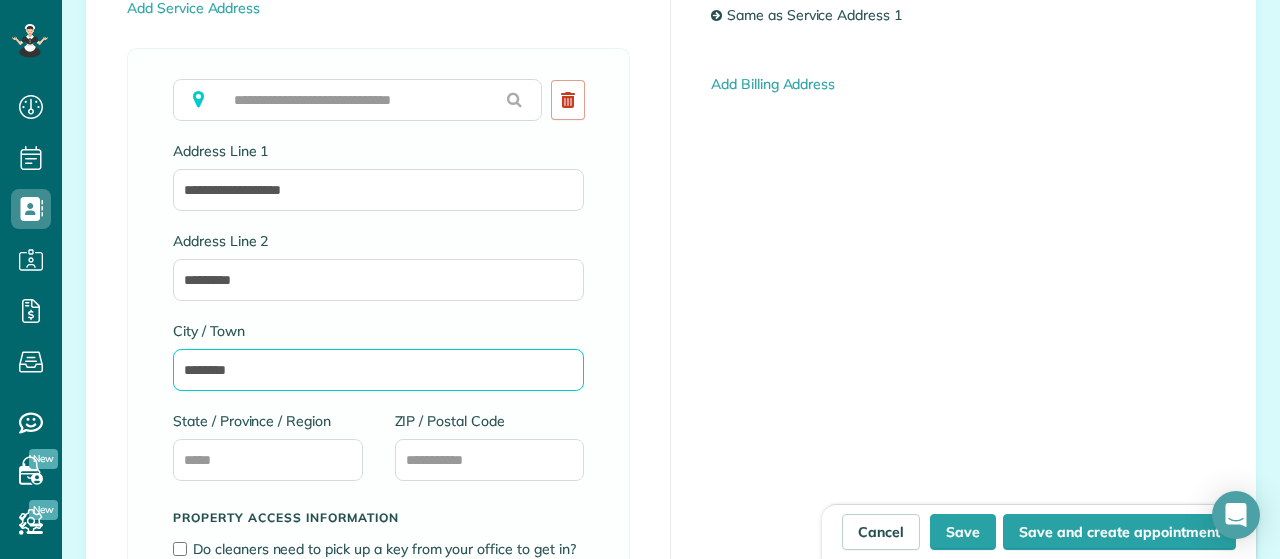 type on "********" 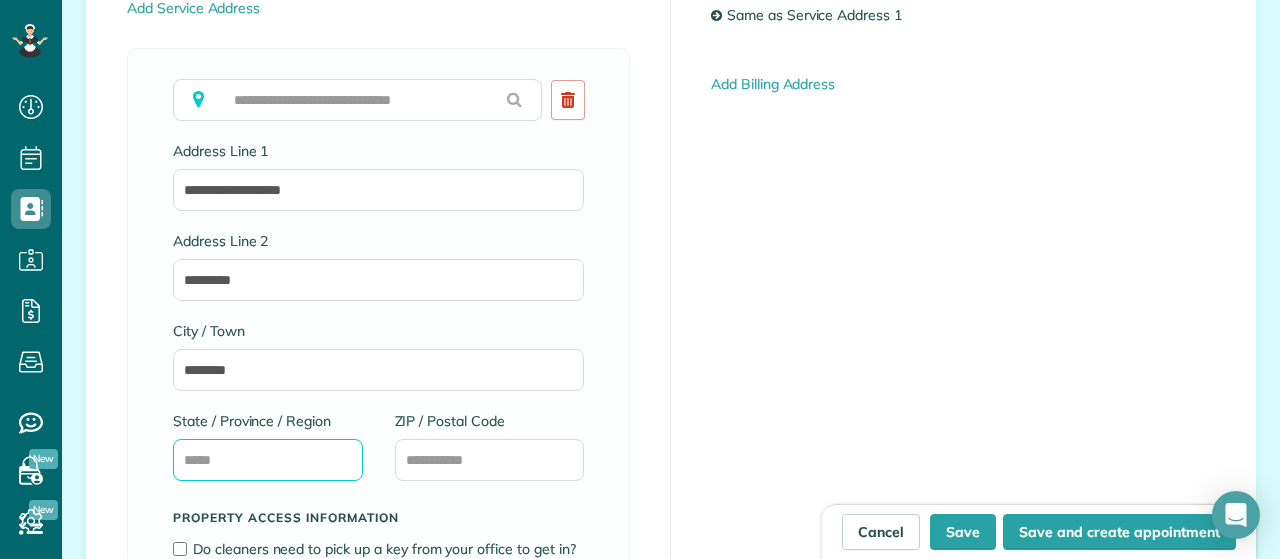 click on "State / Province / Region" at bounding box center [268, 460] 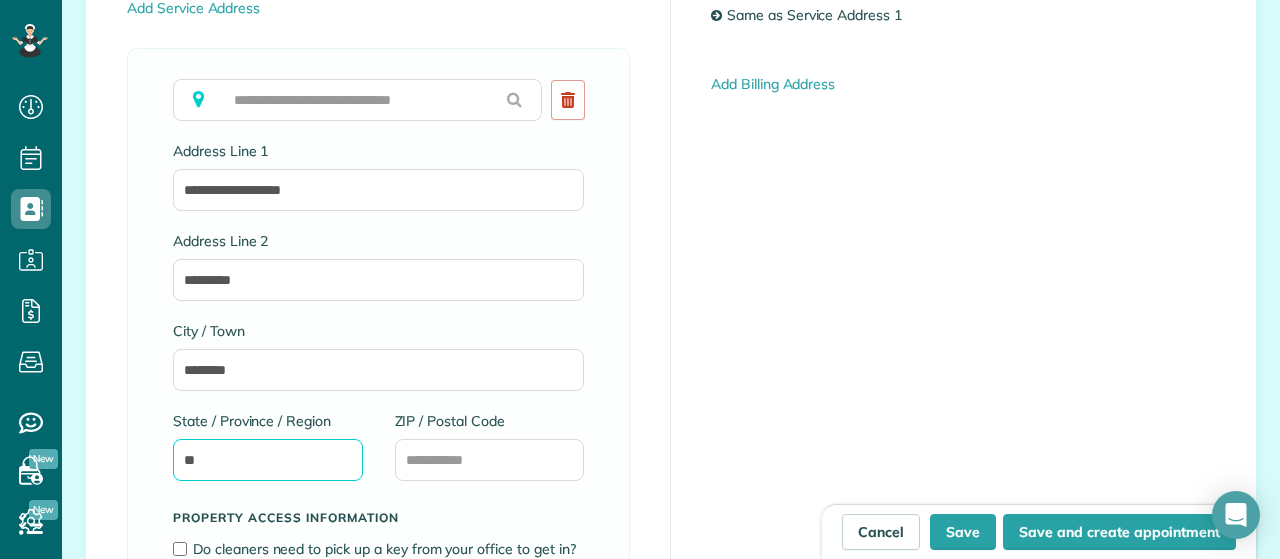 type on "**" 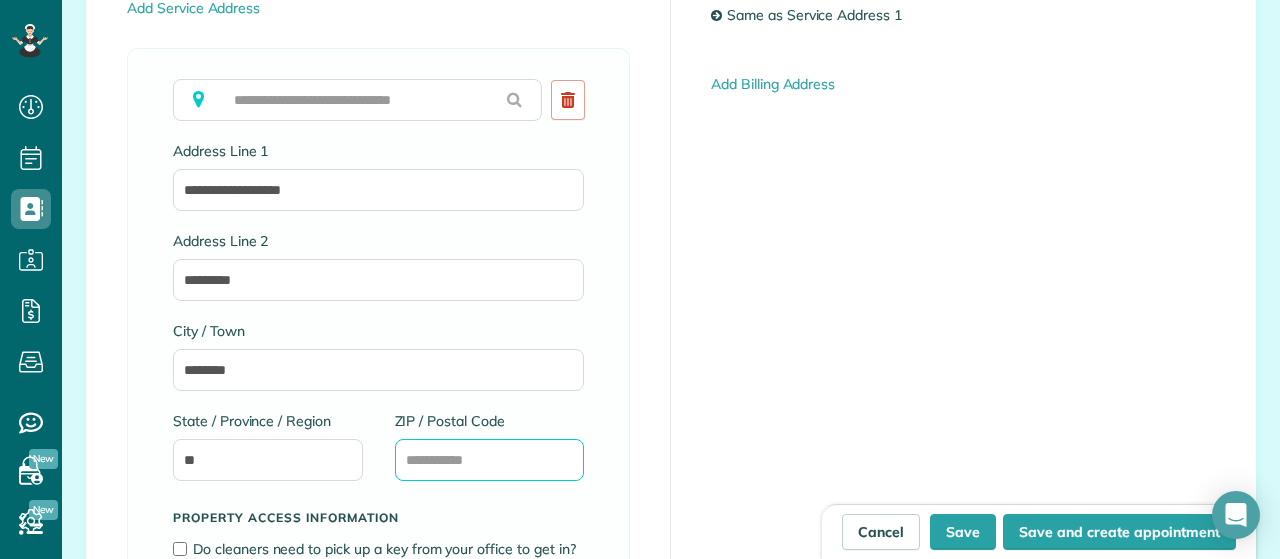 click on "ZIP / Postal Code" at bounding box center (490, 460) 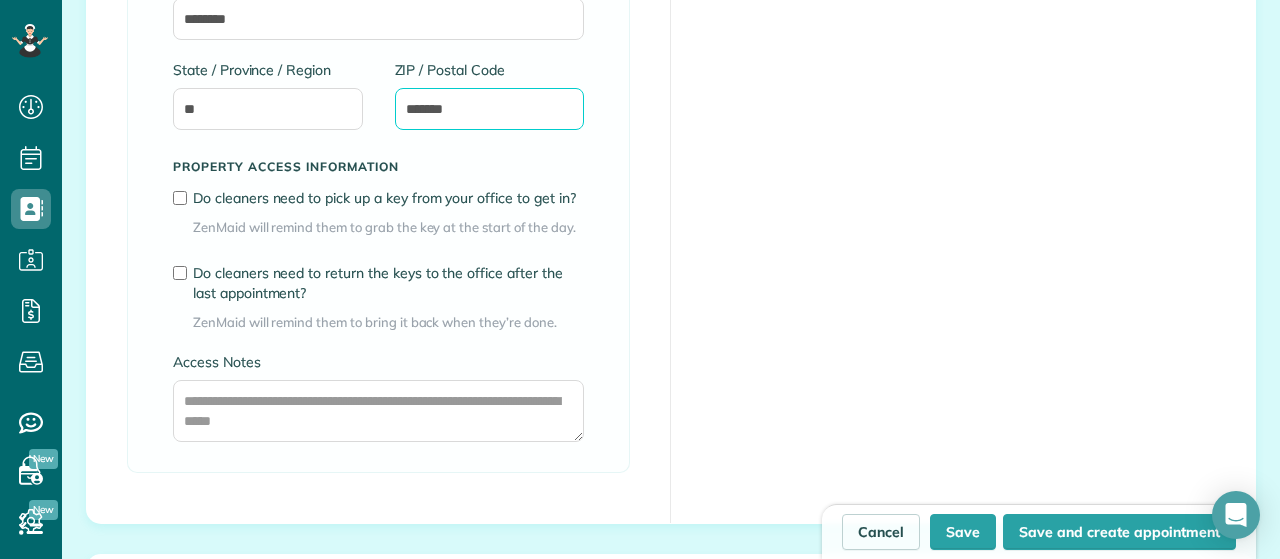 scroll, scrollTop: 1634, scrollLeft: 0, axis: vertical 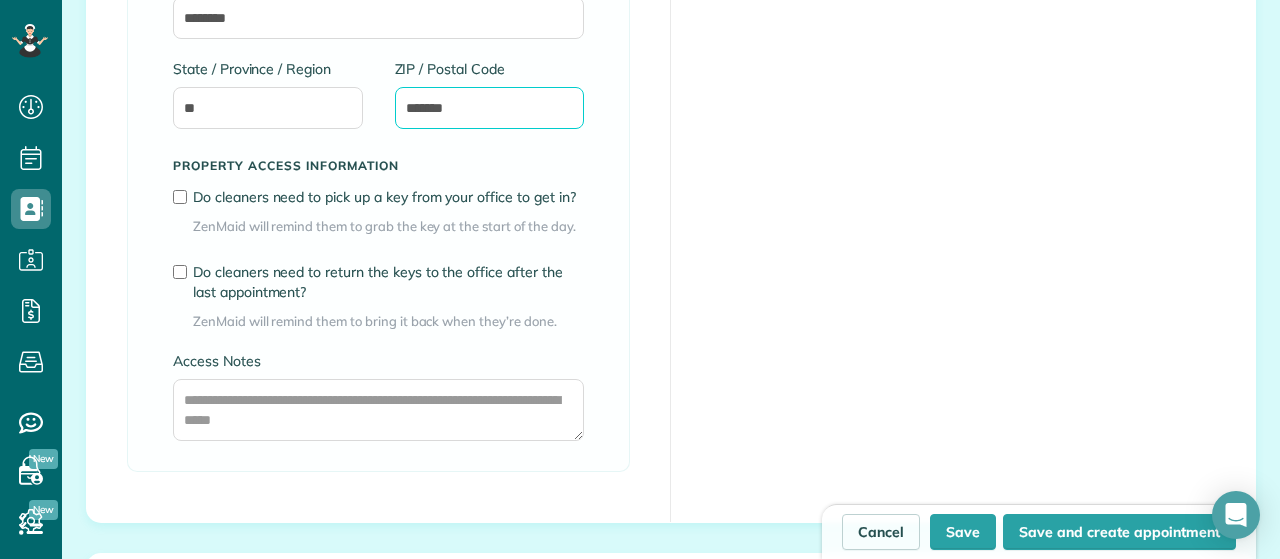 type on "*******" 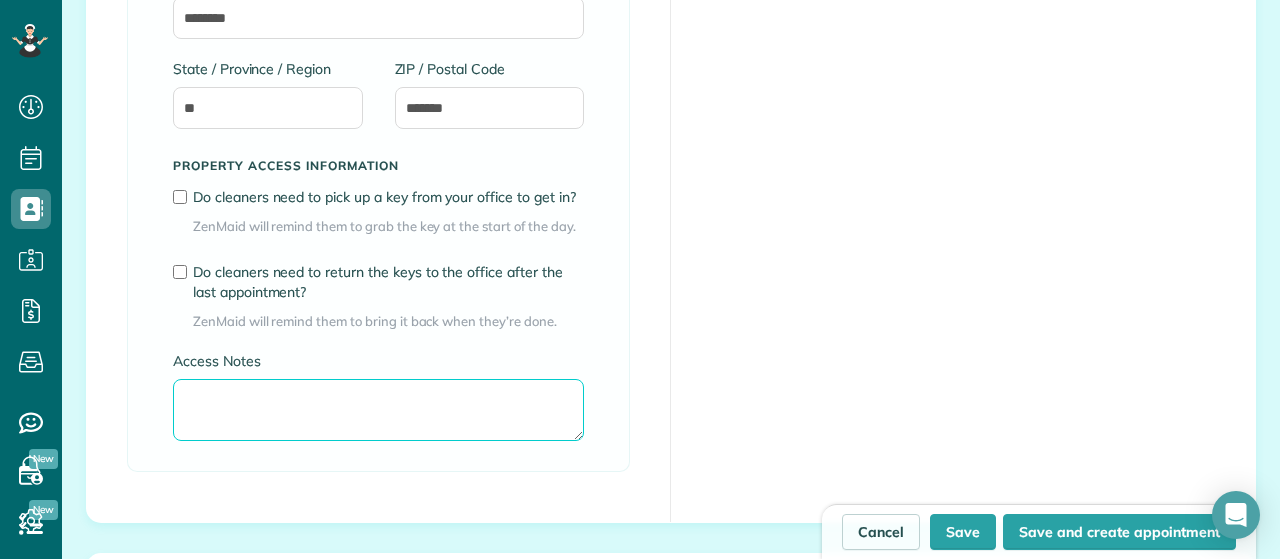 click on "Access Notes" at bounding box center (378, 410) 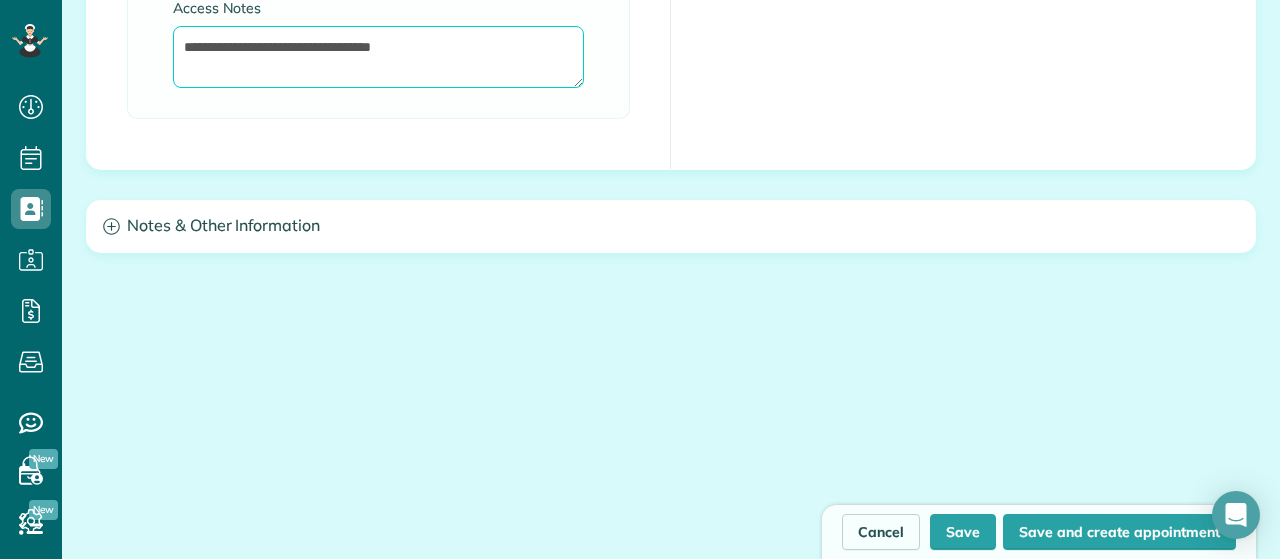 scroll, scrollTop: 1988, scrollLeft: 0, axis: vertical 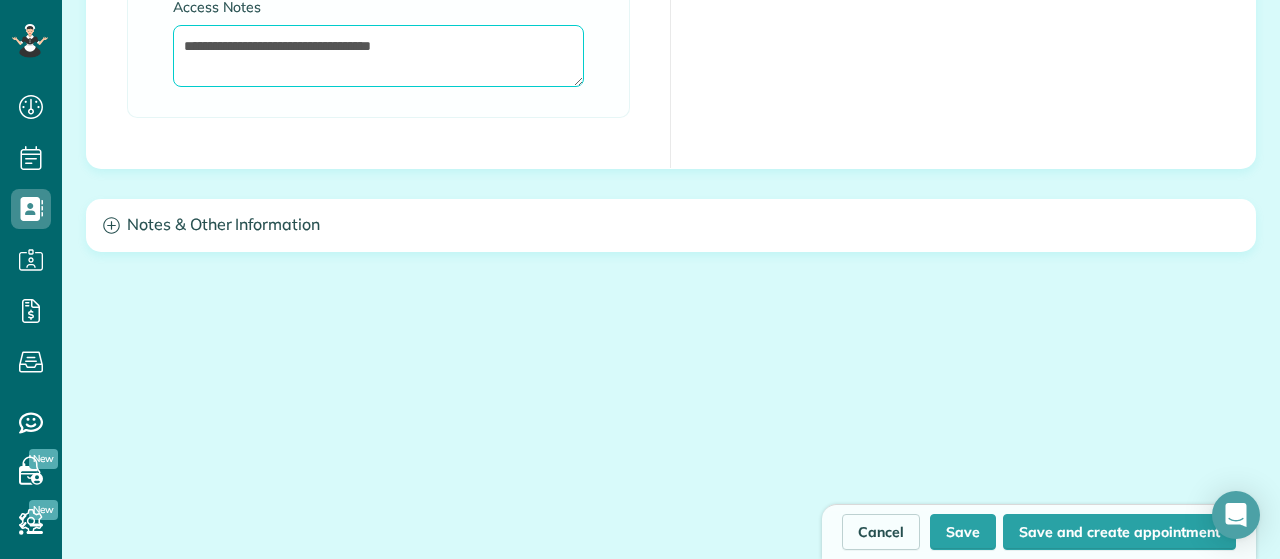 type on "**********" 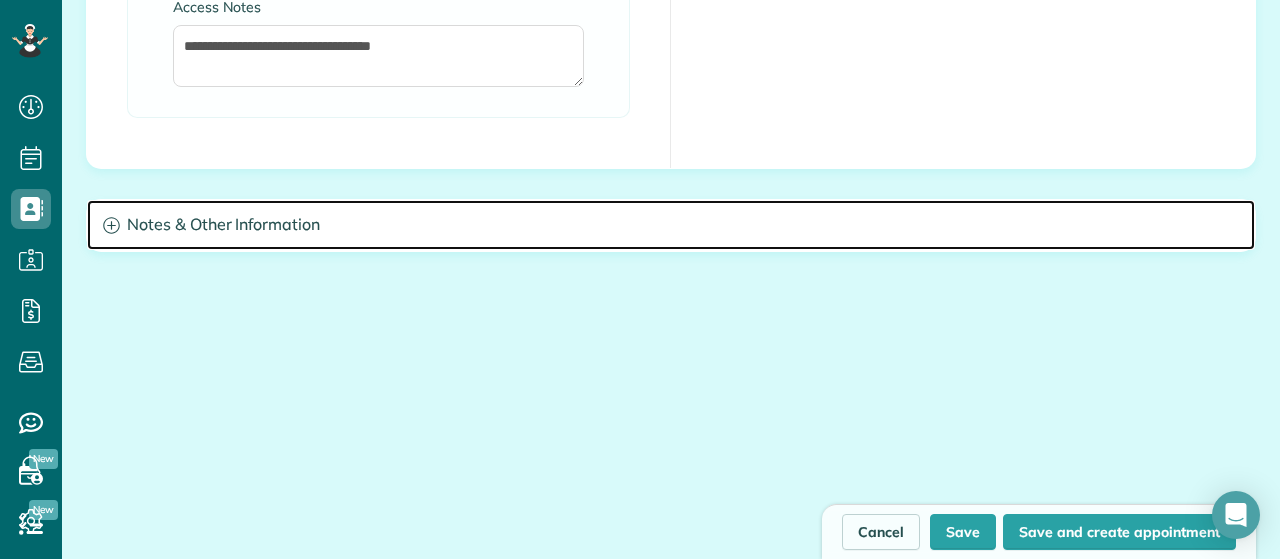 click 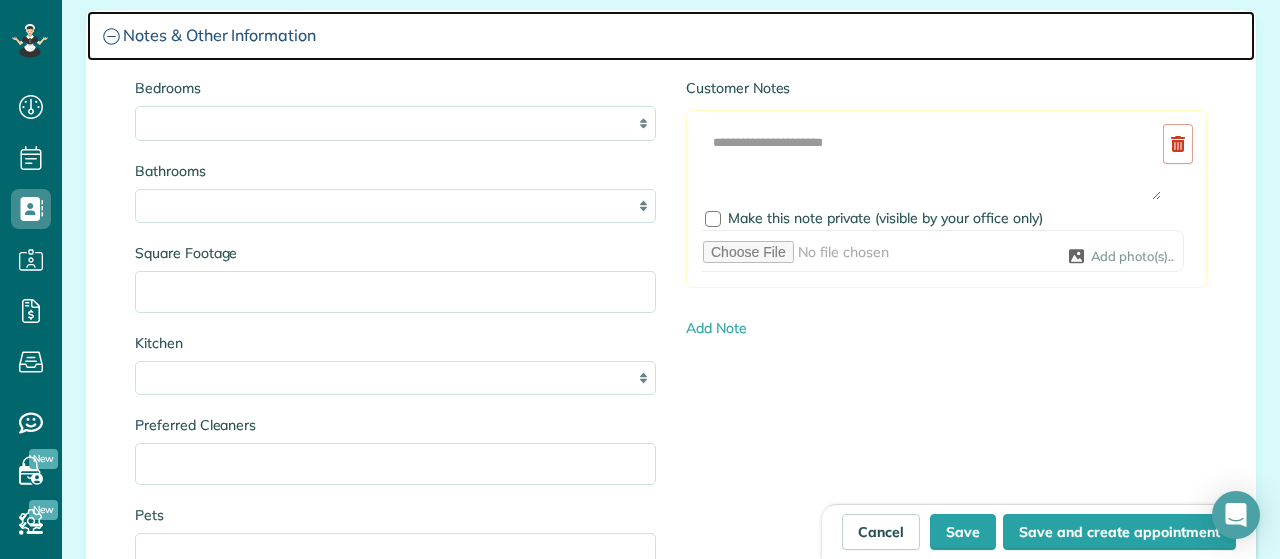 scroll, scrollTop: 2178, scrollLeft: 0, axis: vertical 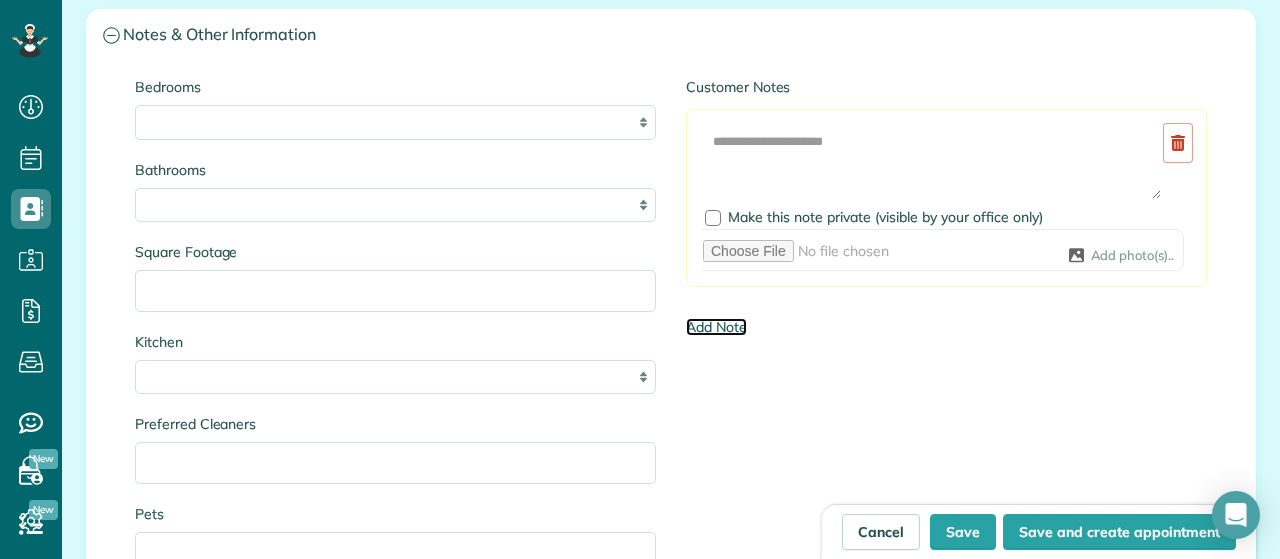 click on "Add Note" at bounding box center (716, 327) 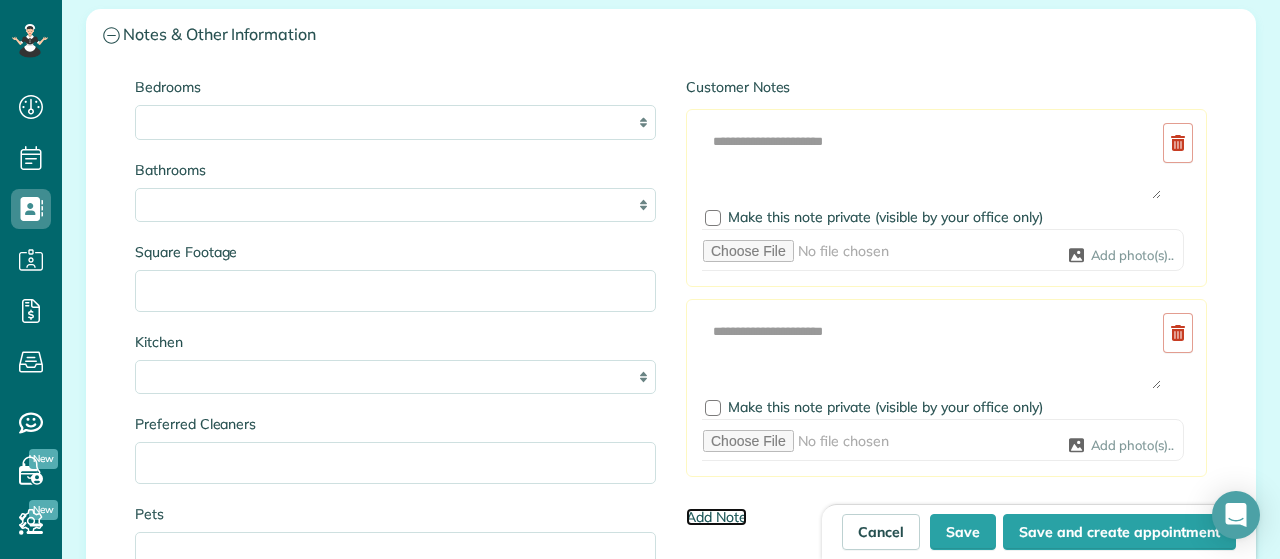 scroll, scrollTop: 2279, scrollLeft: 0, axis: vertical 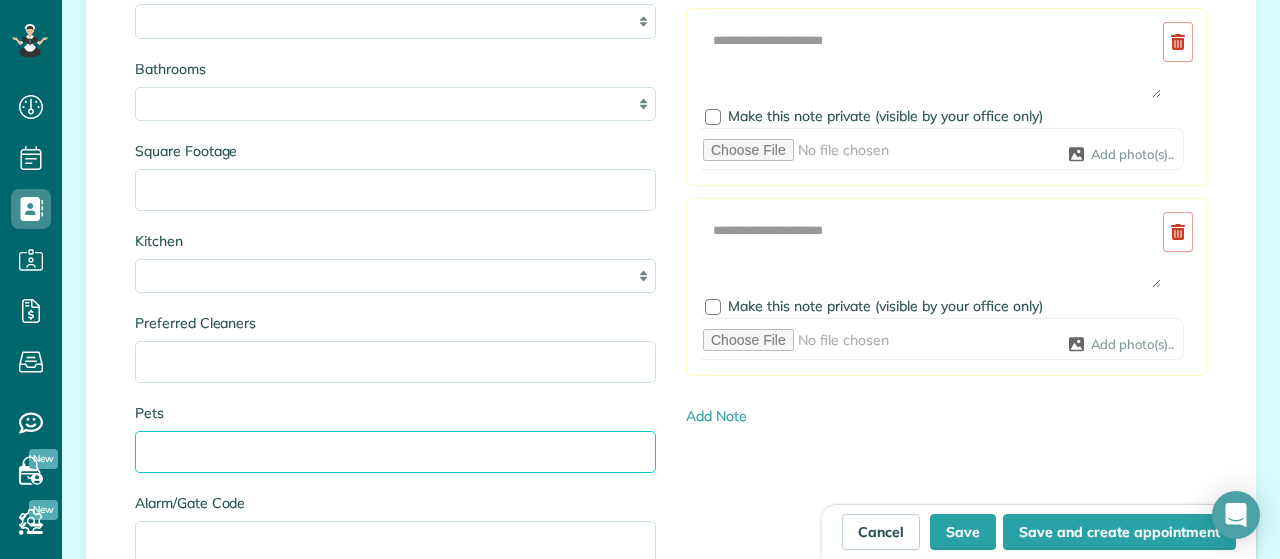 click on "Pets" at bounding box center [395, 452] 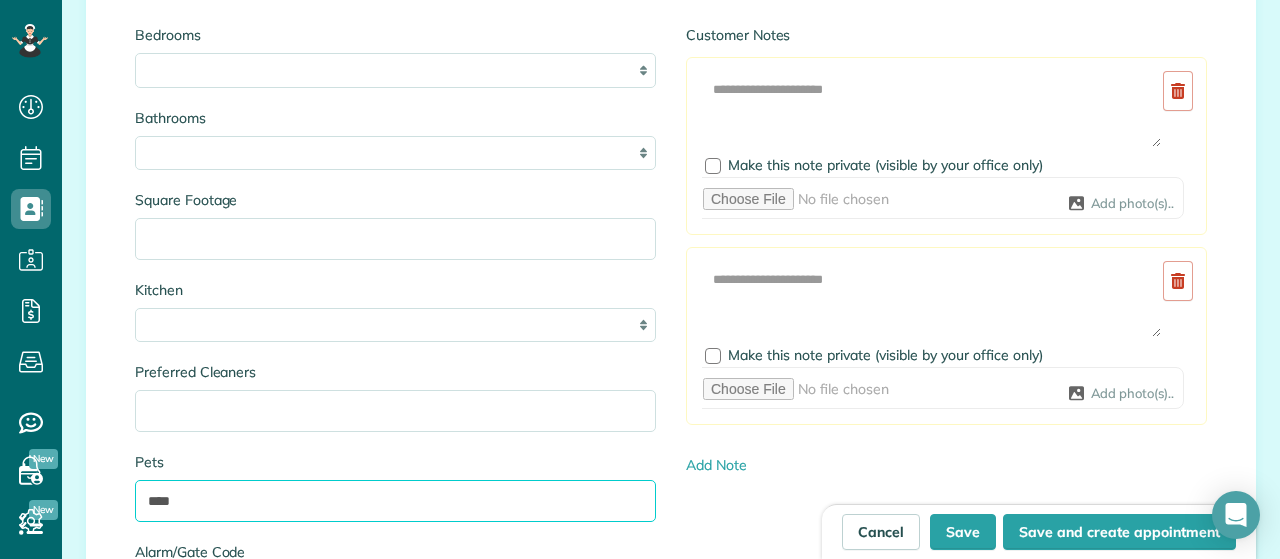 scroll, scrollTop: 2229, scrollLeft: 0, axis: vertical 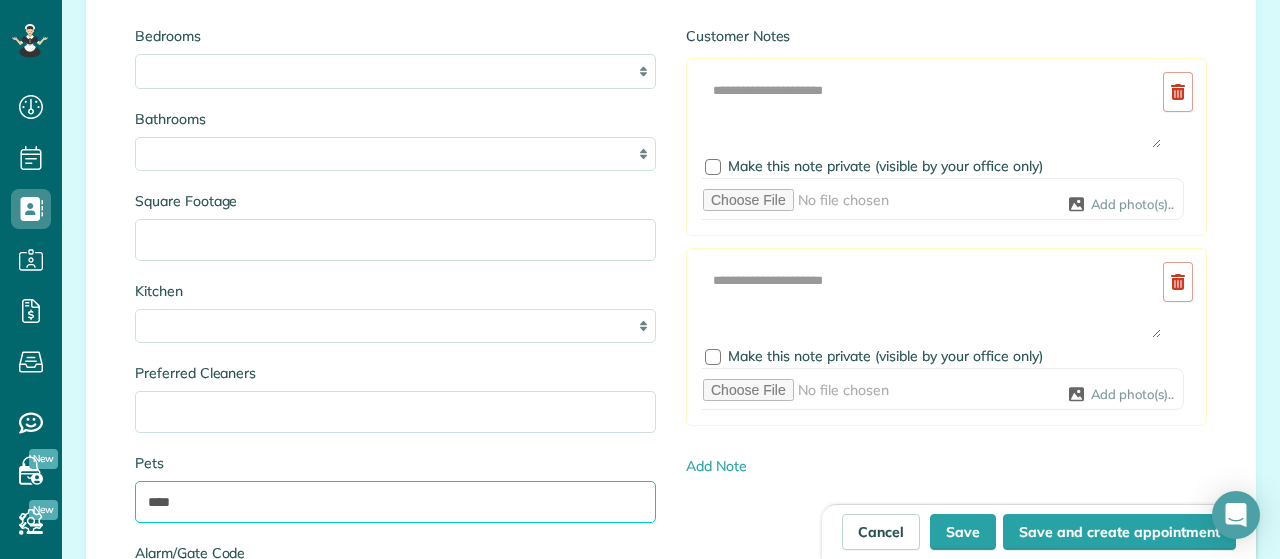 type on "****" 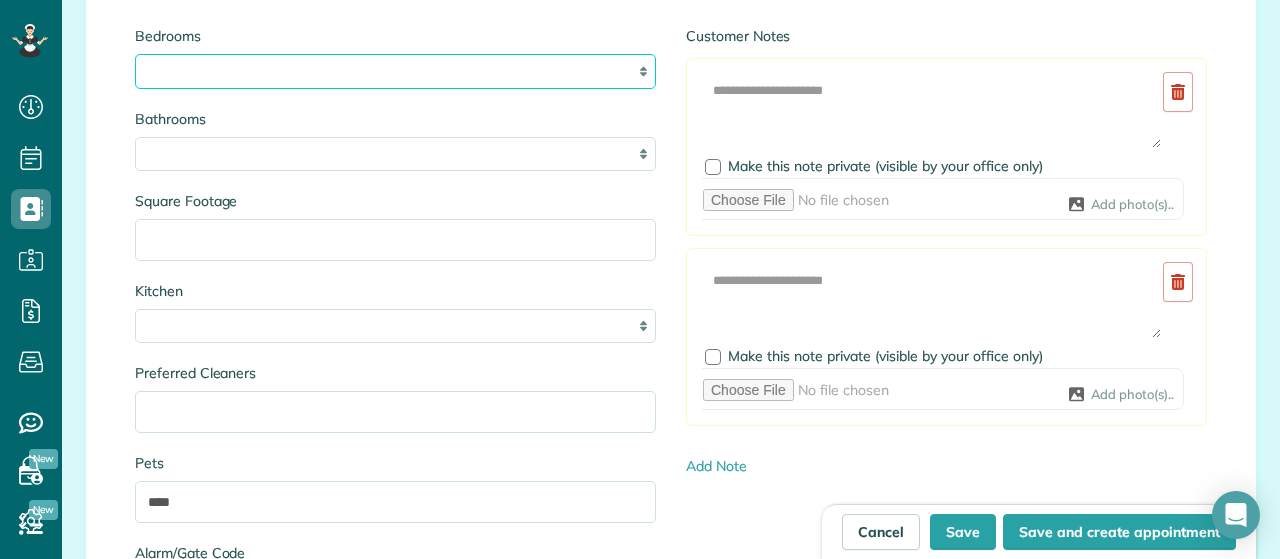 click on "*
*
*
*
**" at bounding box center [395, 71] 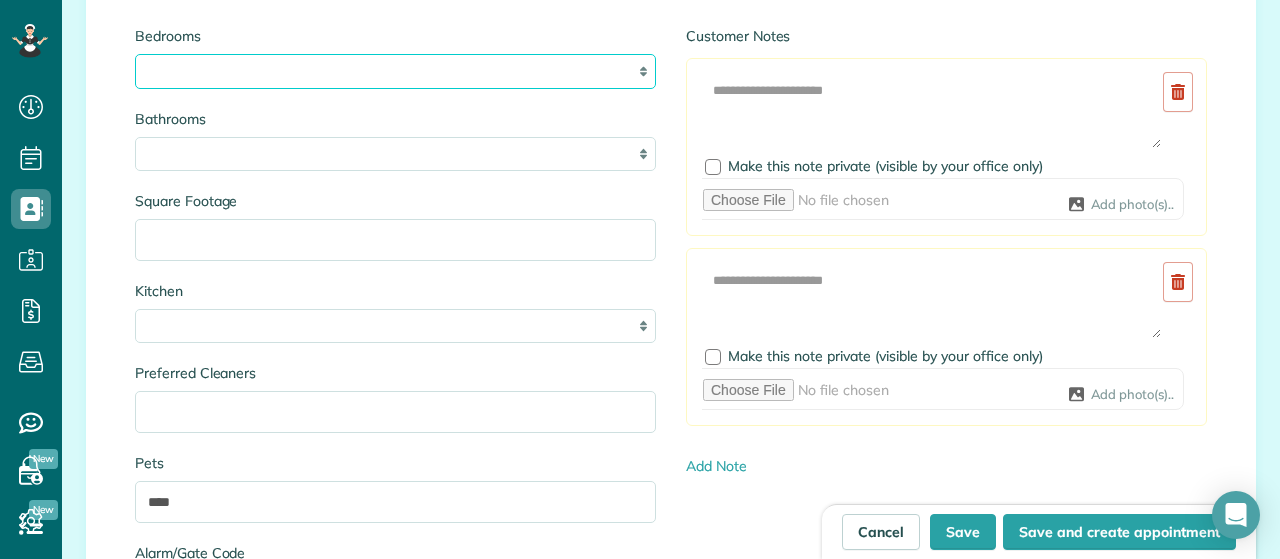 select on "*" 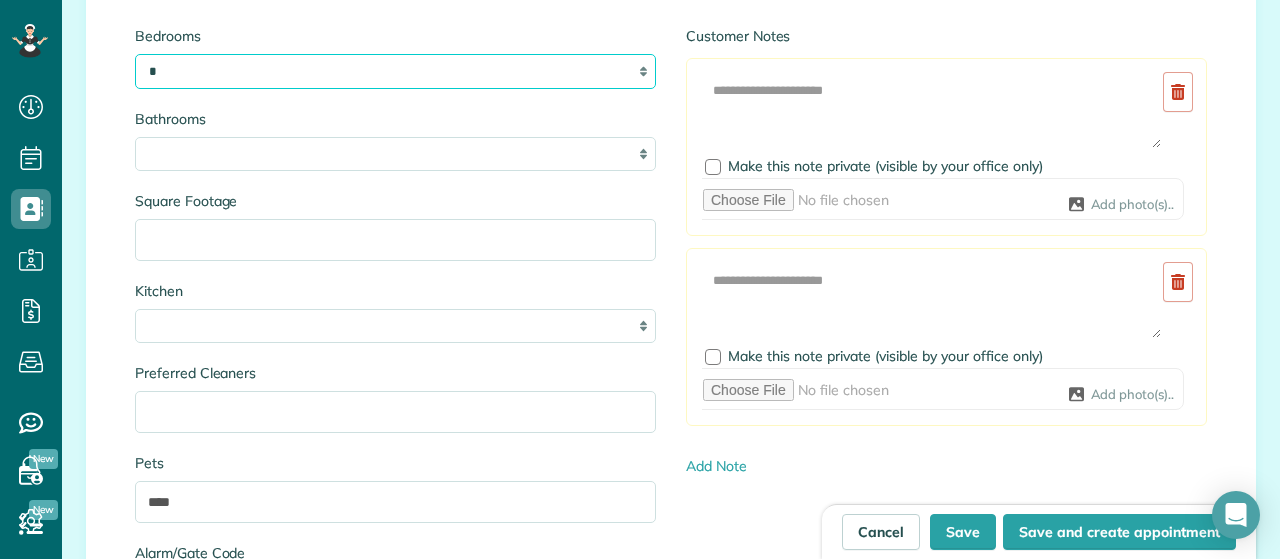 click on "*" at bounding box center [0, 0] 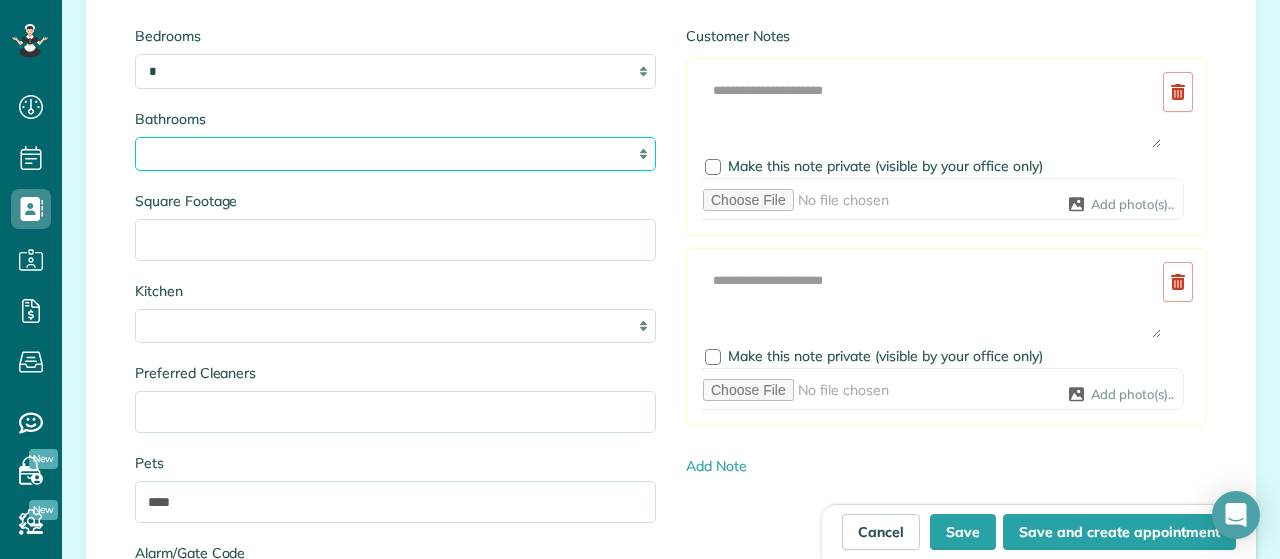 click on "*
***
*
***
*
***
*
***
**" at bounding box center (395, 154) 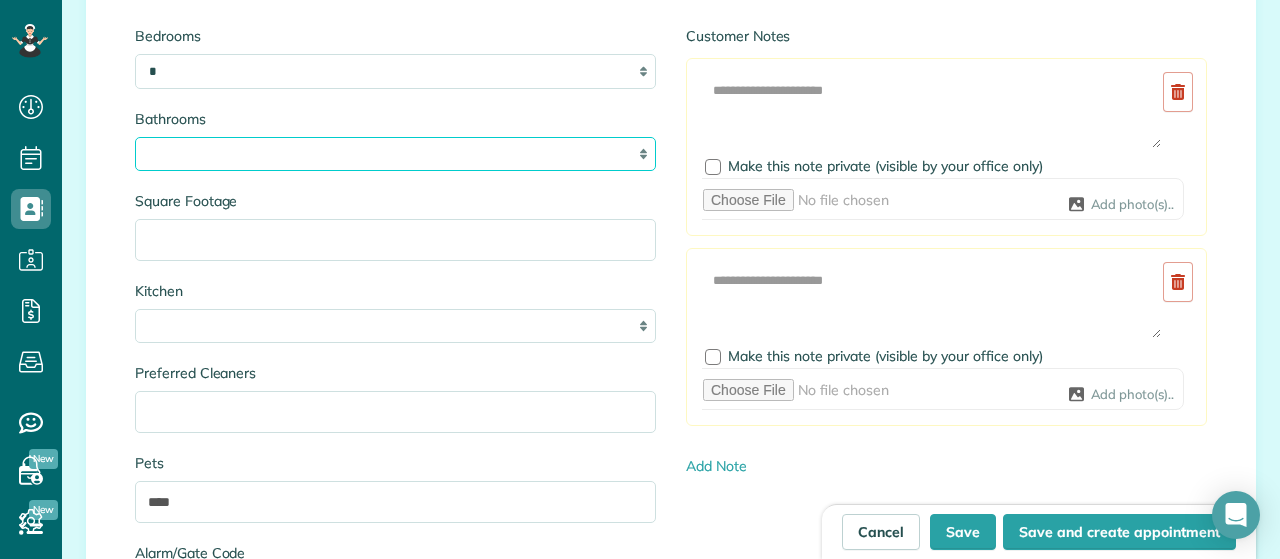 select on "***" 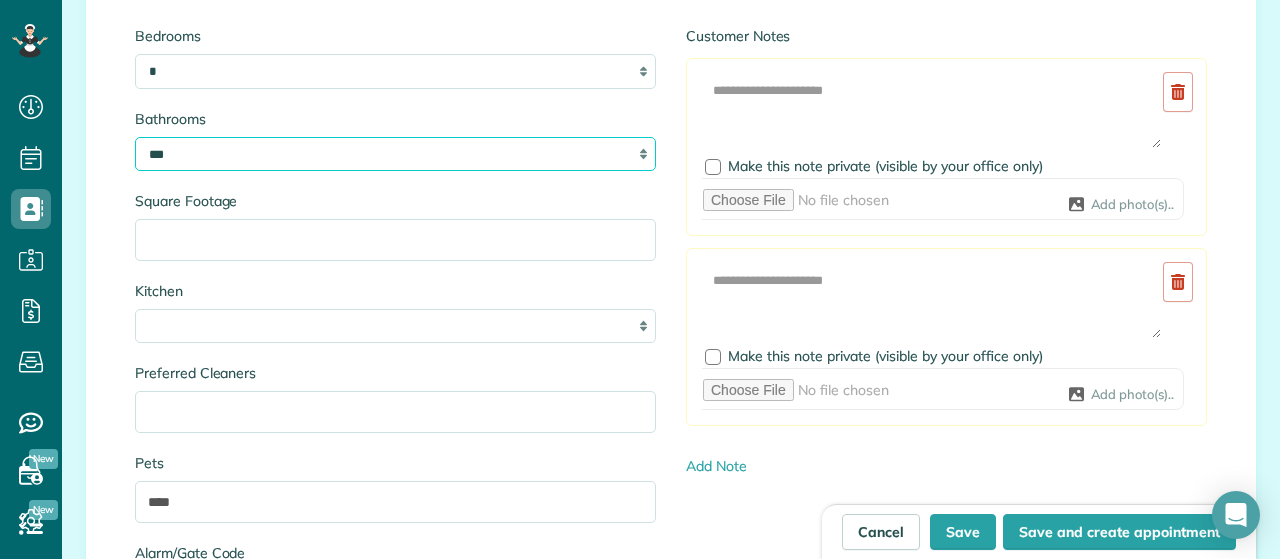click on "***" at bounding box center (0, 0) 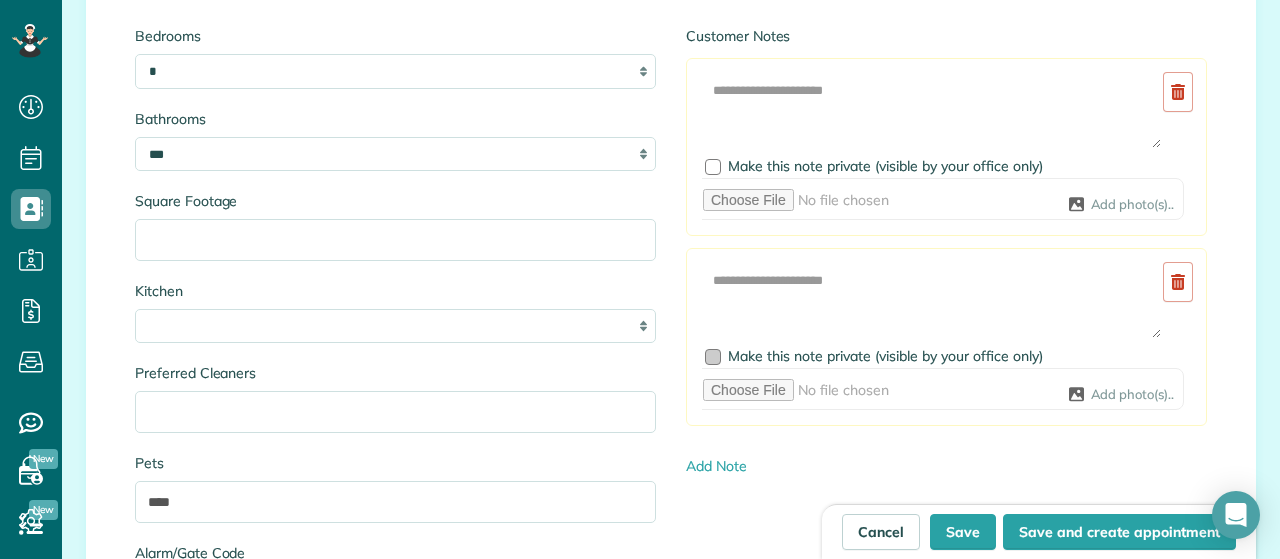 click at bounding box center [713, 357] 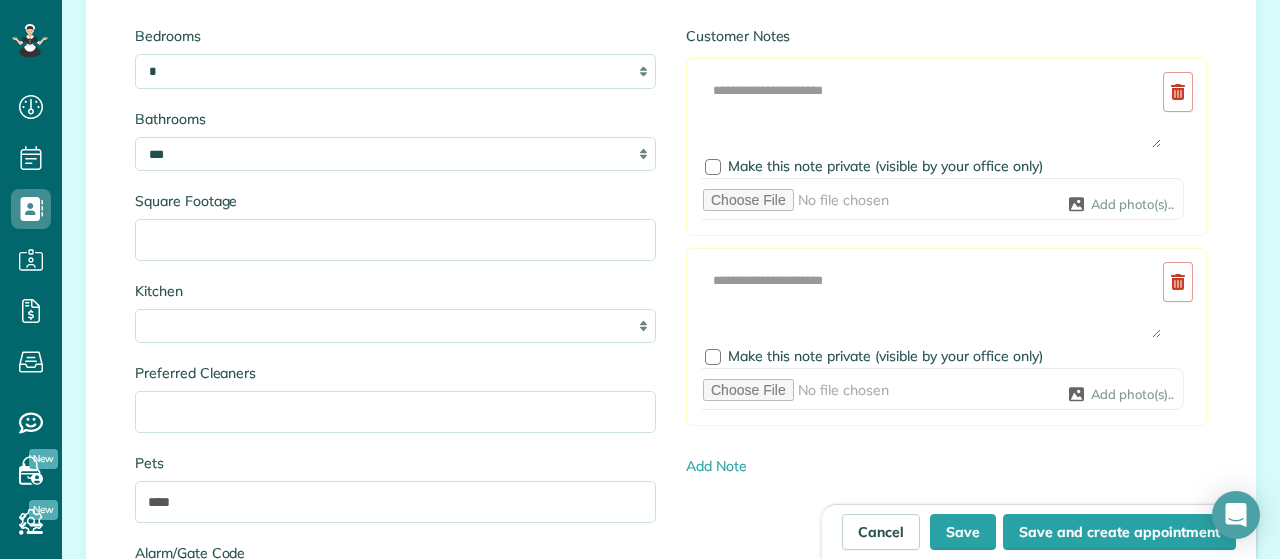 click on "Add Image
Make this note private (visible by your office only)
Add photo(s).." at bounding box center [946, 337] 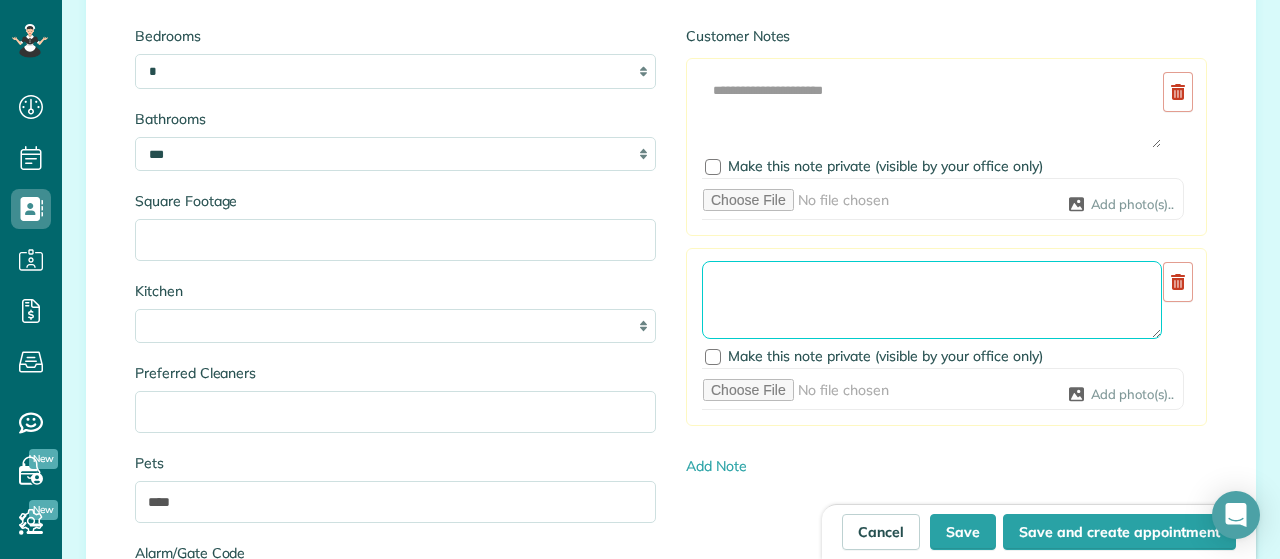 click at bounding box center [932, 300] 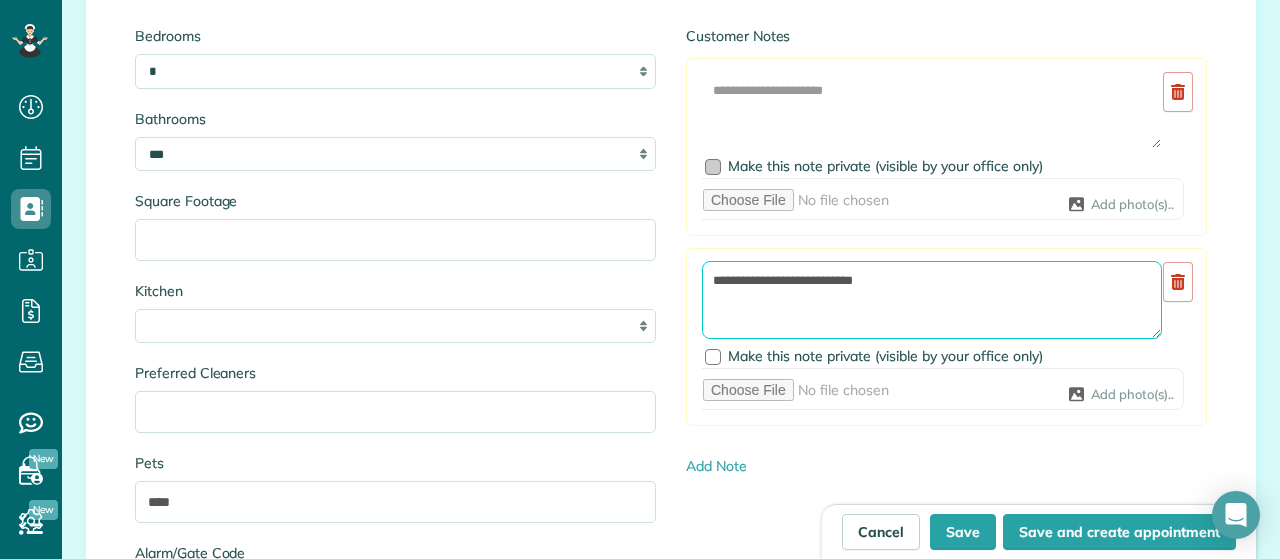 type on "**********" 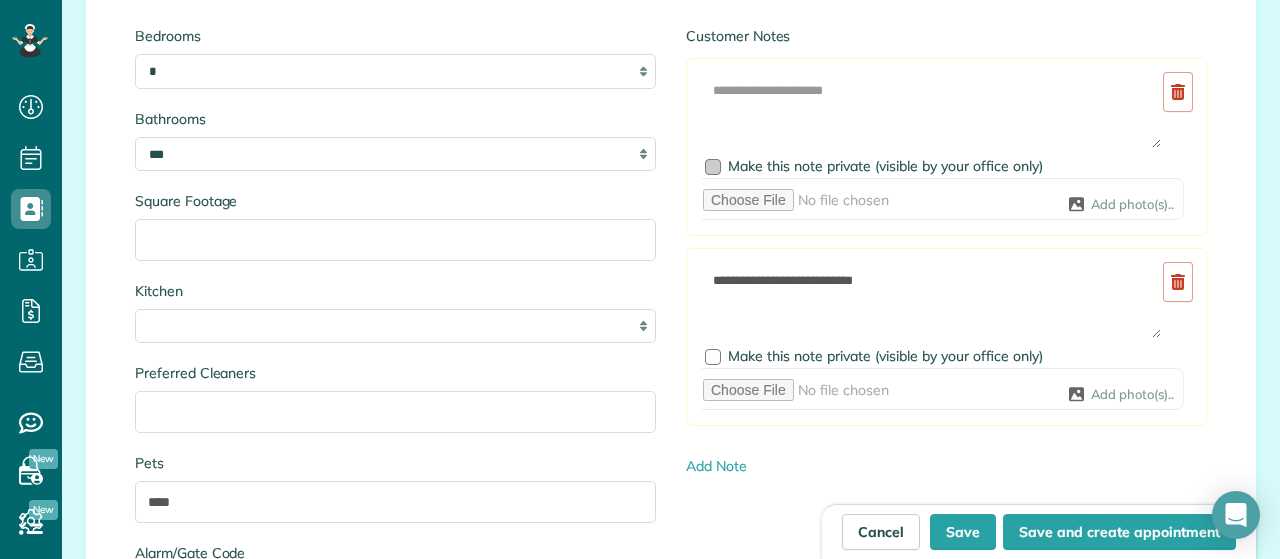 click at bounding box center (713, 167) 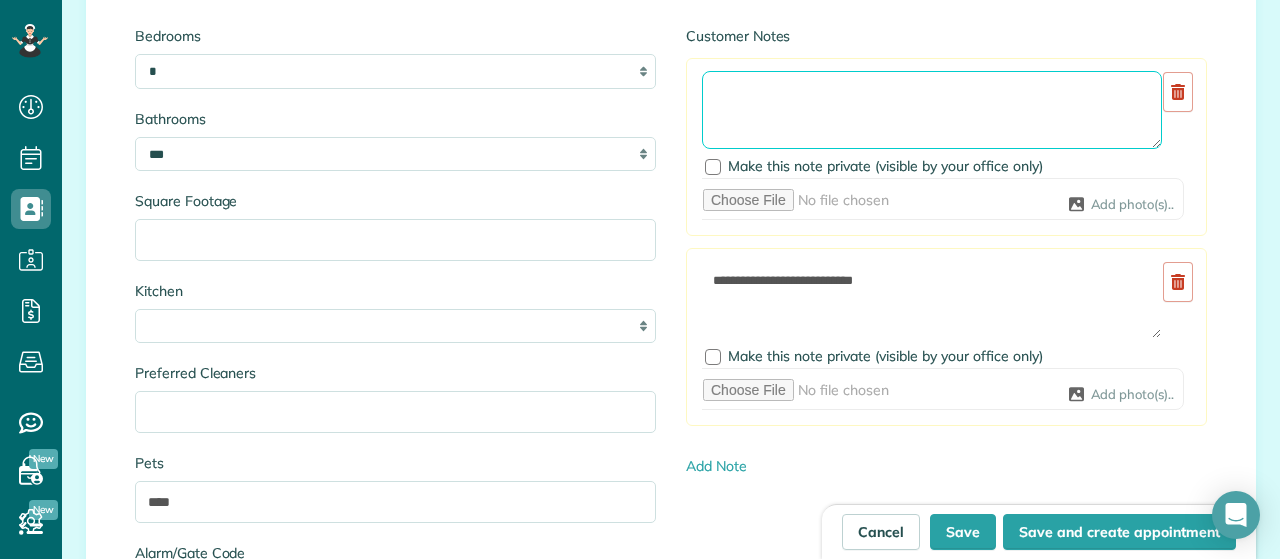 click at bounding box center [932, 110] 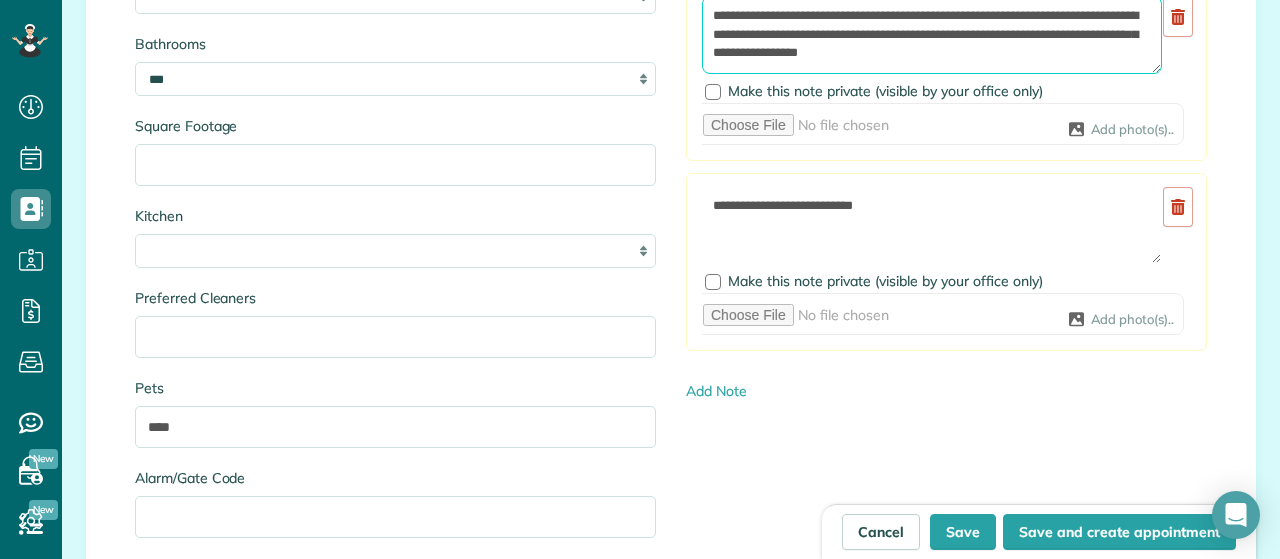 scroll, scrollTop: 2305, scrollLeft: 0, axis: vertical 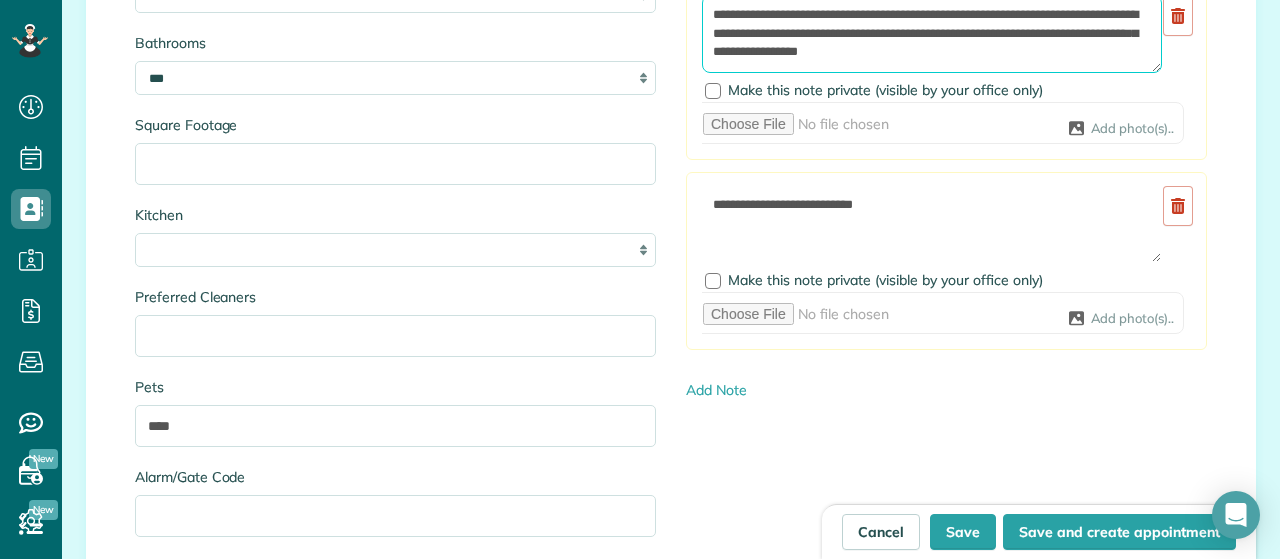 type on "**********" 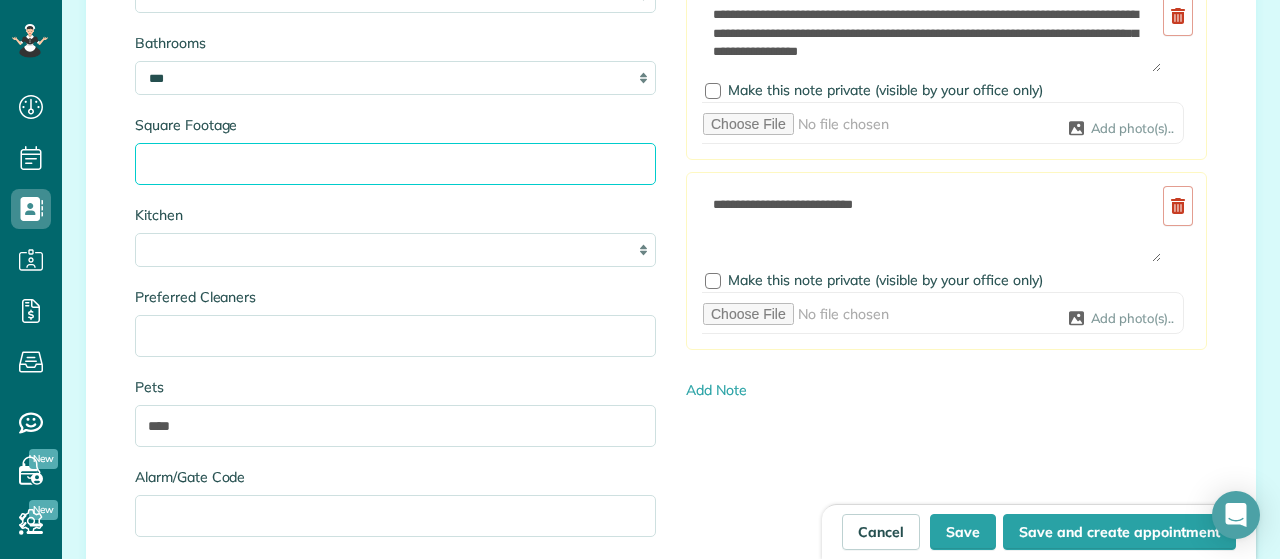 click on "Square Footage" at bounding box center [395, 164] 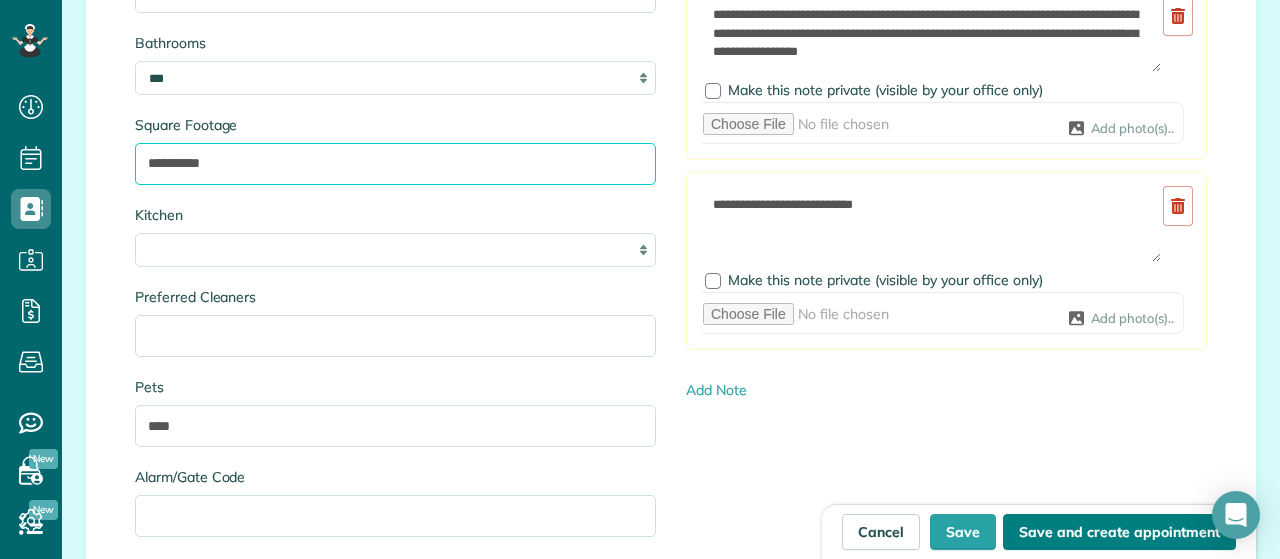 type on "**********" 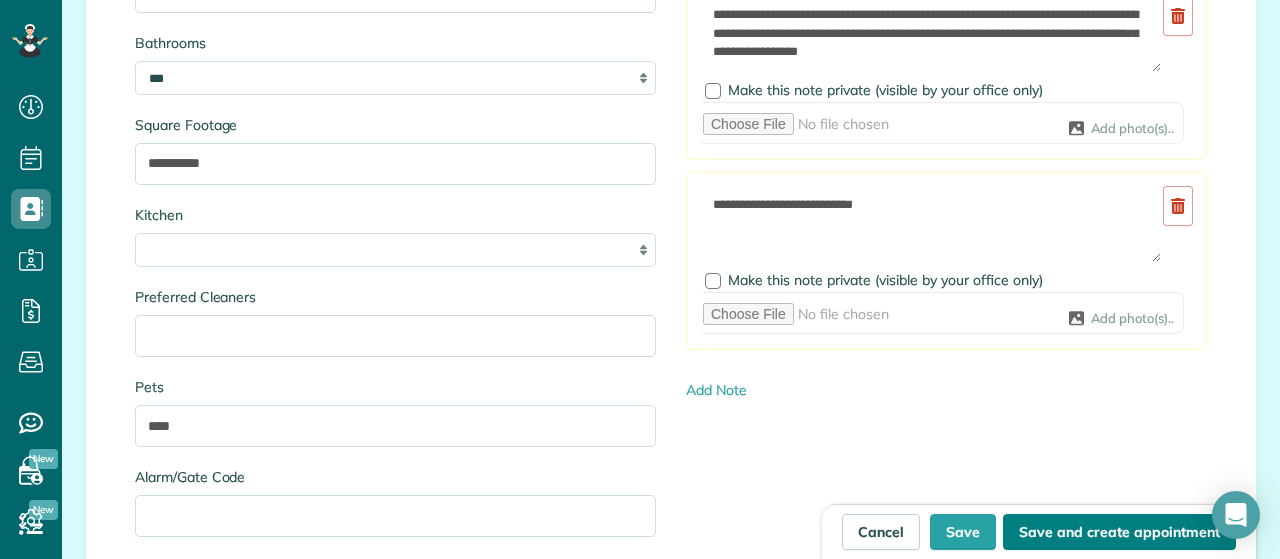 click on "Save and create appointment" at bounding box center (1119, 532) 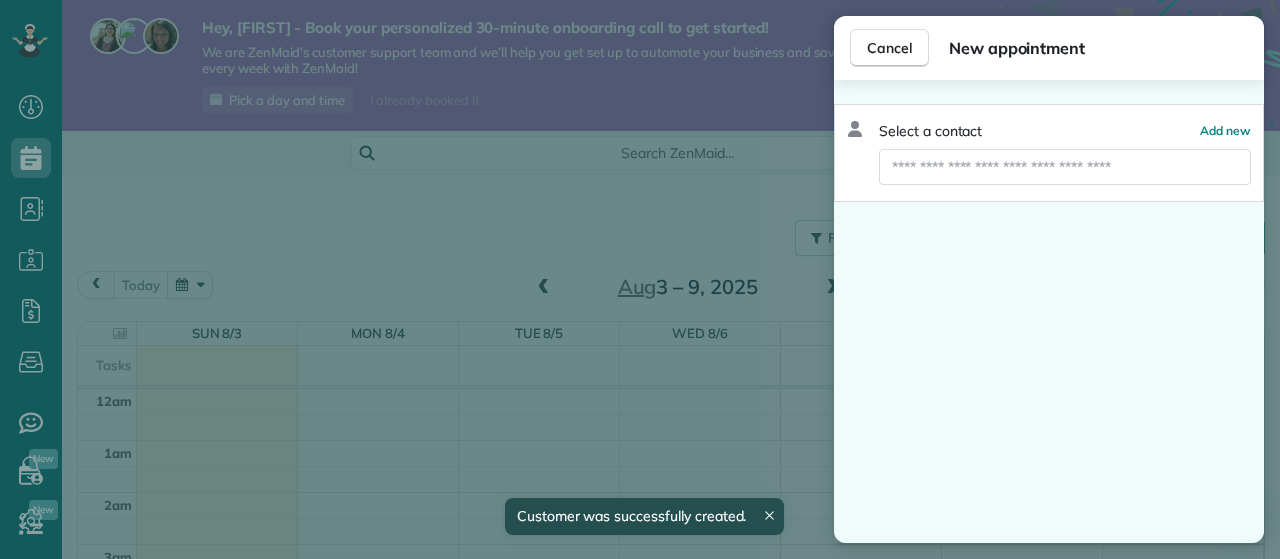 scroll, scrollTop: 0, scrollLeft: 0, axis: both 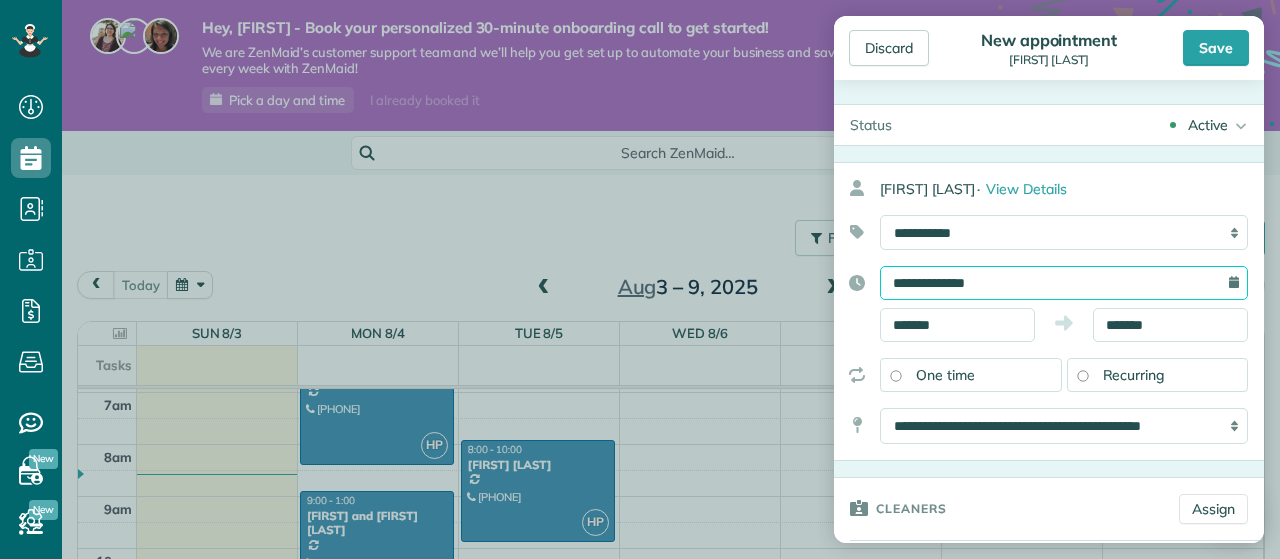 click on "**********" at bounding box center (1064, 283) 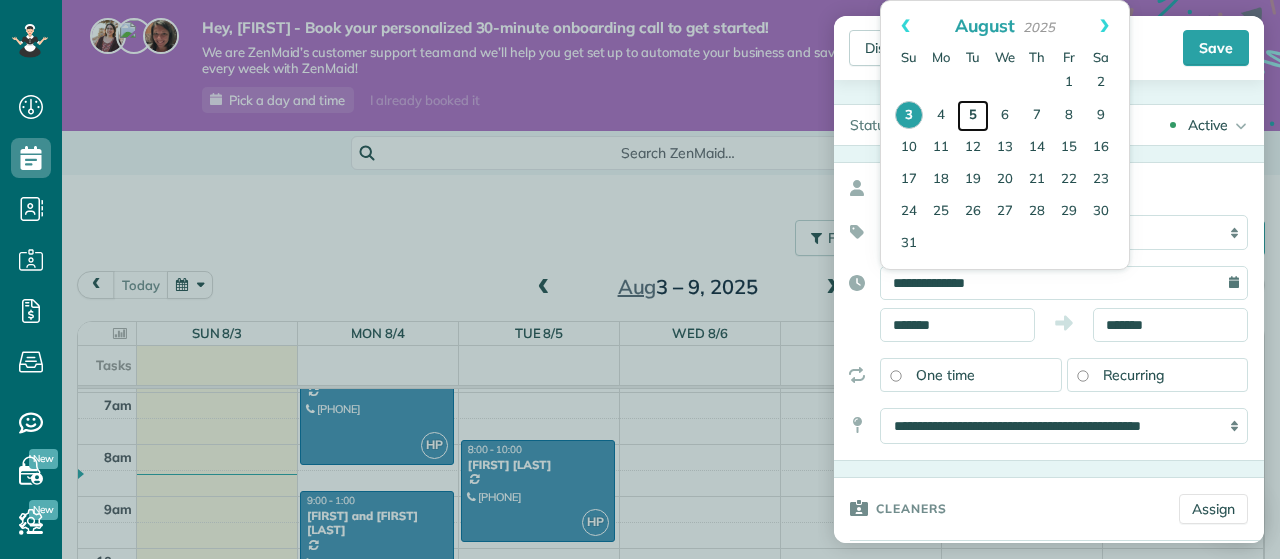 click on "5" at bounding box center (973, 116) 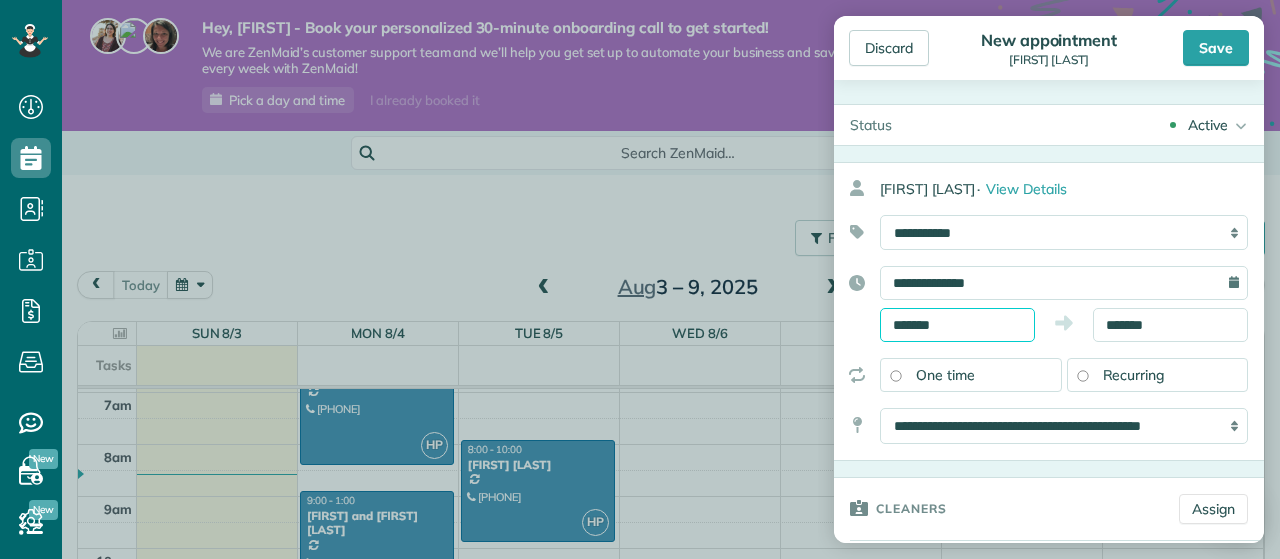 click on "*******" at bounding box center (957, 325) 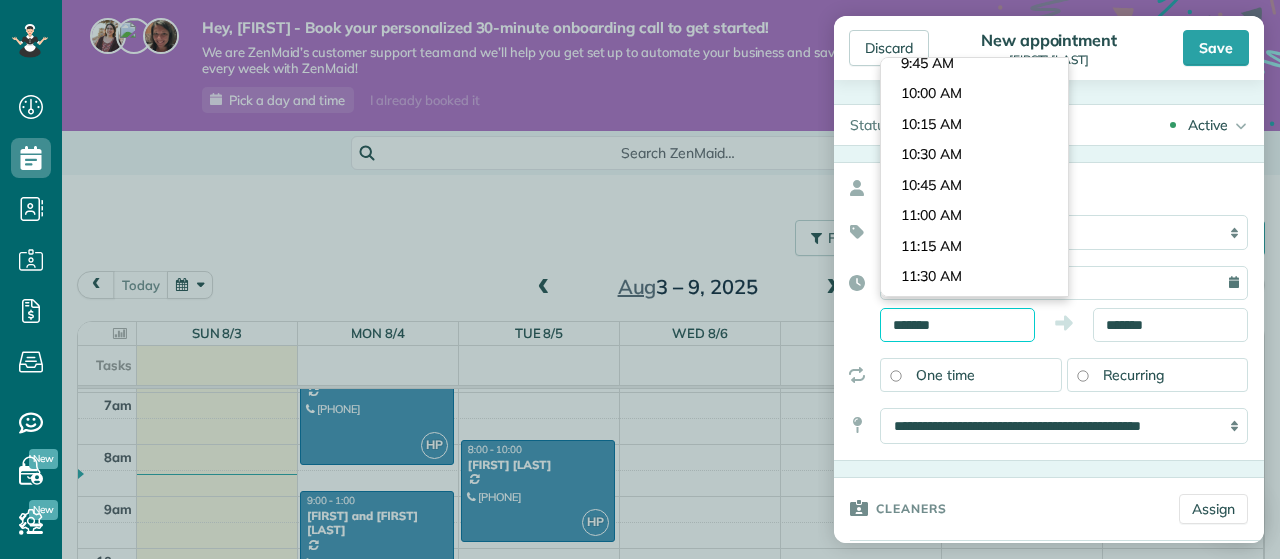 scroll, scrollTop: 1167, scrollLeft: 0, axis: vertical 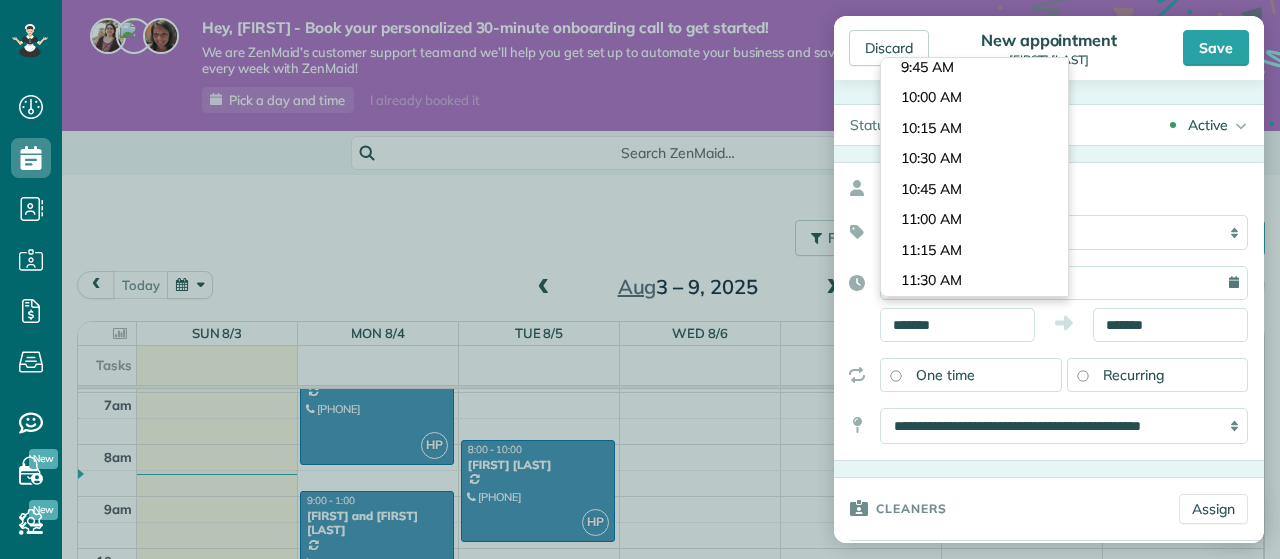 type on "********" 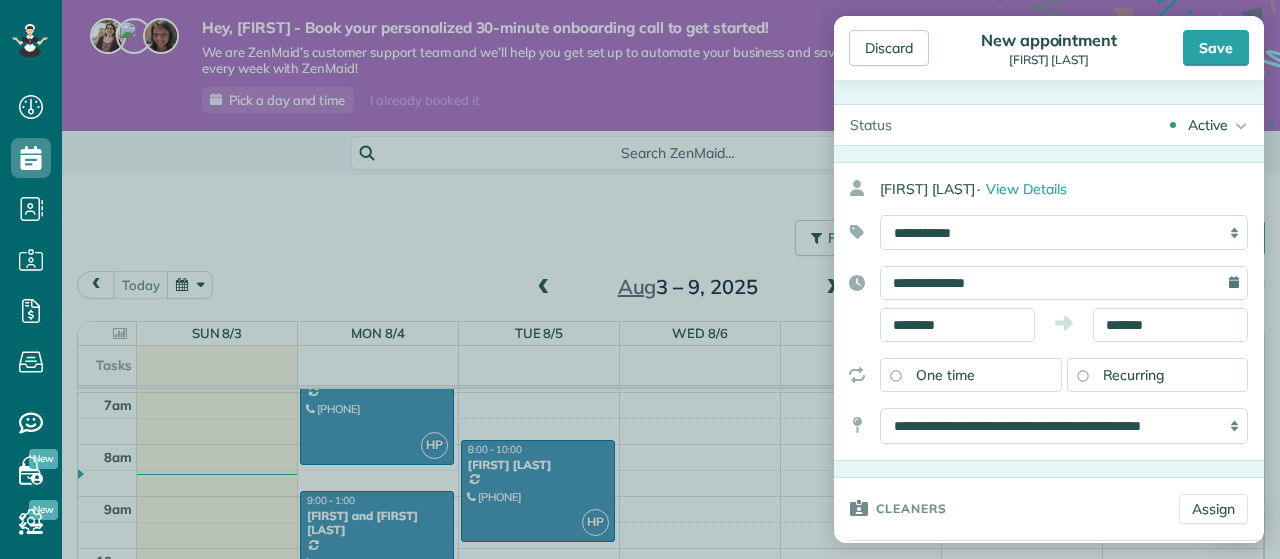 click on "Dashboard
Scheduling
Calendar View
List View
Dispatch View - Weekly scheduling (Beta)" at bounding box center (640, 279) 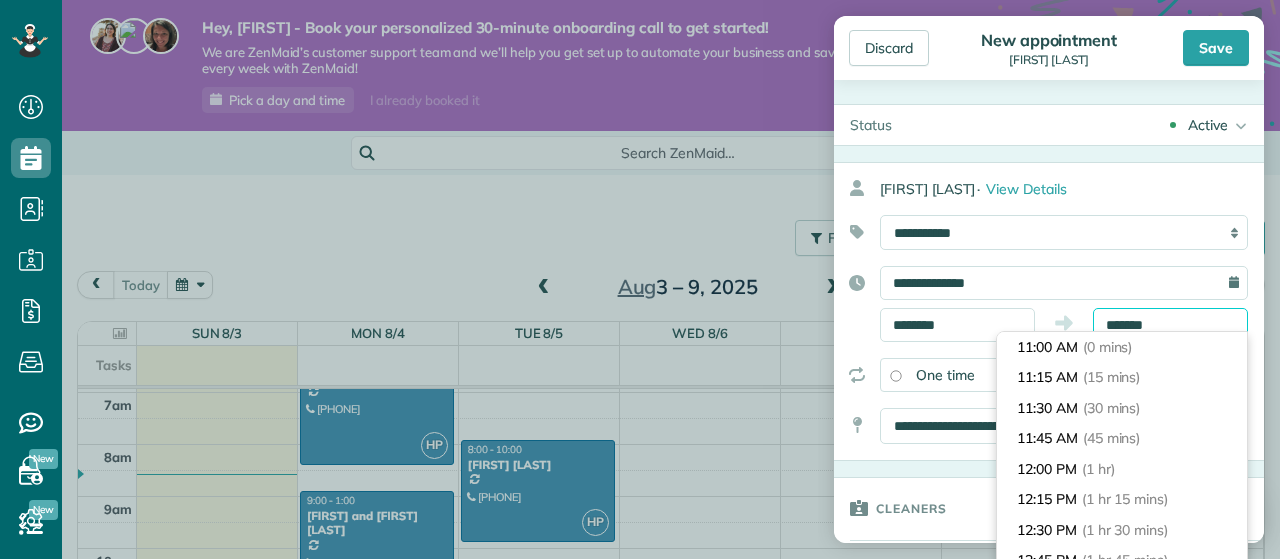 click on "*******" at bounding box center [1170, 325] 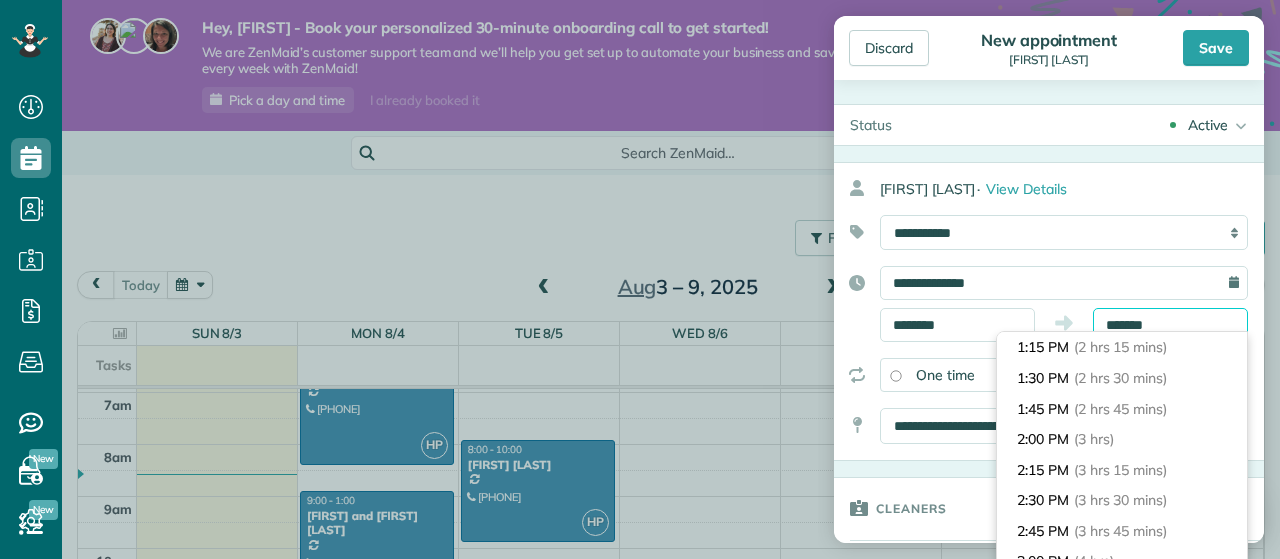 scroll, scrollTop: 228, scrollLeft: 0, axis: vertical 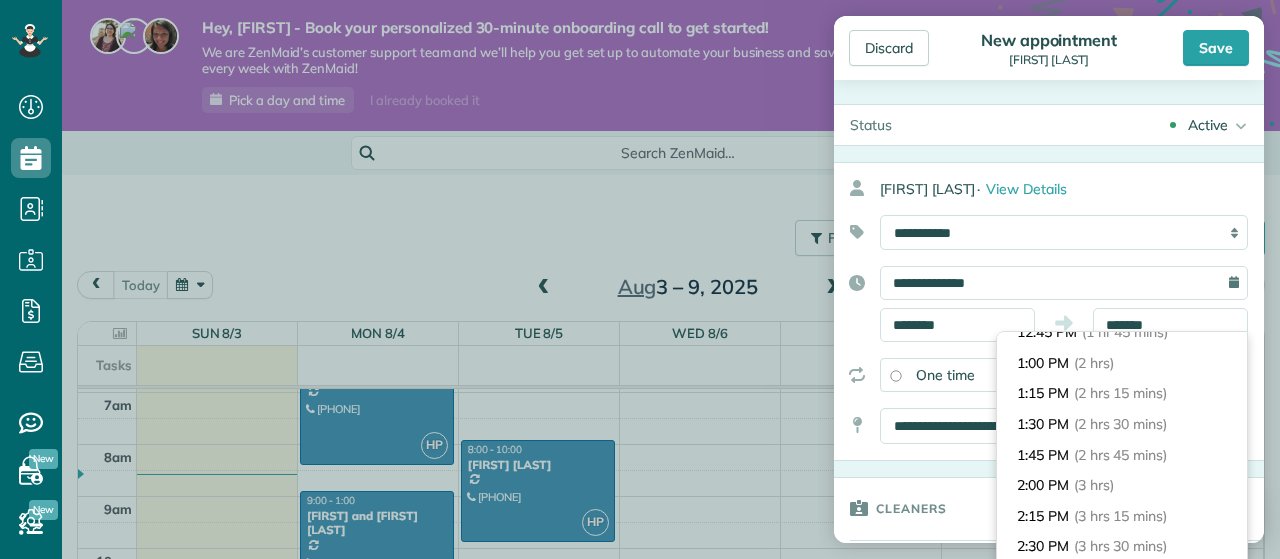 type on "*******" 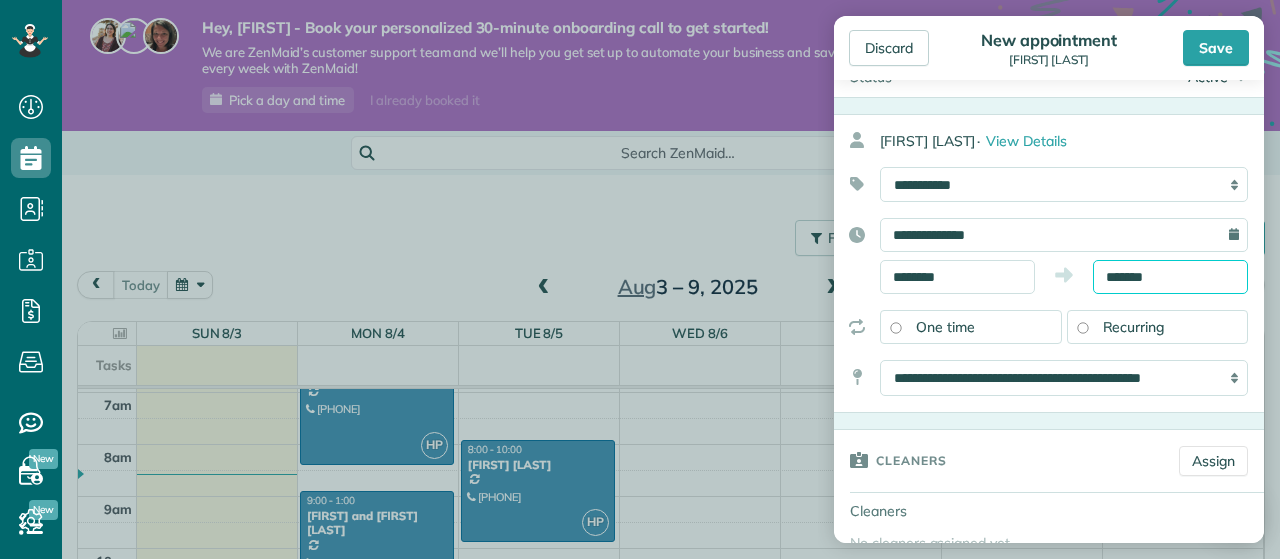 scroll, scrollTop: 52, scrollLeft: 0, axis: vertical 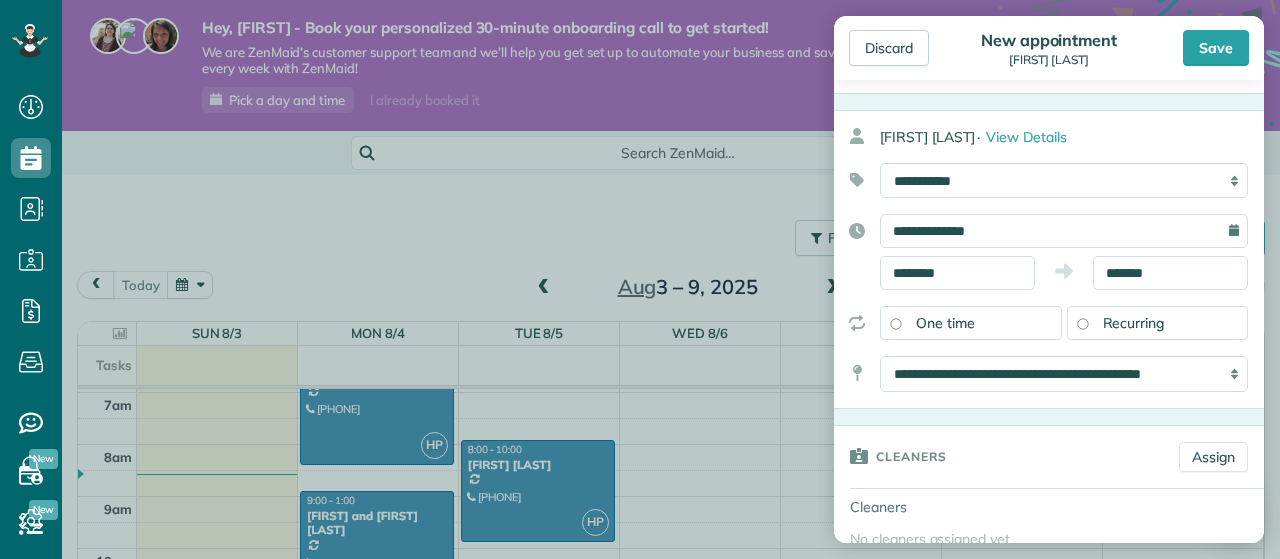 click on "Recurring" at bounding box center [1158, 323] 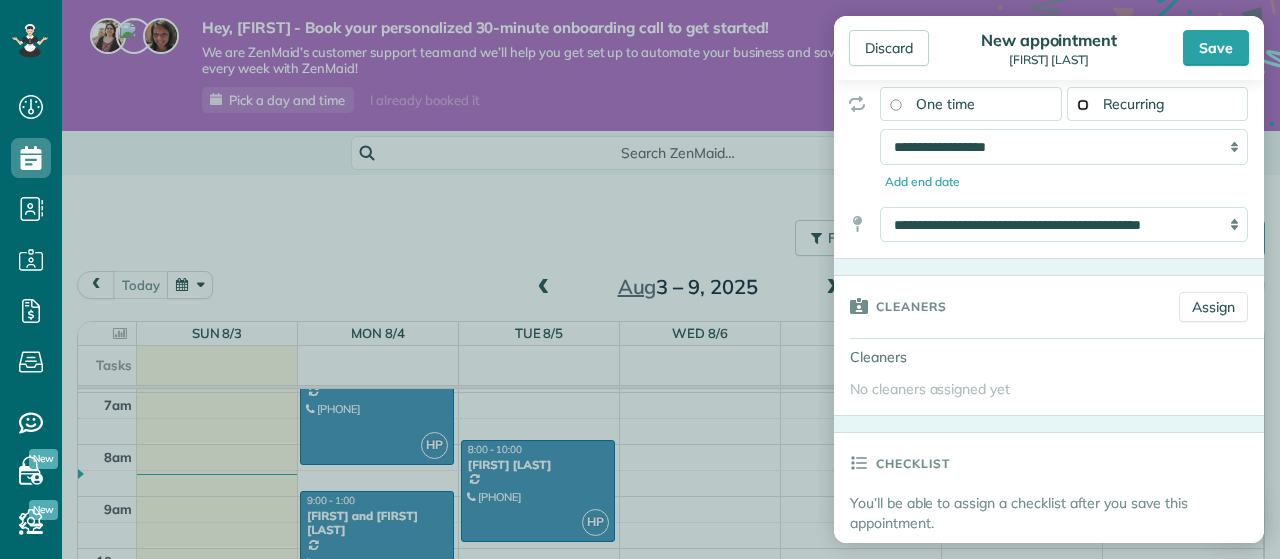 scroll, scrollTop: 272, scrollLeft: 0, axis: vertical 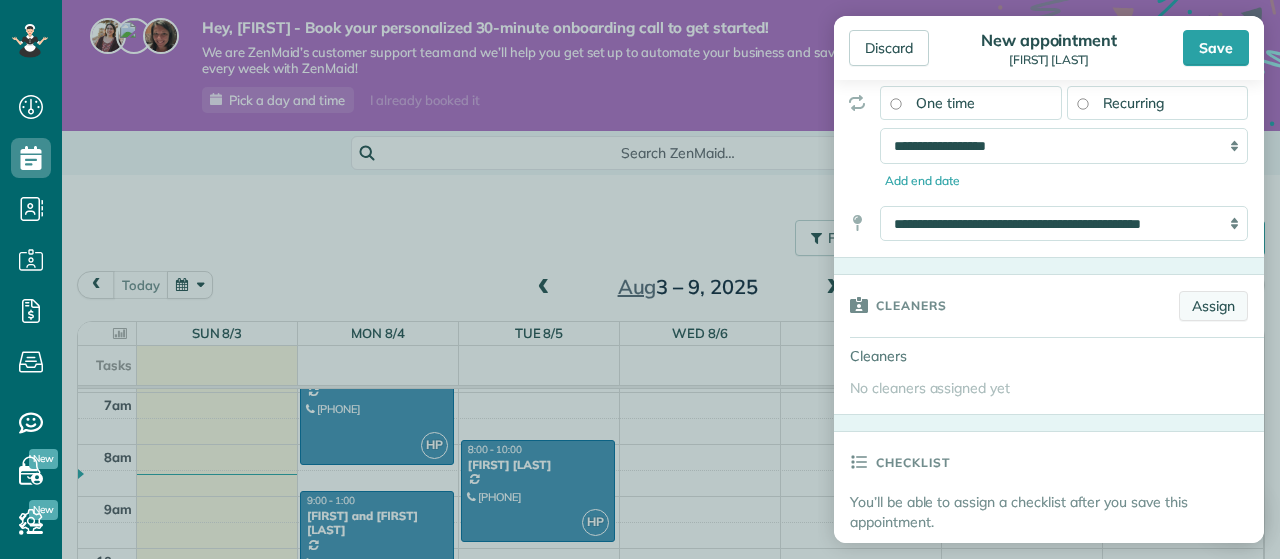 click on "Assign" at bounding box center (1213, 306) 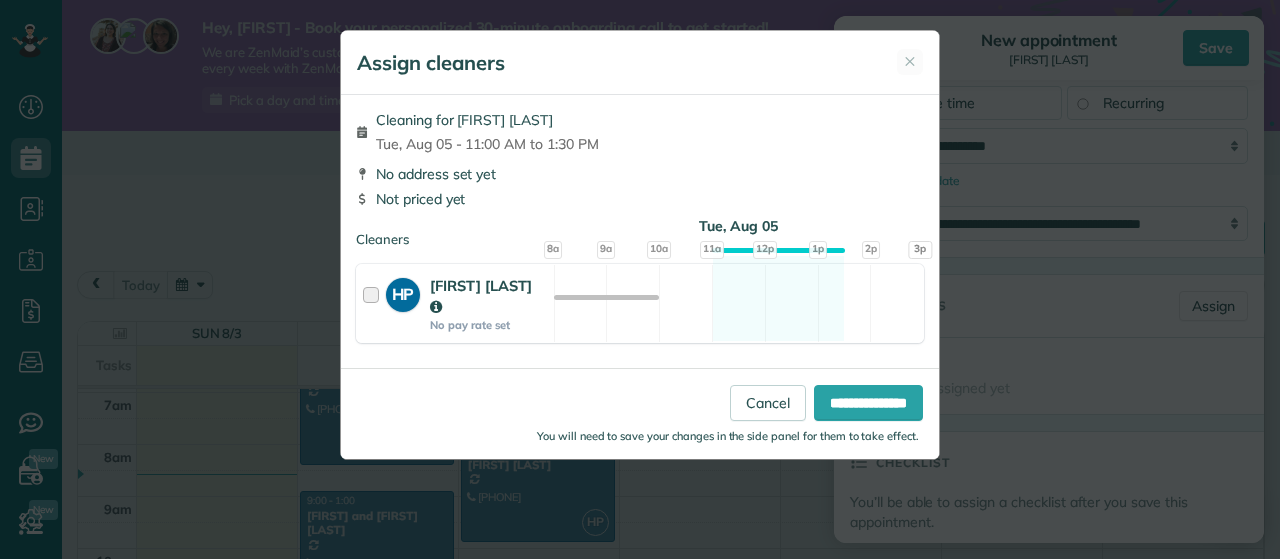 click on "[FIRST] [LAST]" at bounding box center (489, 296) 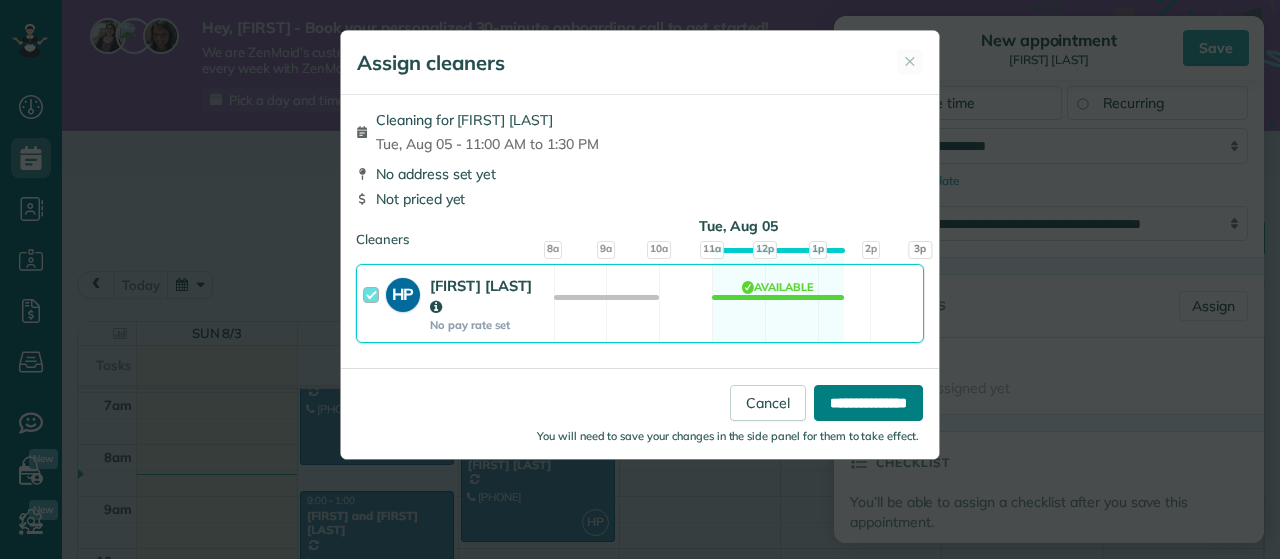 click on "**********" at bounding box center (868, 403) 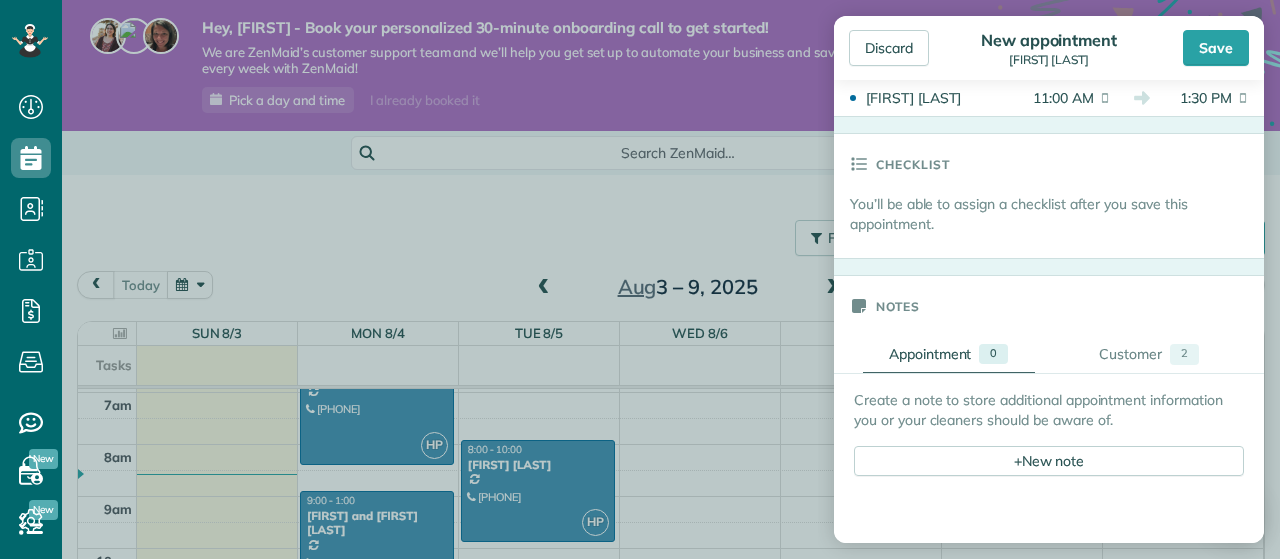 scroll, scrollTop: 682, scrollLeft: 0, axis: vertical 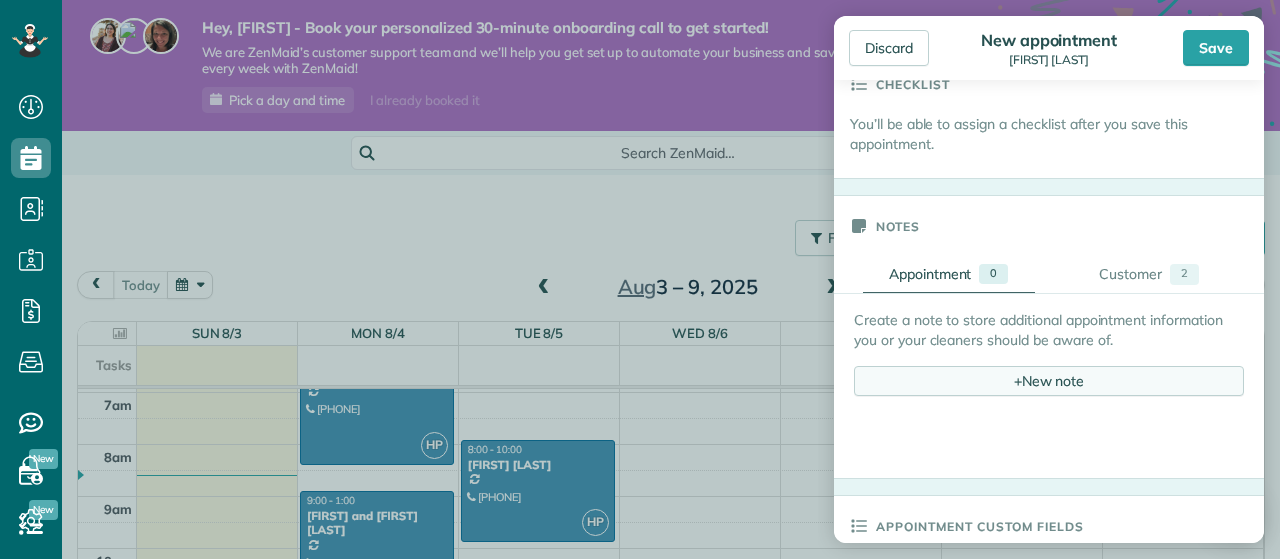click on "+ New note" at bounding box center (1049, 381) 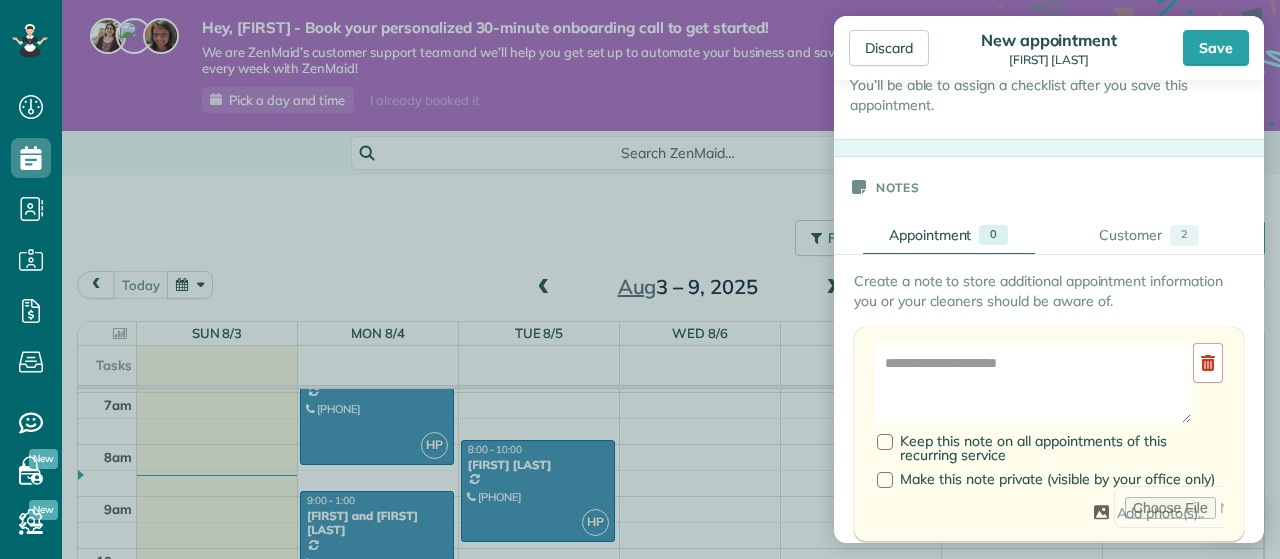scroll, scrollTop: 726, scrollLeft: 0, axis: vertical 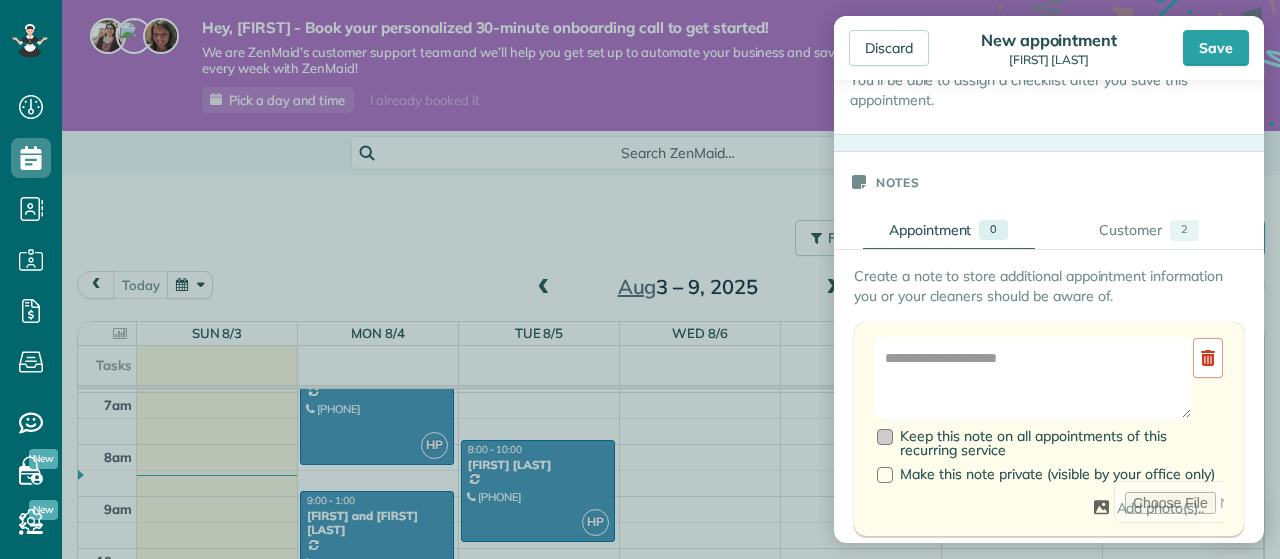 click at bounding box center (885, 437) 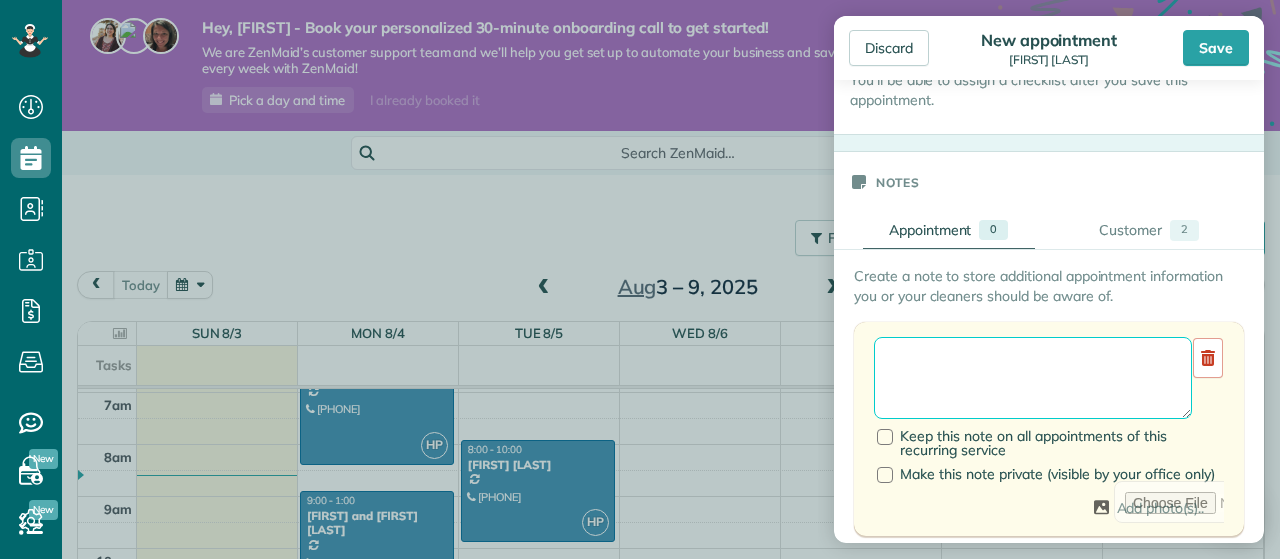 click at bounding box center (1033, 378) 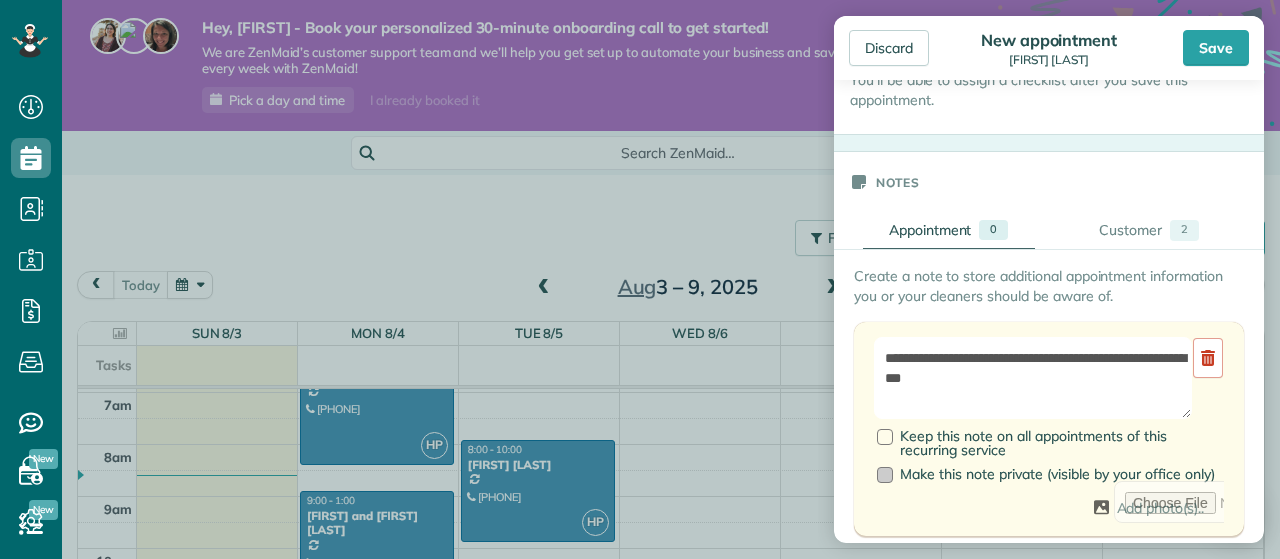 click at bounding box center (885, 475) 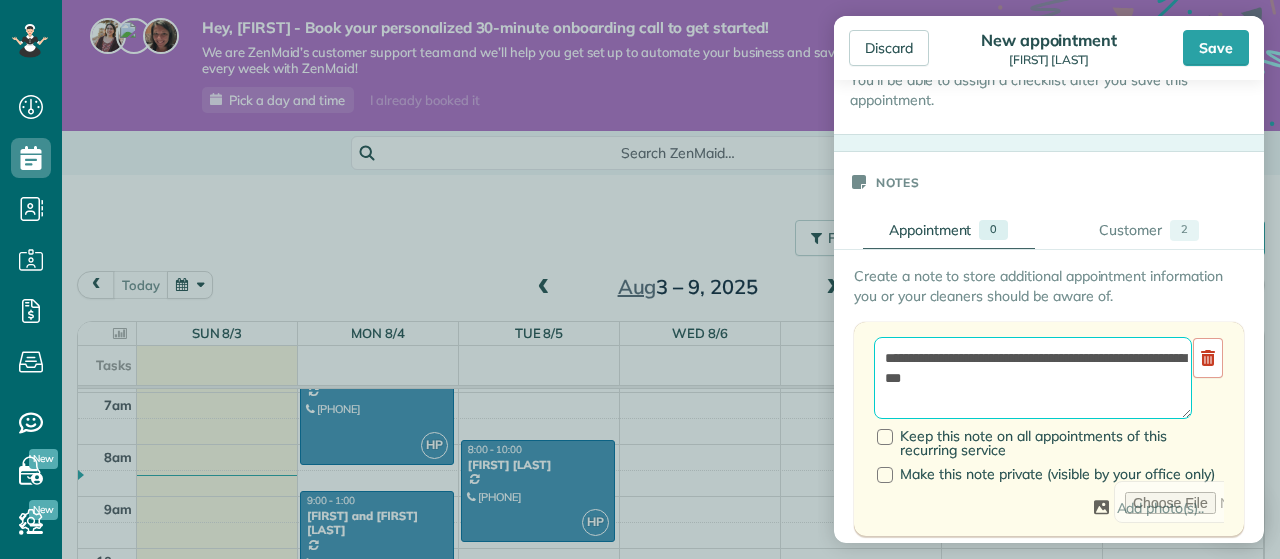 click on "**********" at bounding box center (1033, 378) 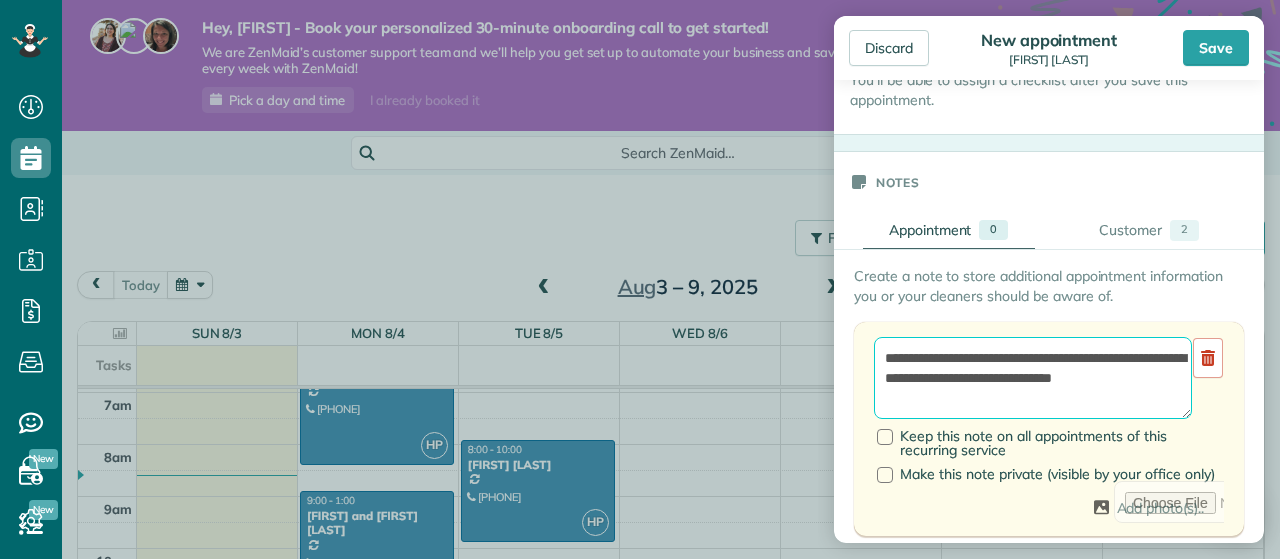click on "**********" at bounding box center [1033, 378] 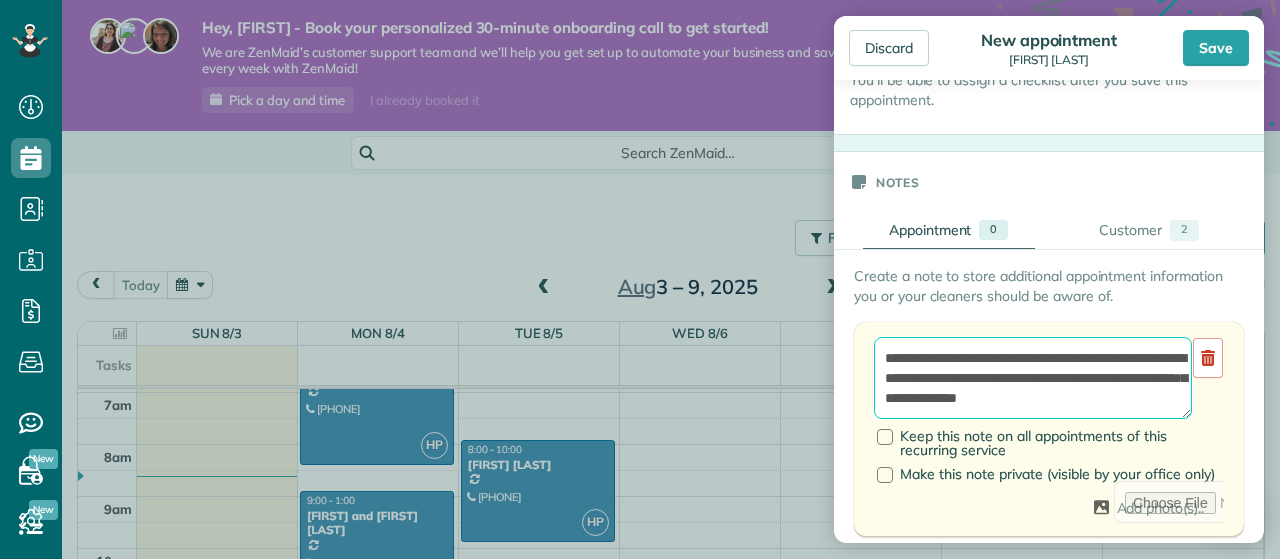 scroll, scrollTop: 8, scrollLeft: 0, axis: vertical 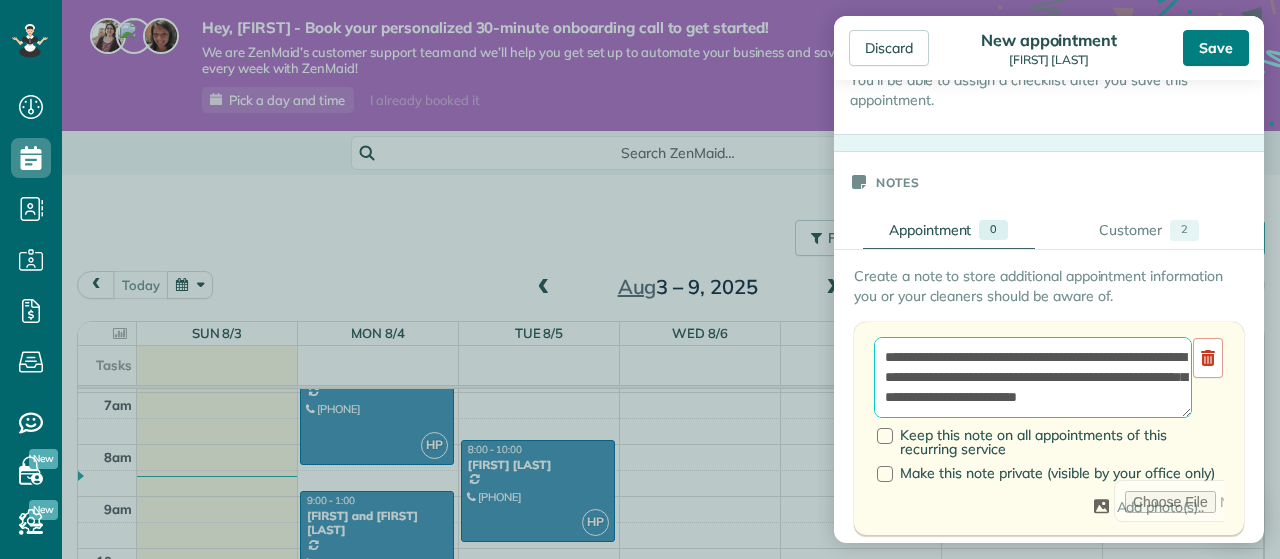 type on "**********" 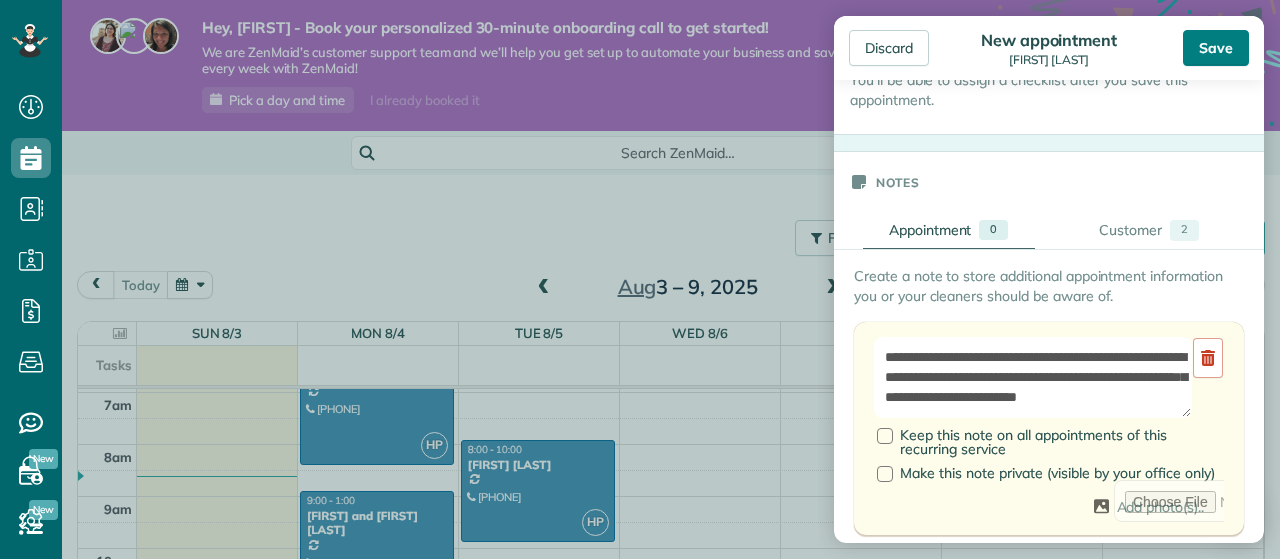 click on "Save" at bounding box center (1216, 48) 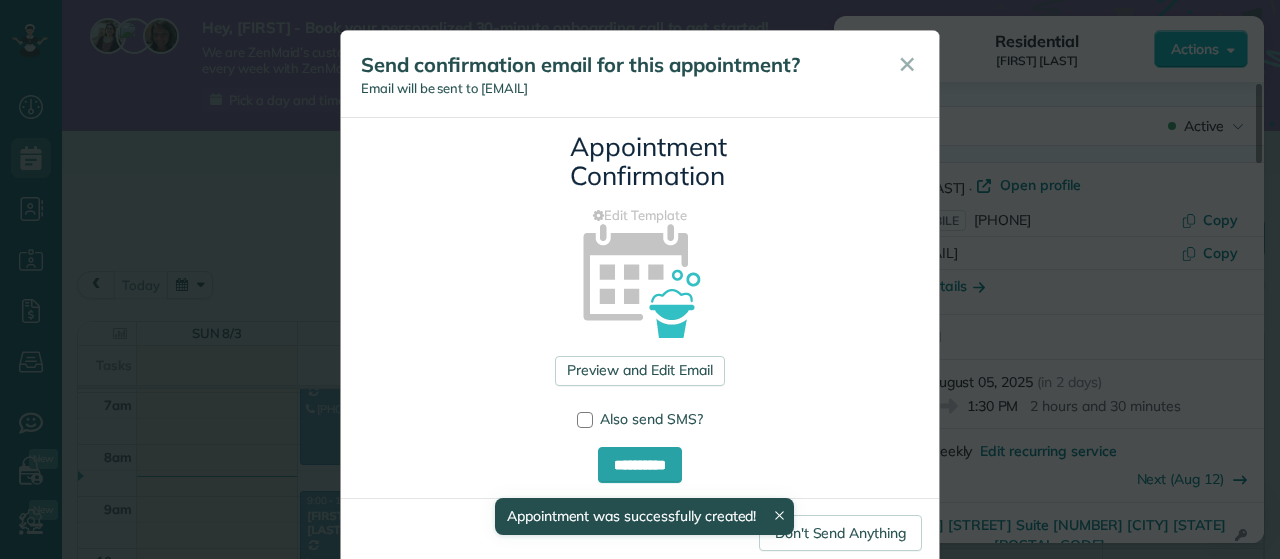 scroll, scrollTop: 360, scrollLeft: 0, axis: vertical 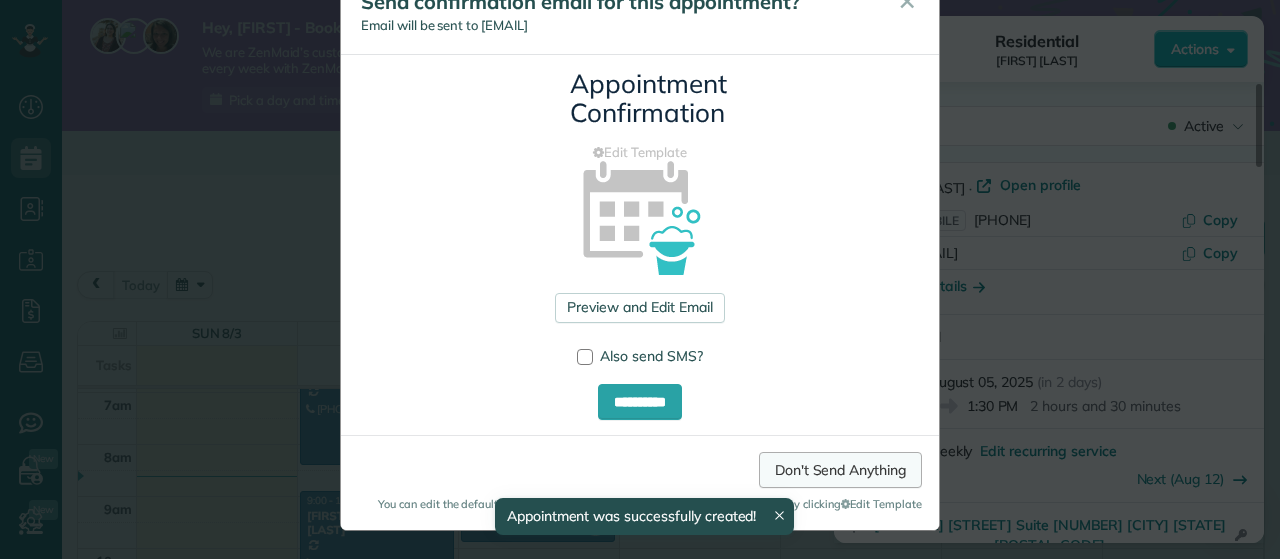 click on "Don't Send Anything" at bounding box center [840, 470] 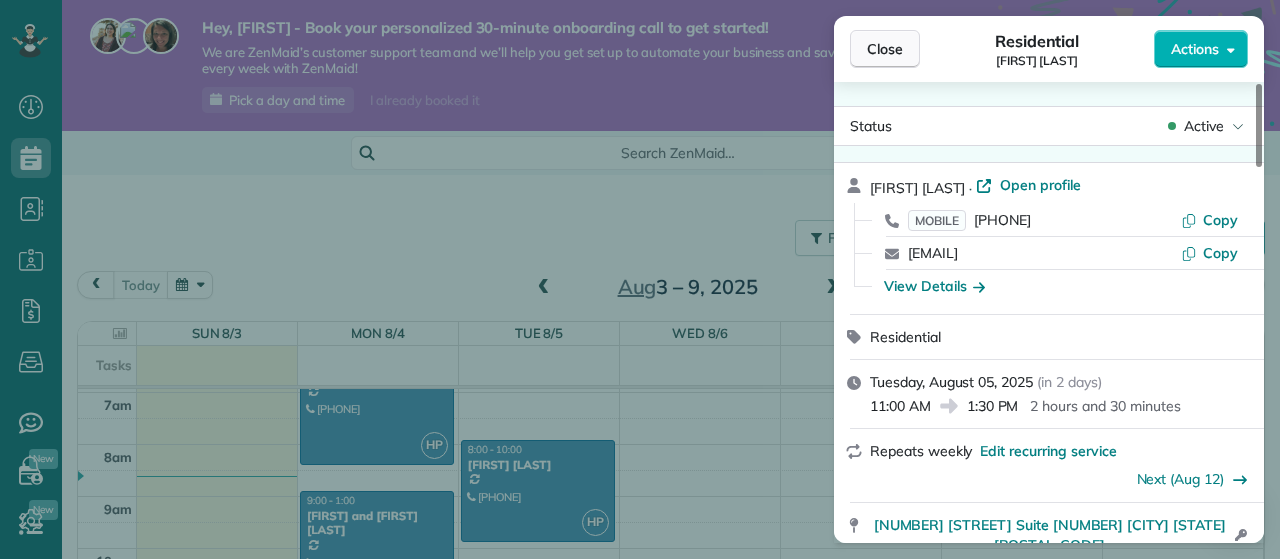 click on "Close" at bounding box center [885, 49] 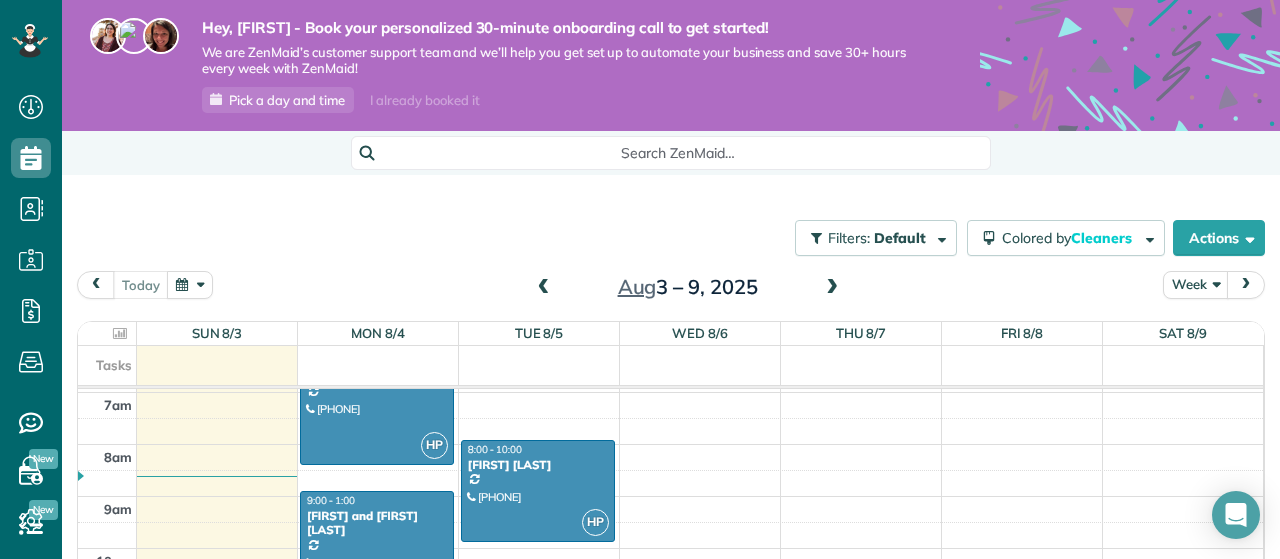 scroll, scrollTop: 186, scrollLeft: 0, axis: vertical 